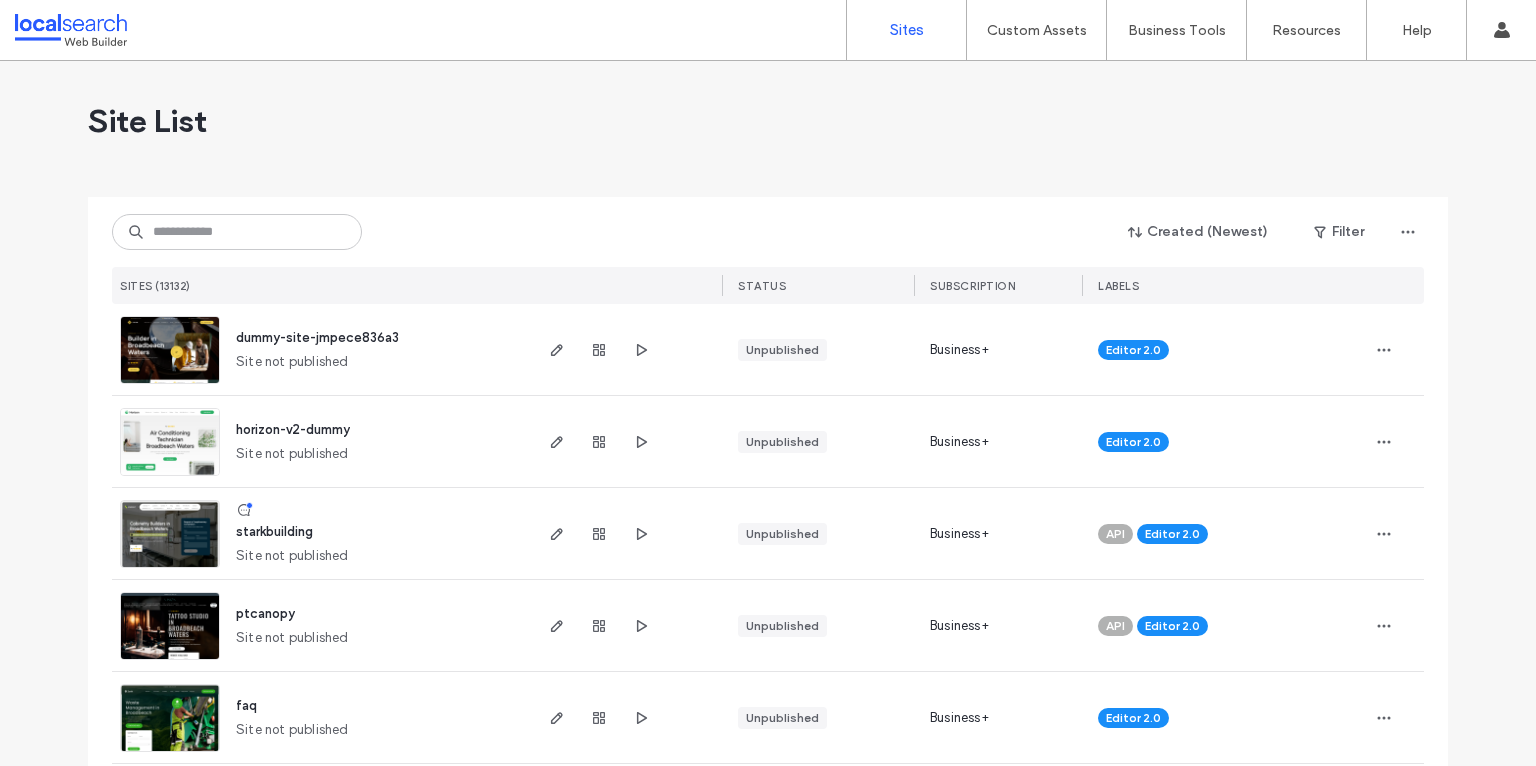 scroll, scrollTop: 0, scrollLeft: 0, axis: both 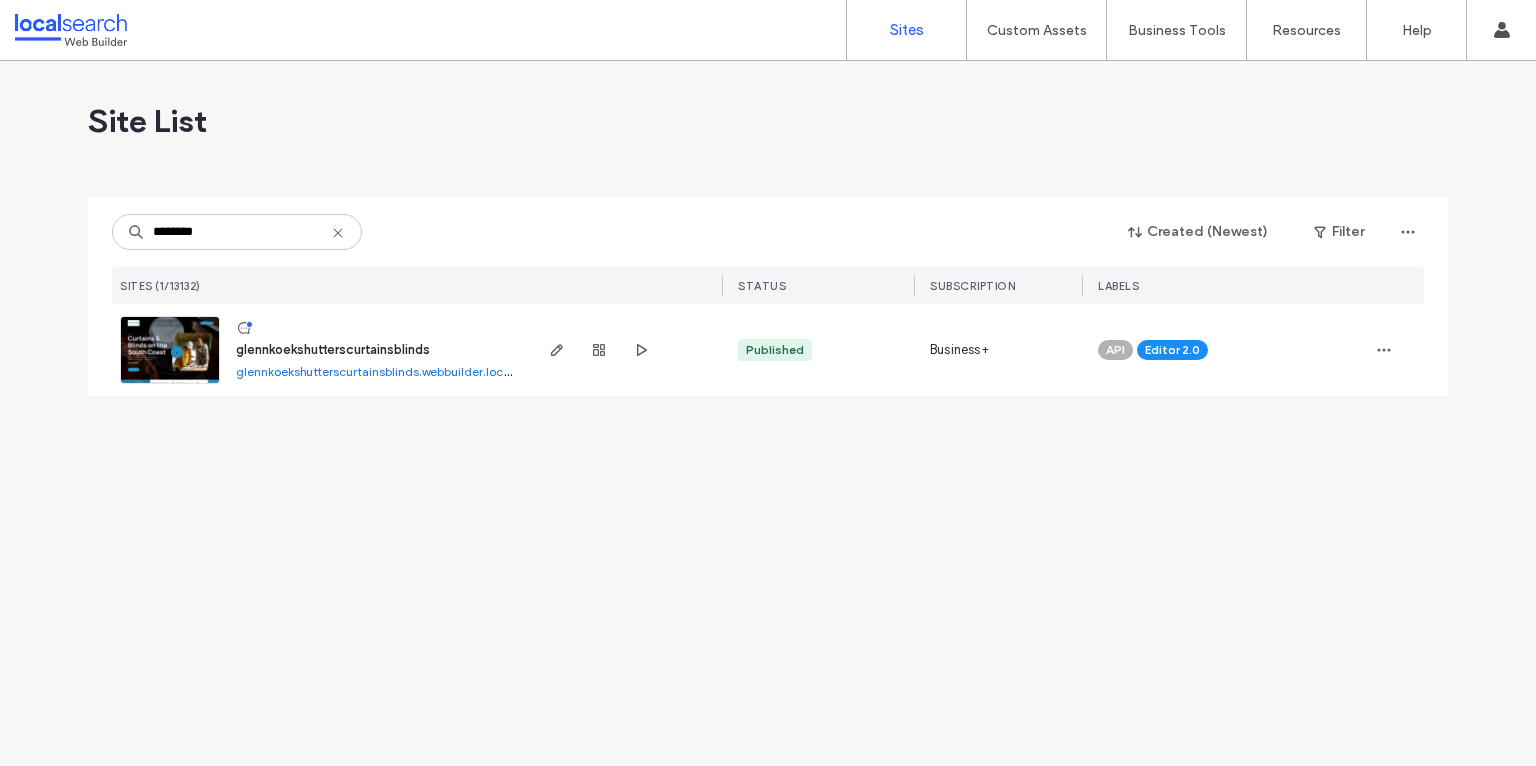 type on "********" 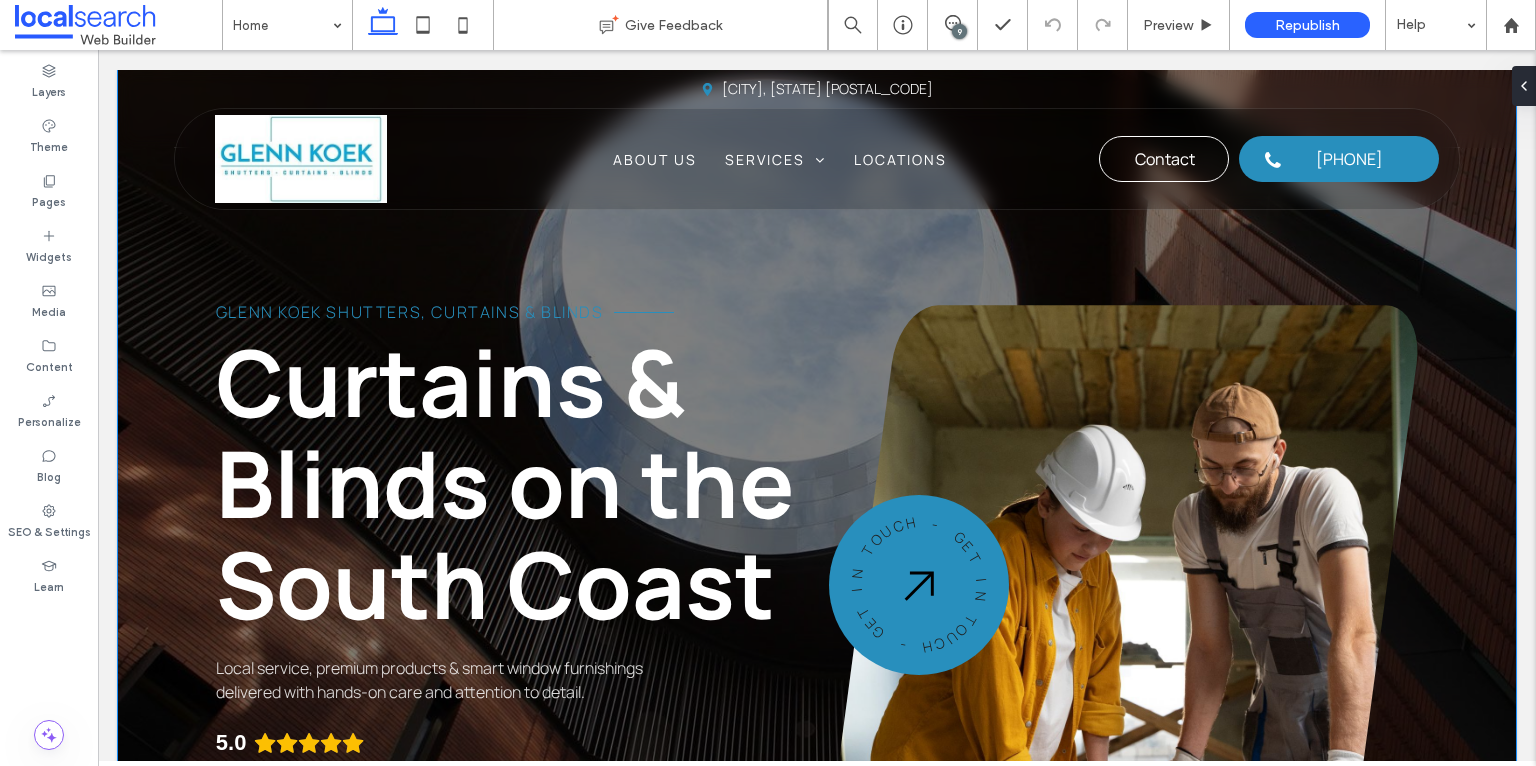 scroll, scrollTop: 0, scrollLeft: 0, axis: both 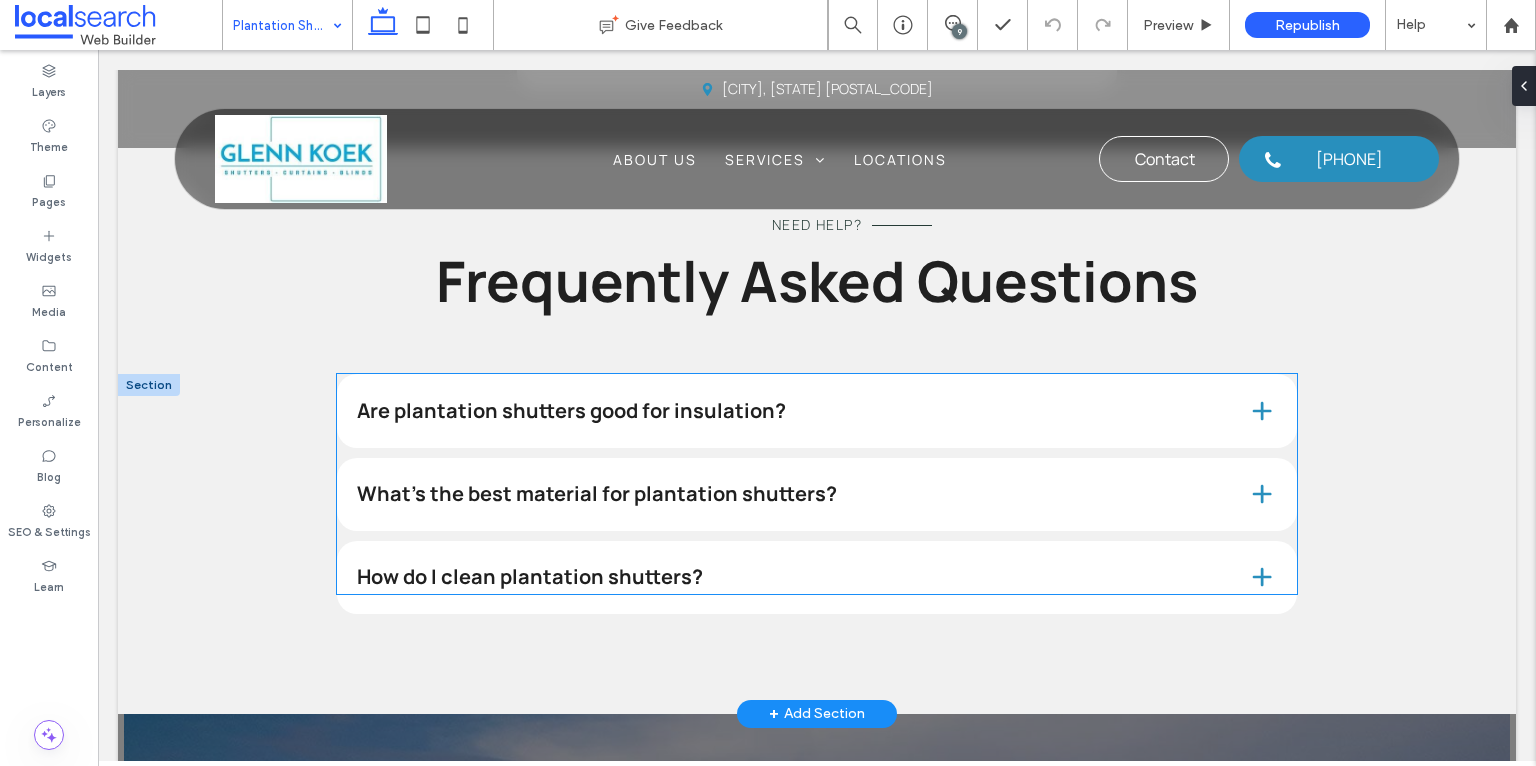 click on "Are plantation shutters good for insulation?" at bounding box center (786, 411) 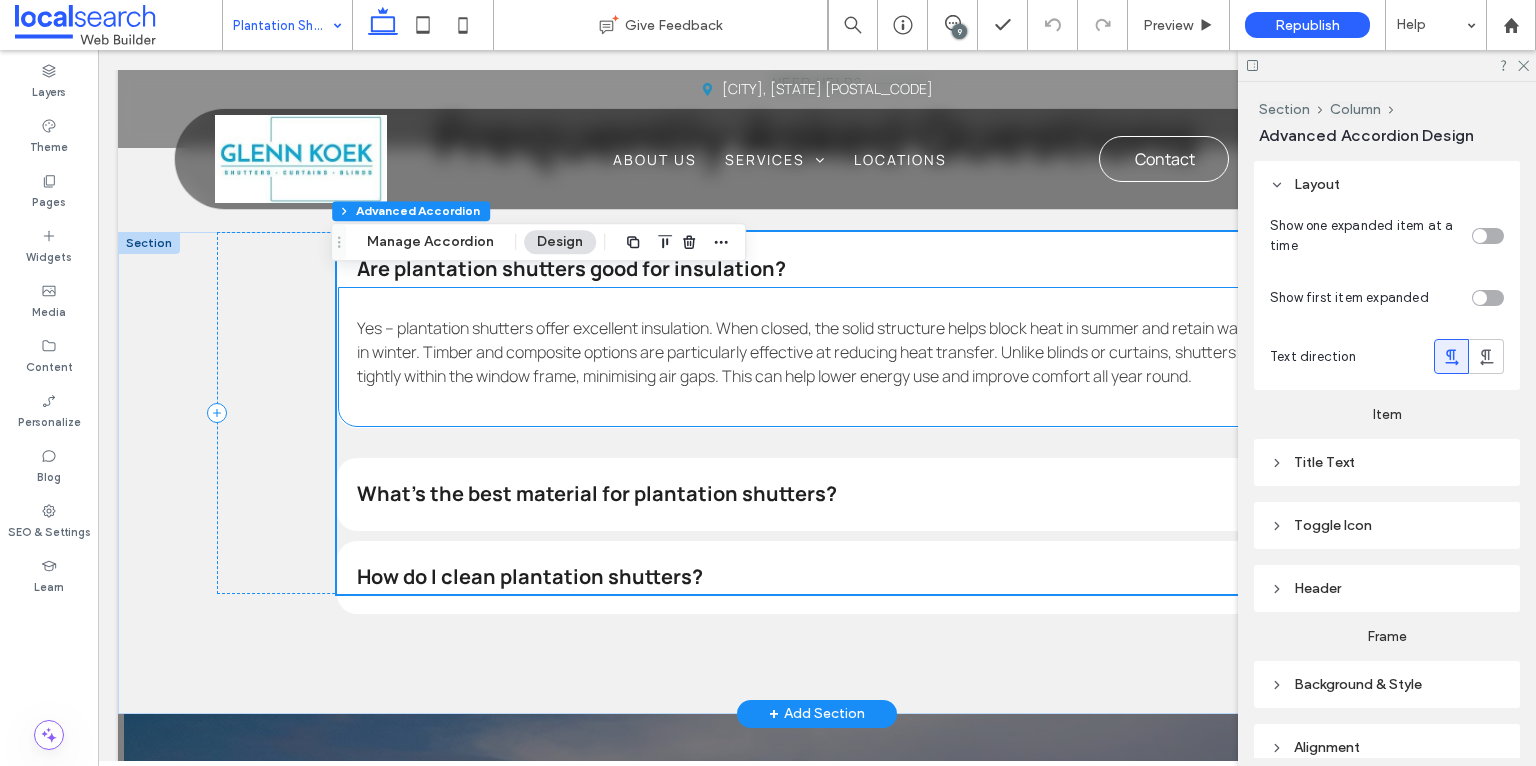 scroll, scrollTop: 2315, scrollLeft: 0, axis: vertical 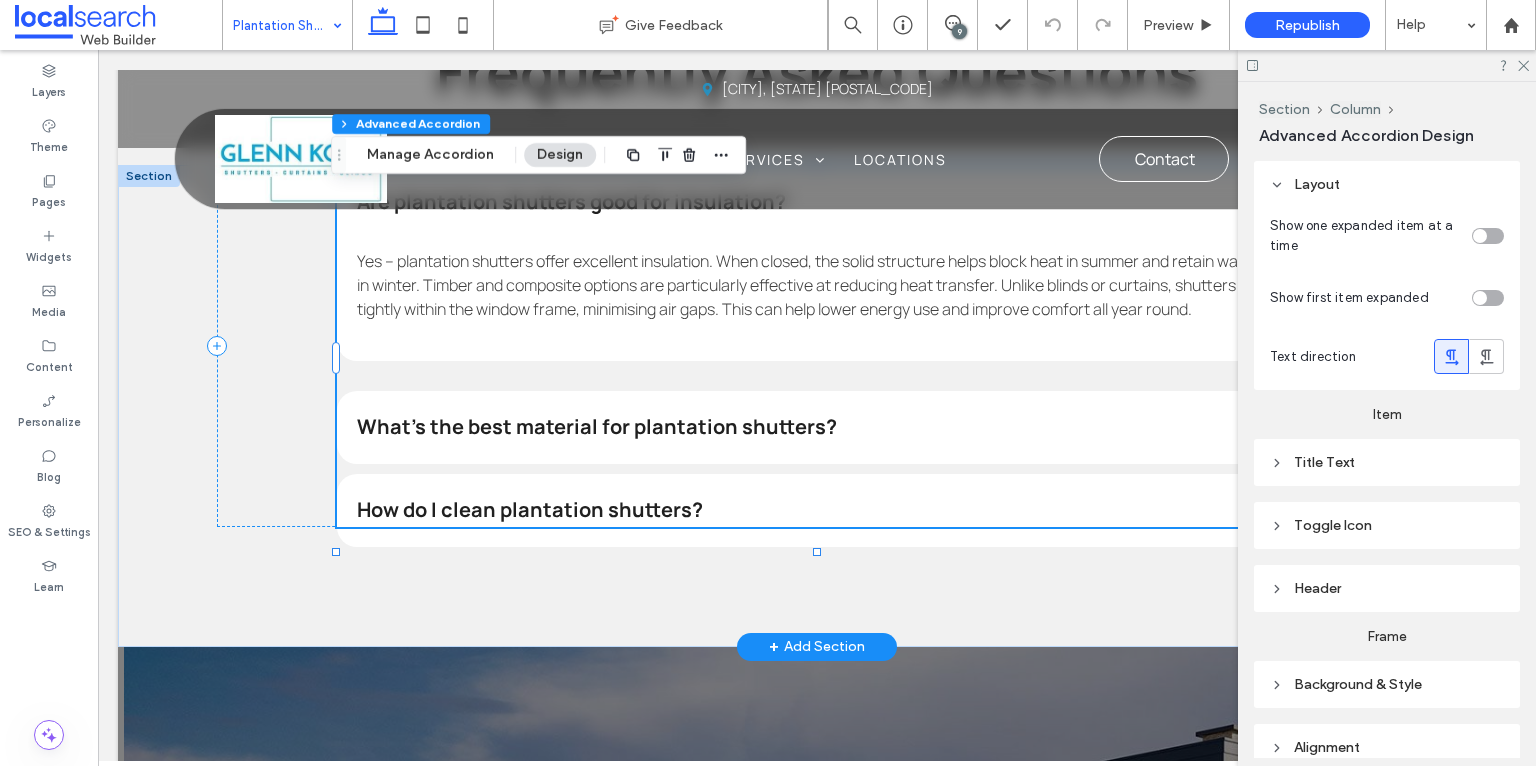 click on "What’s the best material for plantation shutters?" at bounding box center (817, 427) 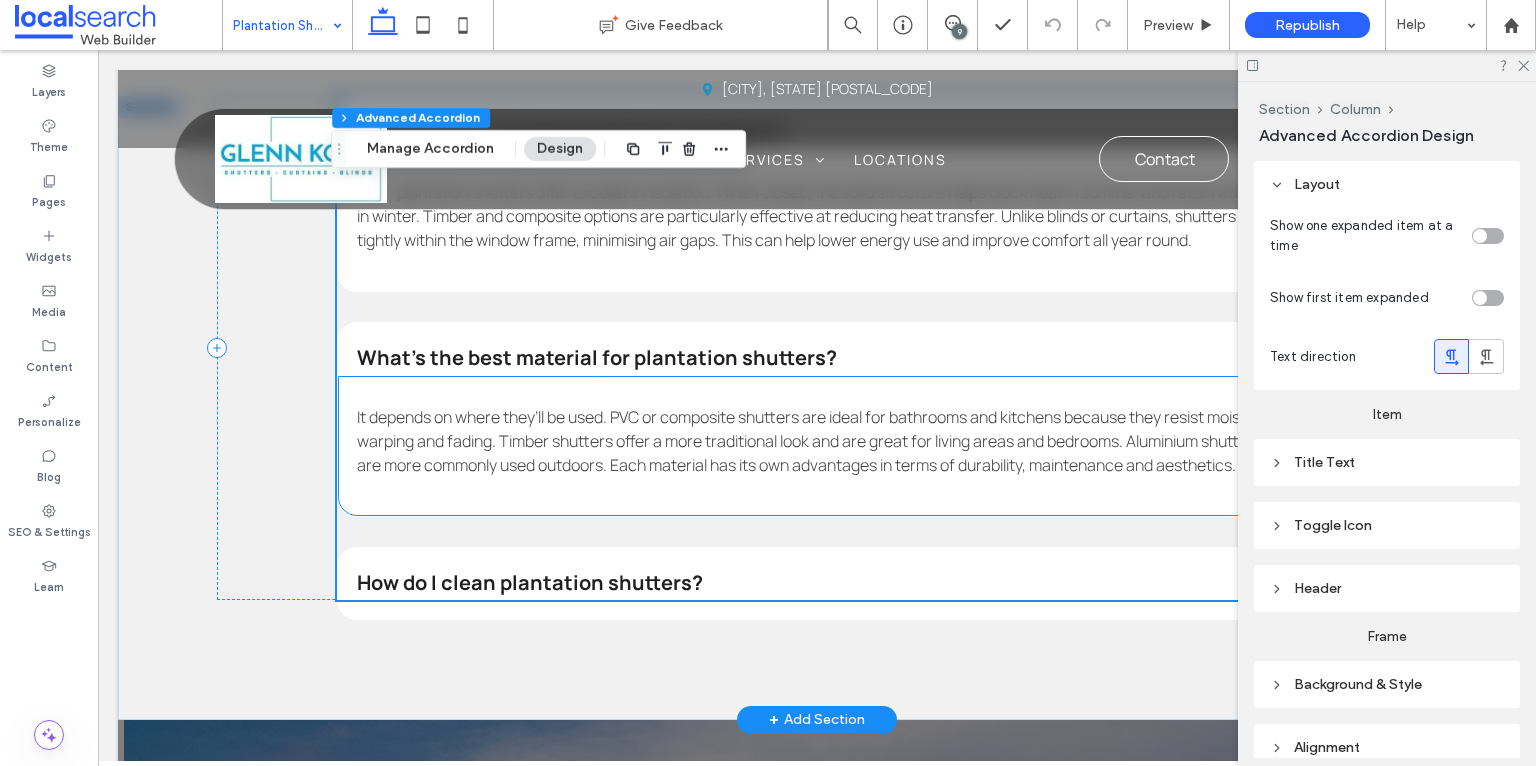 scroll, scrollTop: 2412, scrollLeft: 0, axis: vertical 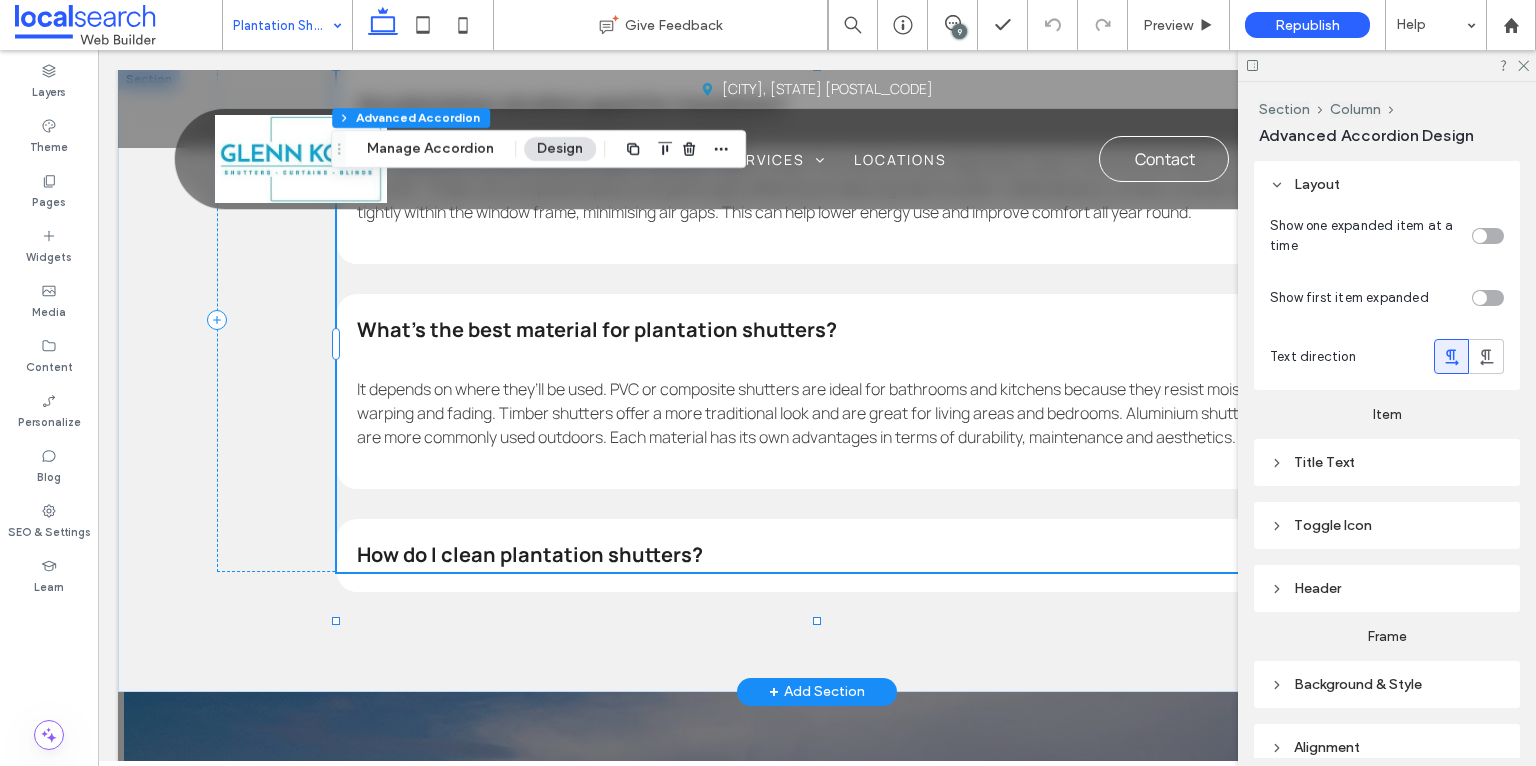 click on "How do I clean plantation shutters?" at bounding box center (786, 555) 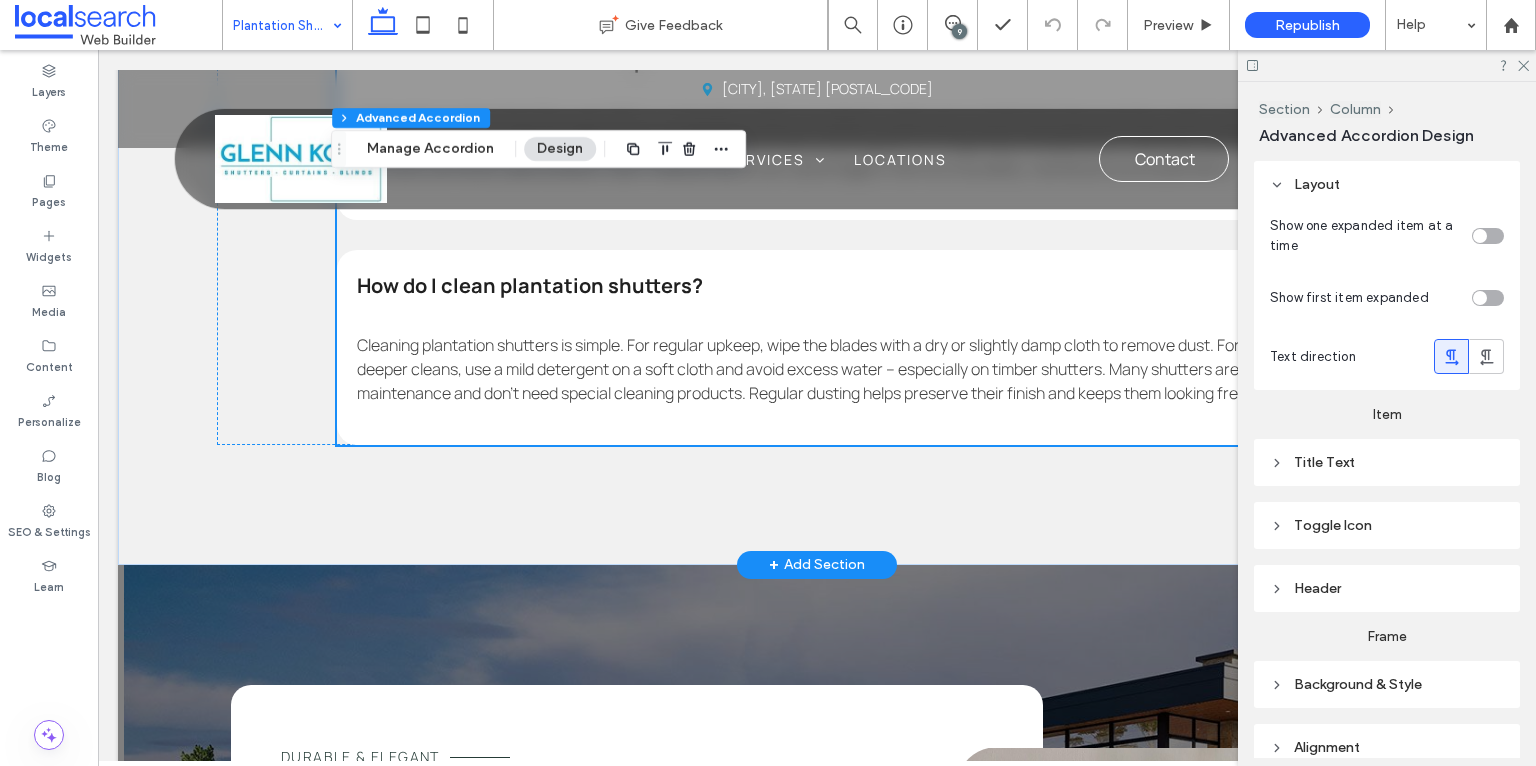 scroll, scrollTop: 2684, scrollLeft: 0, axis: vertical 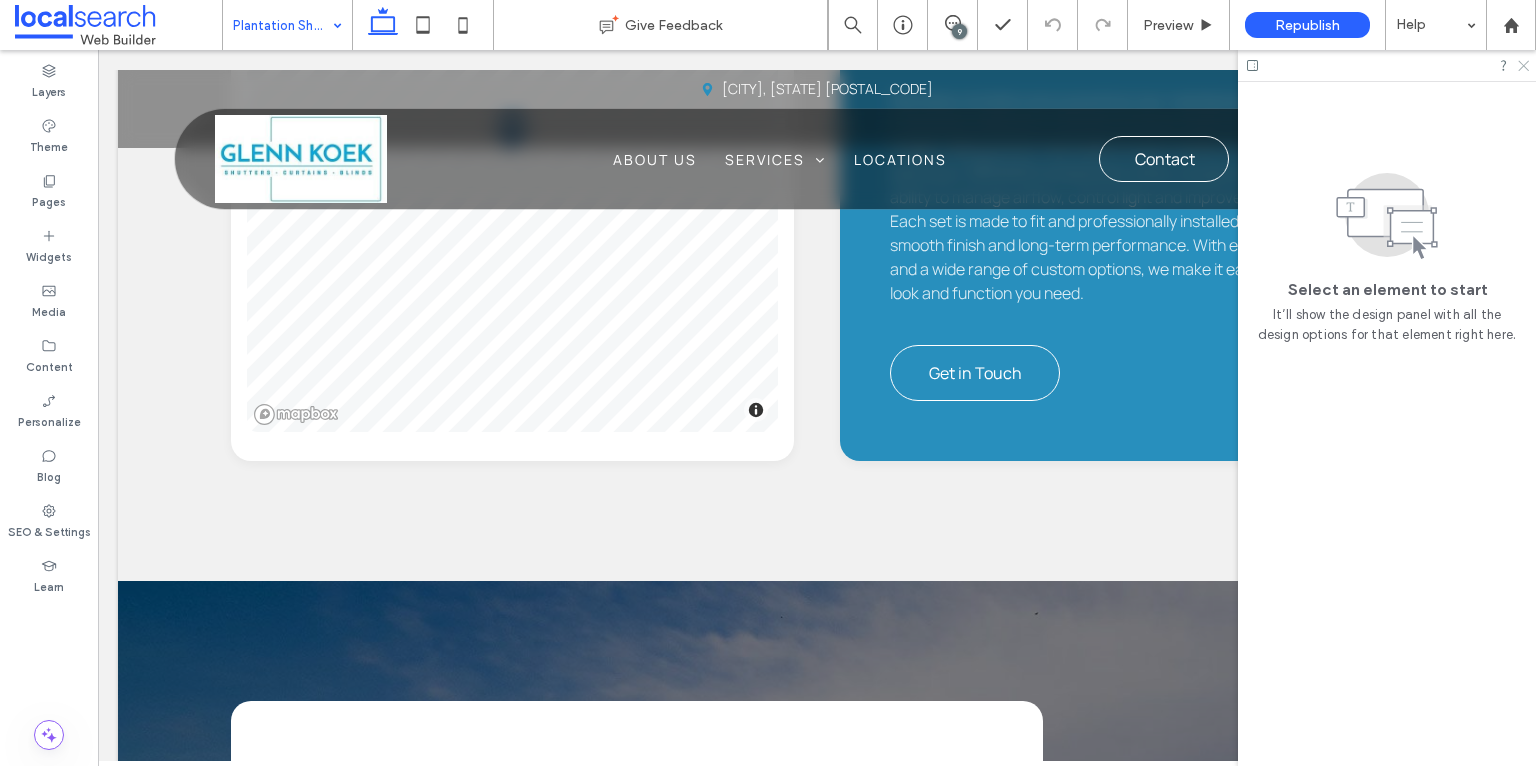 click 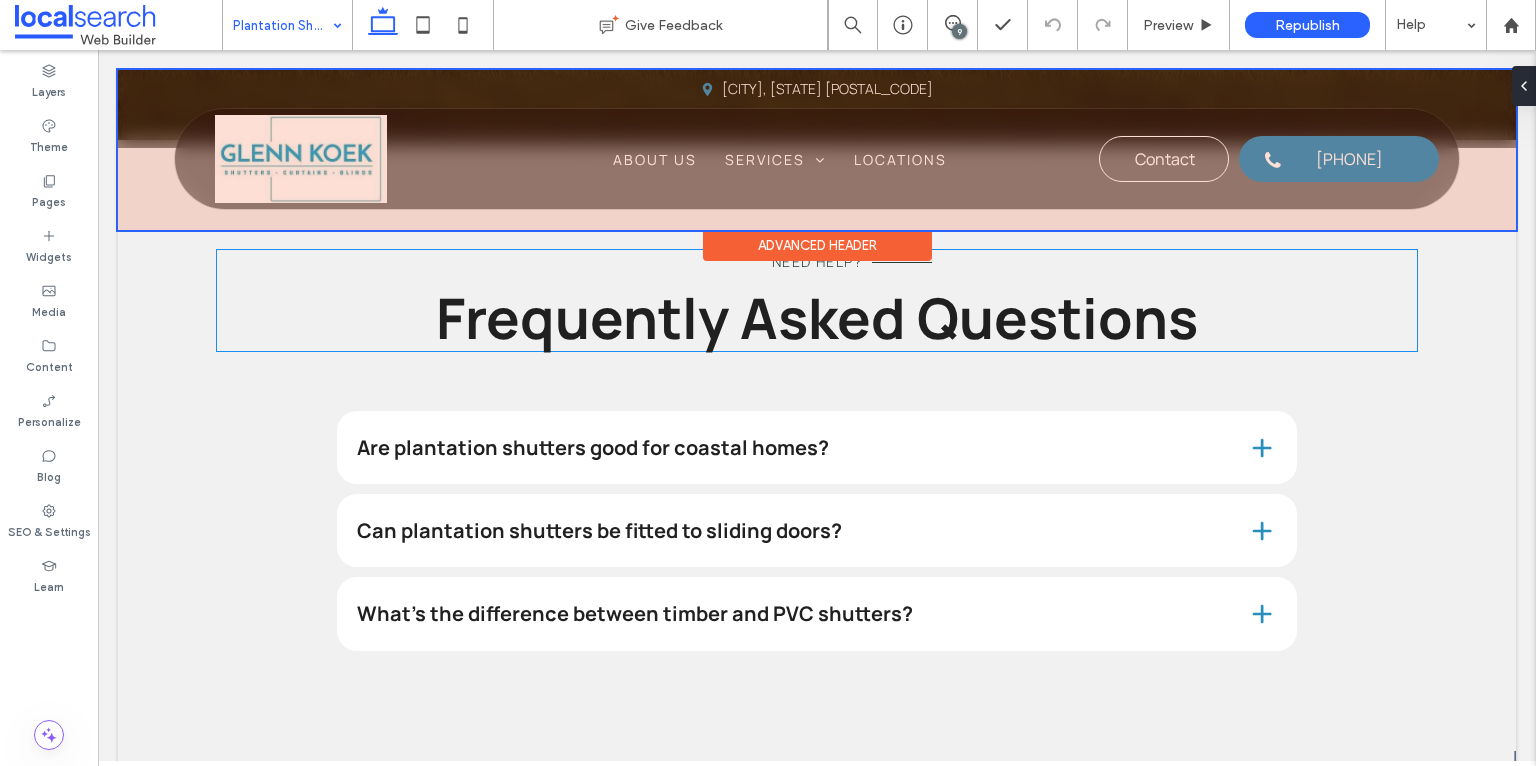 scroll, scrollTop: 3760, scrollLeft: 0, axis: vertical 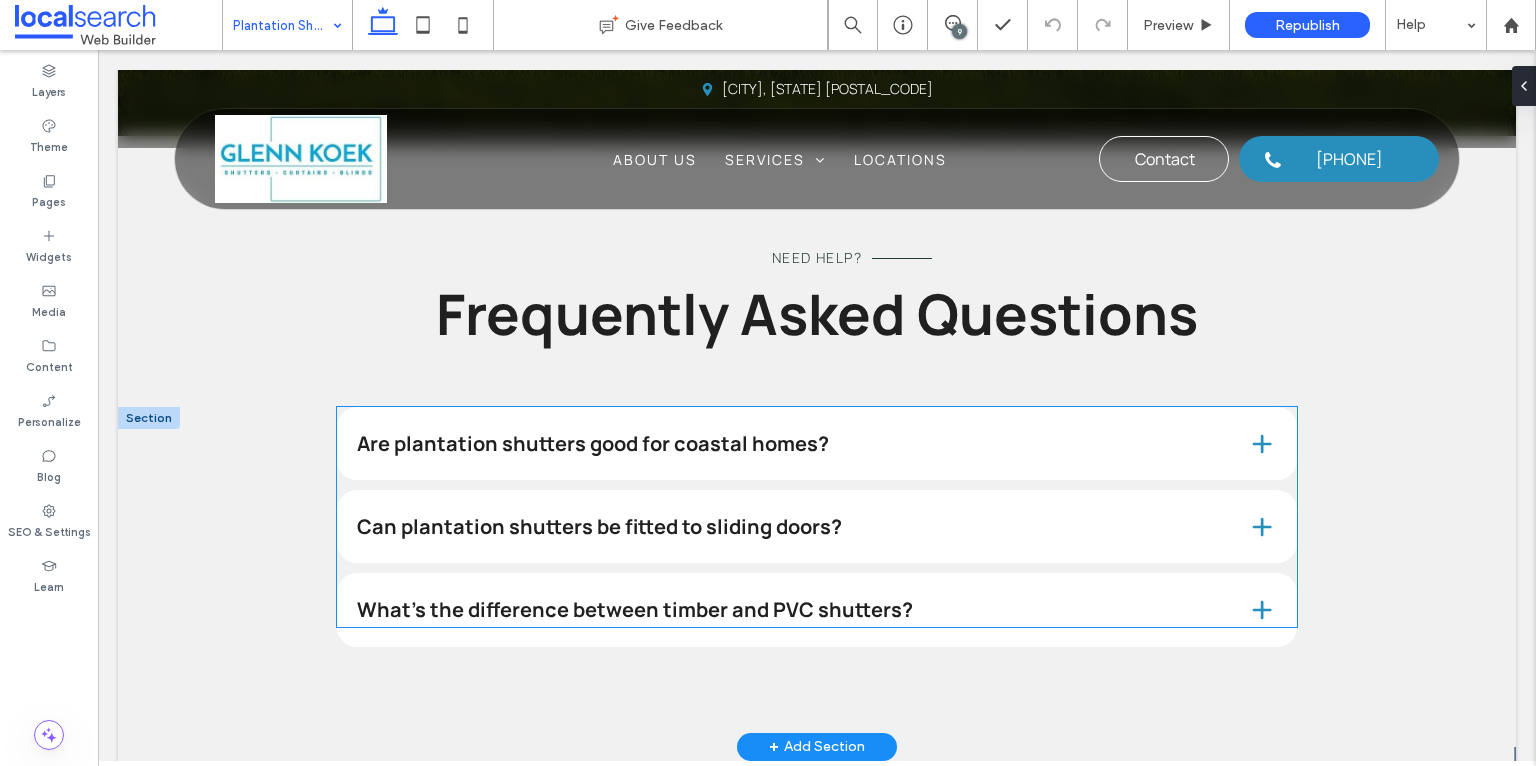 click on "Can plantation shutters be fitted to sliding doors?" at bounding box center [817, 526] 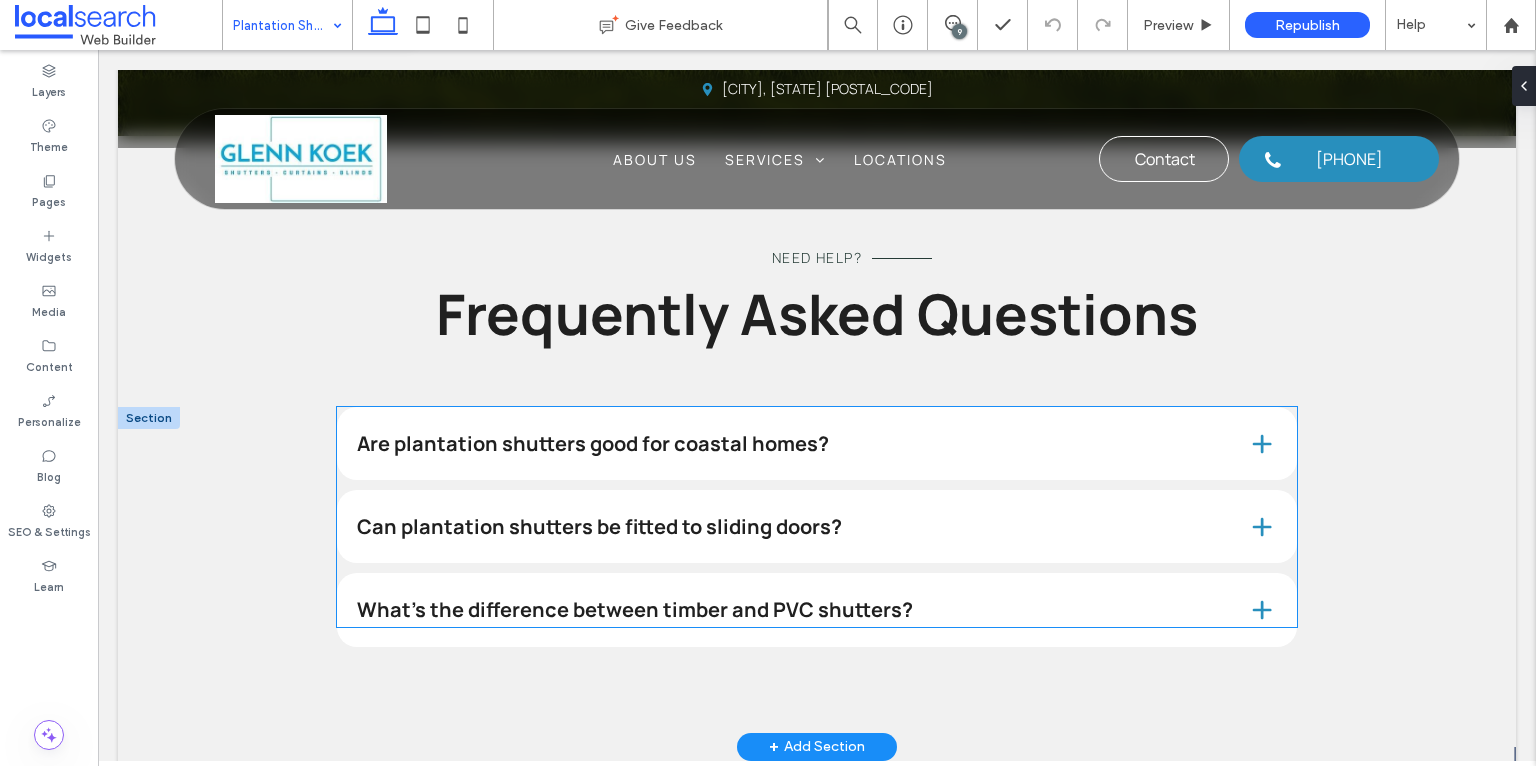 type on "*" 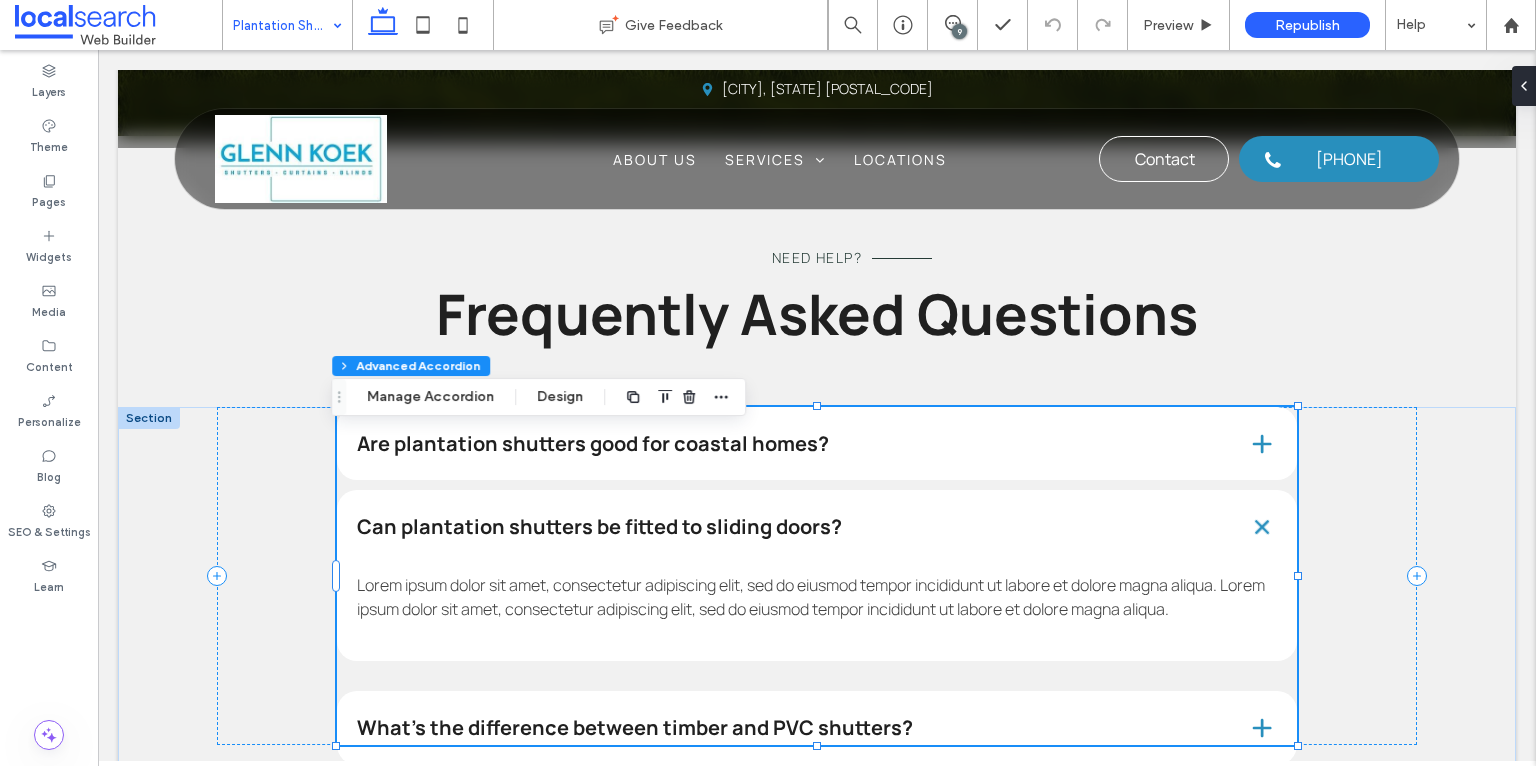 click on "Are plantation shutters good for coastal homes?" at bounding box center (817, 443) 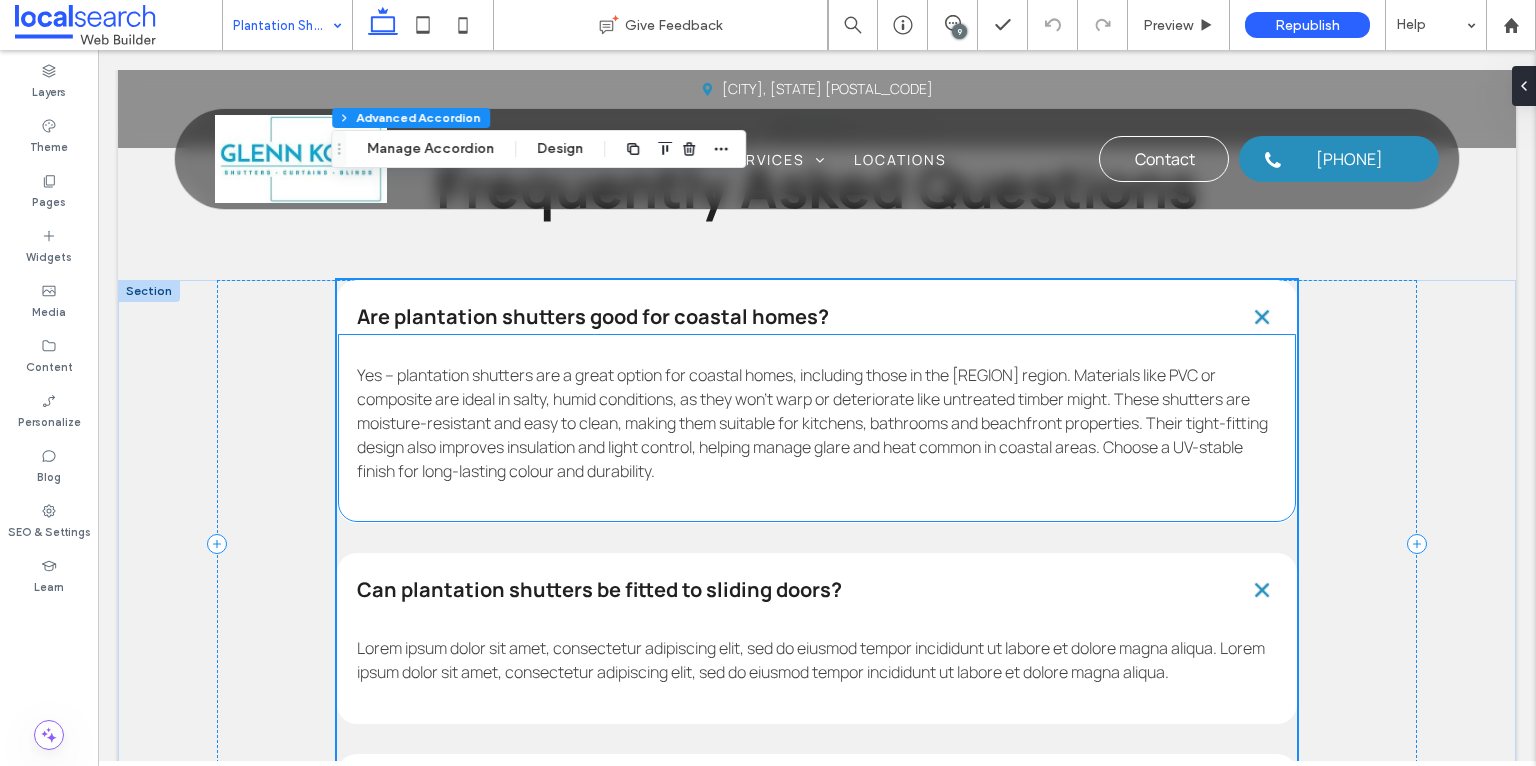 scroll, scrollTop: 4044, scrollLeft: 0, axis: vertical 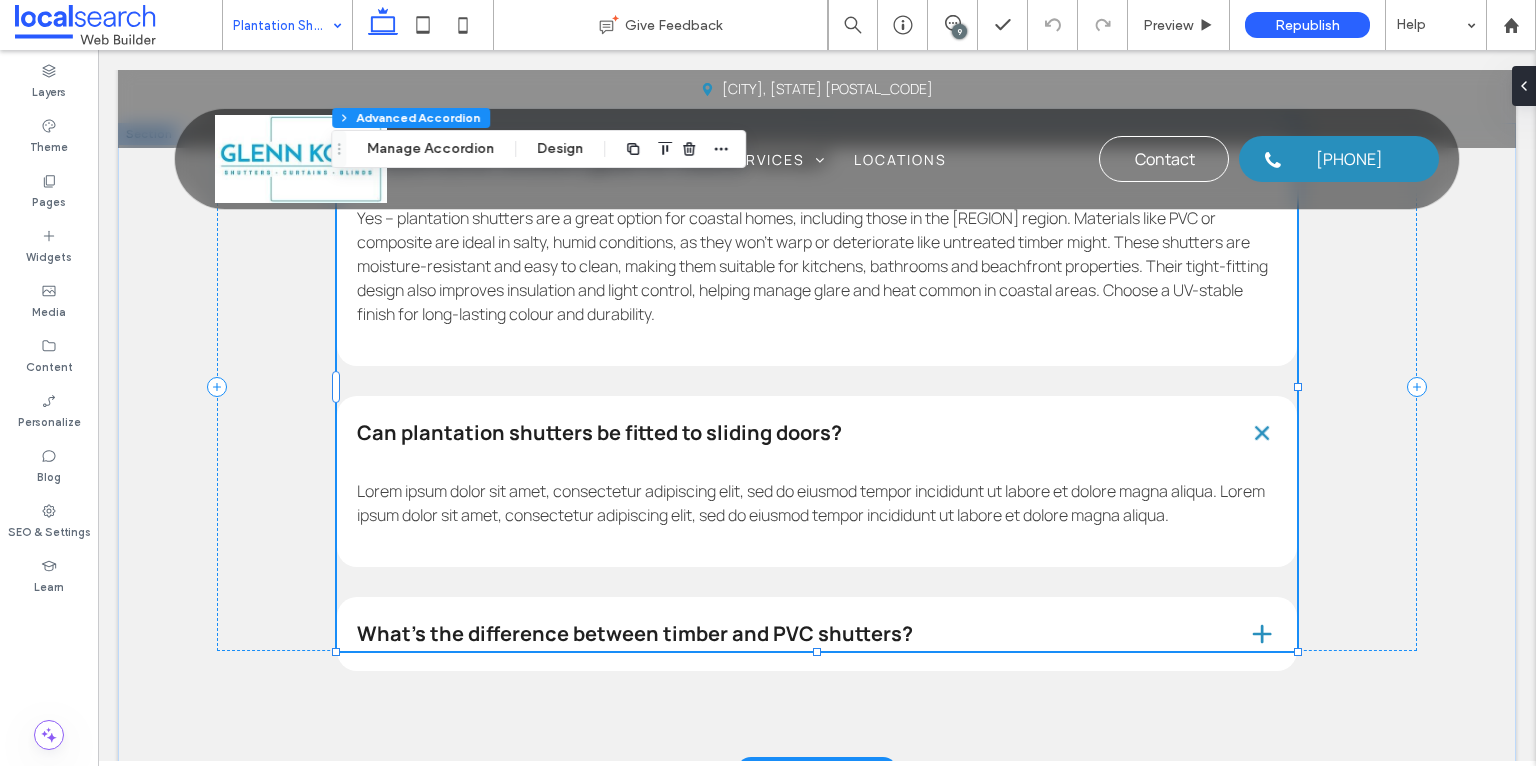 click on "What’s the difference between timber and PVC shutters?" at bounding box center [786, 634] 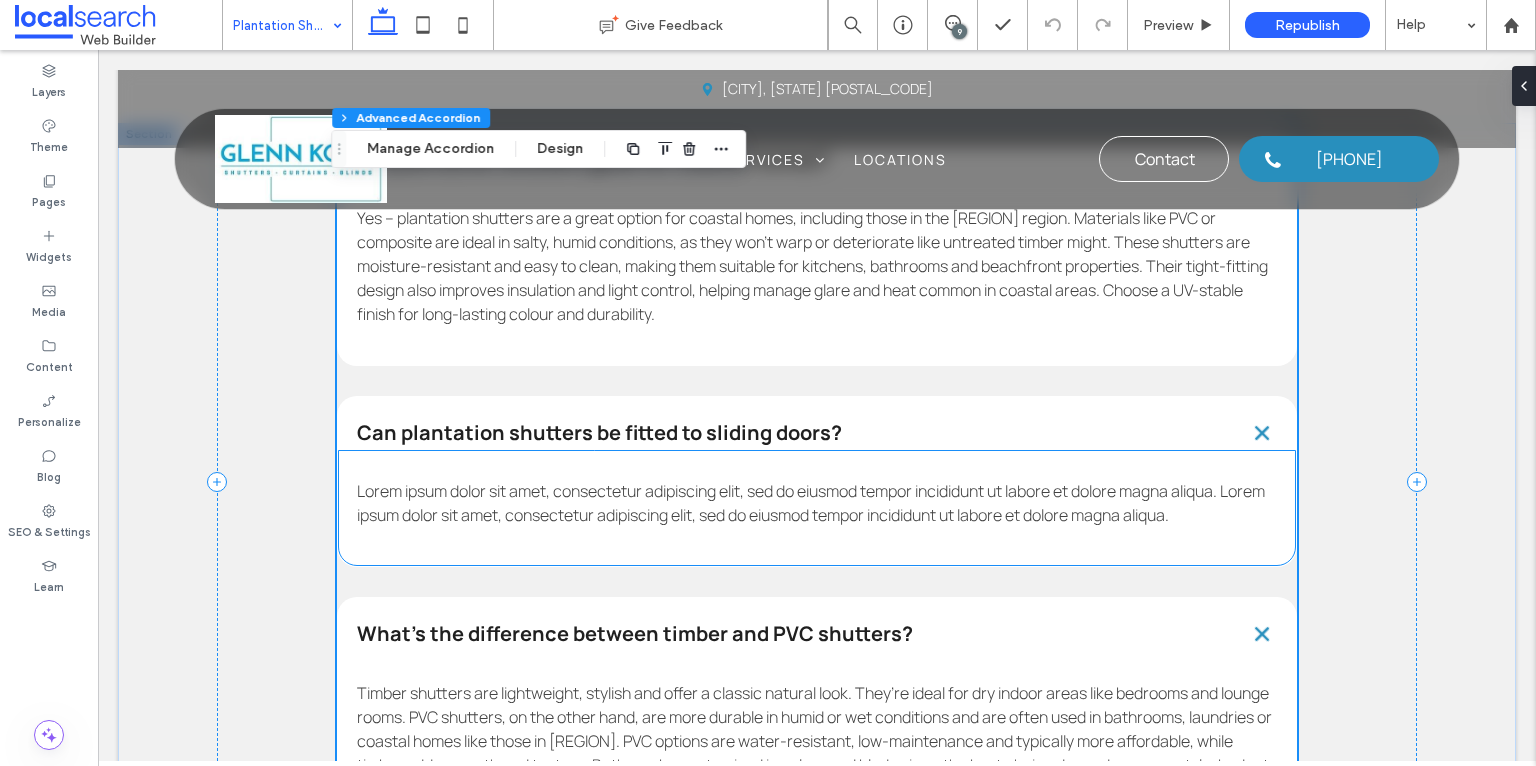 scroll, scrollTop: 4191, scrollLeft: 0, axis: vertical 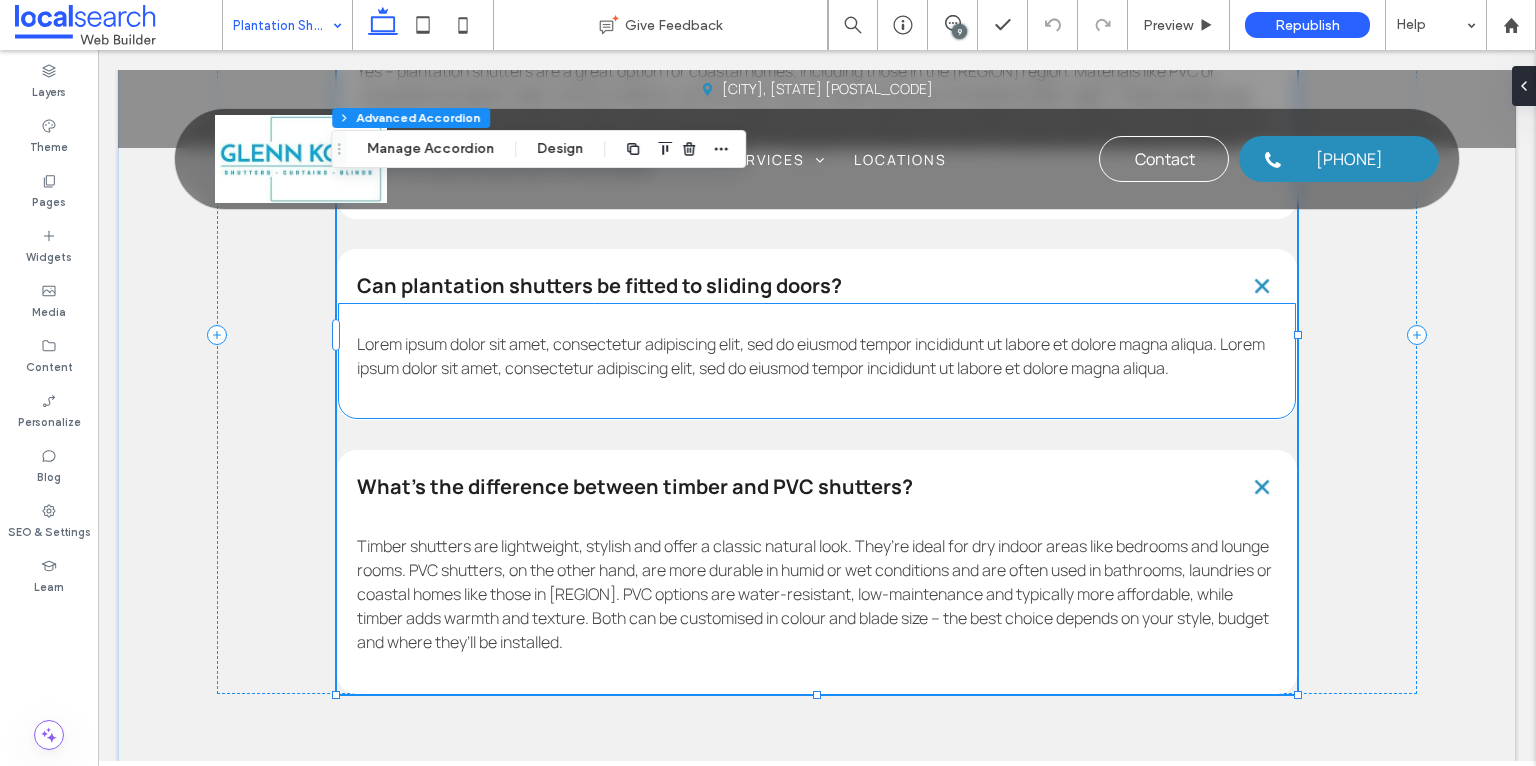 click on "Lorem ipsum dolor sit amet, consectetur adipiscing elit, sed do eiusmod tempor incididunt ut labore et dolore magna aliqua. Lorem ipsum dolor sit amet, consectetur adipiscing elit, sed do eiusmod tempor incididunt ut labore et dolore magna aliqua." at bounding box center [811, 356] 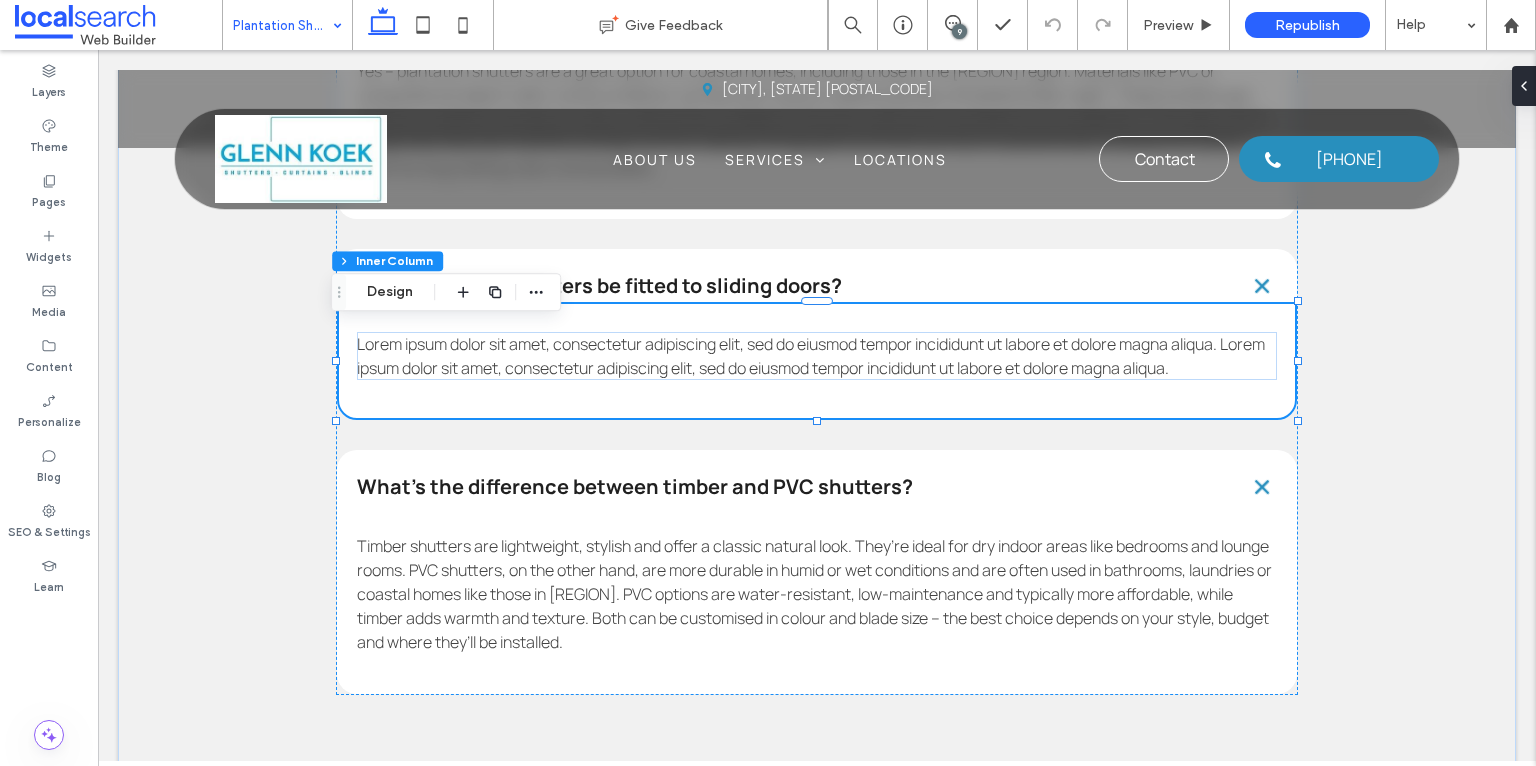 click on "Lorem ipsum dolor sit amet, consectetur adipiscing elit, sed do eiusmod tempor incididunt ut labore et dolore magna aliqua. Lorem ipsum dolor sit amet, consectetur adipiscing elit, sed do eiusmod tempor incididunt ut labore et dolore magna aliqua." at bounding box center [811, 356] 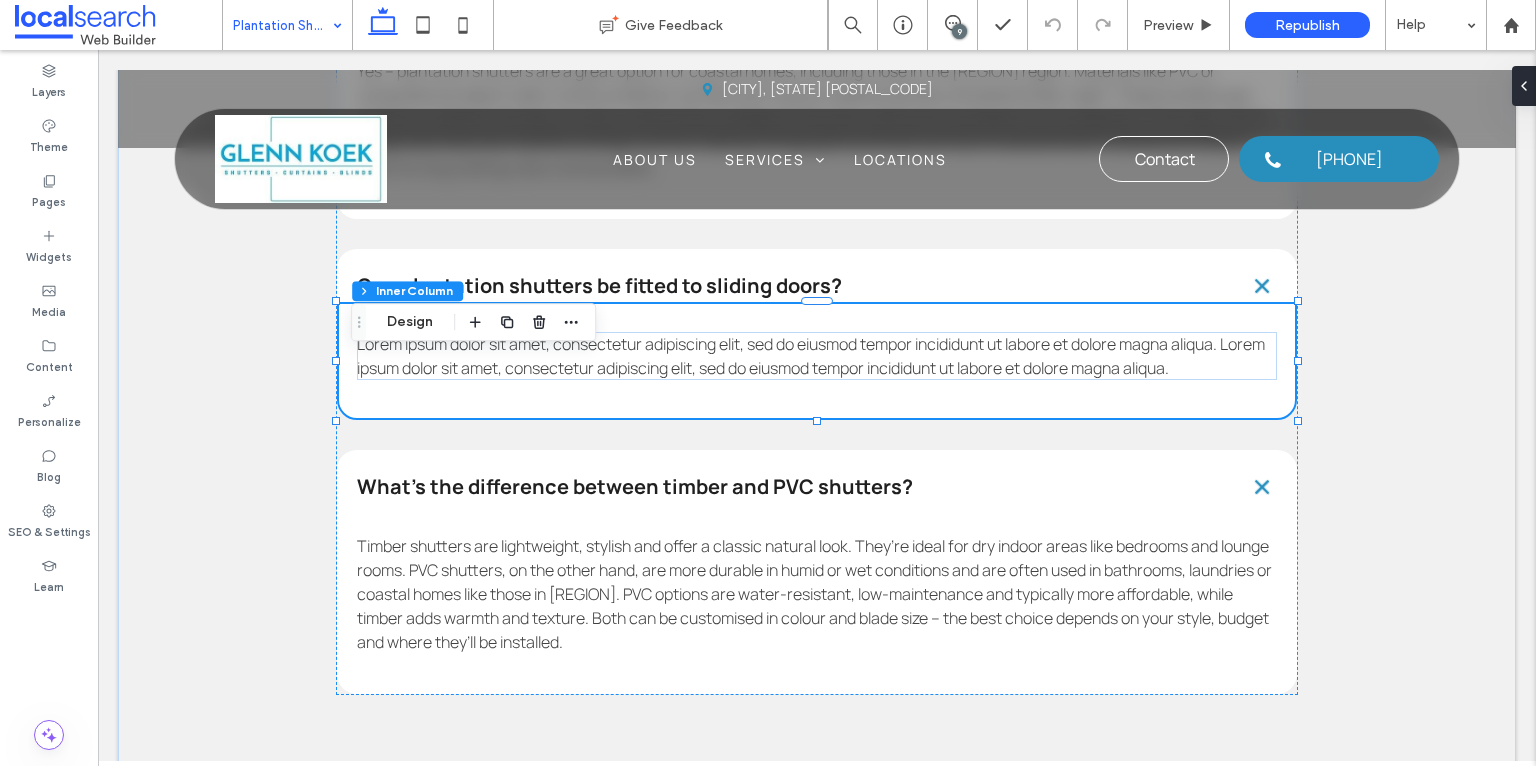 click on "Lorem ipsum dolor sit amet, consectetur adipiscing elit, sed do eiusmod tempor incididunt ut labore et dolore magna aliqua. Lorem ipsum dolor sit amet, consectetur adipiscing elit, sed do eiusmod tempor incididunt ut labore et dolore magna aliqua." at bounding box center (811, 356) 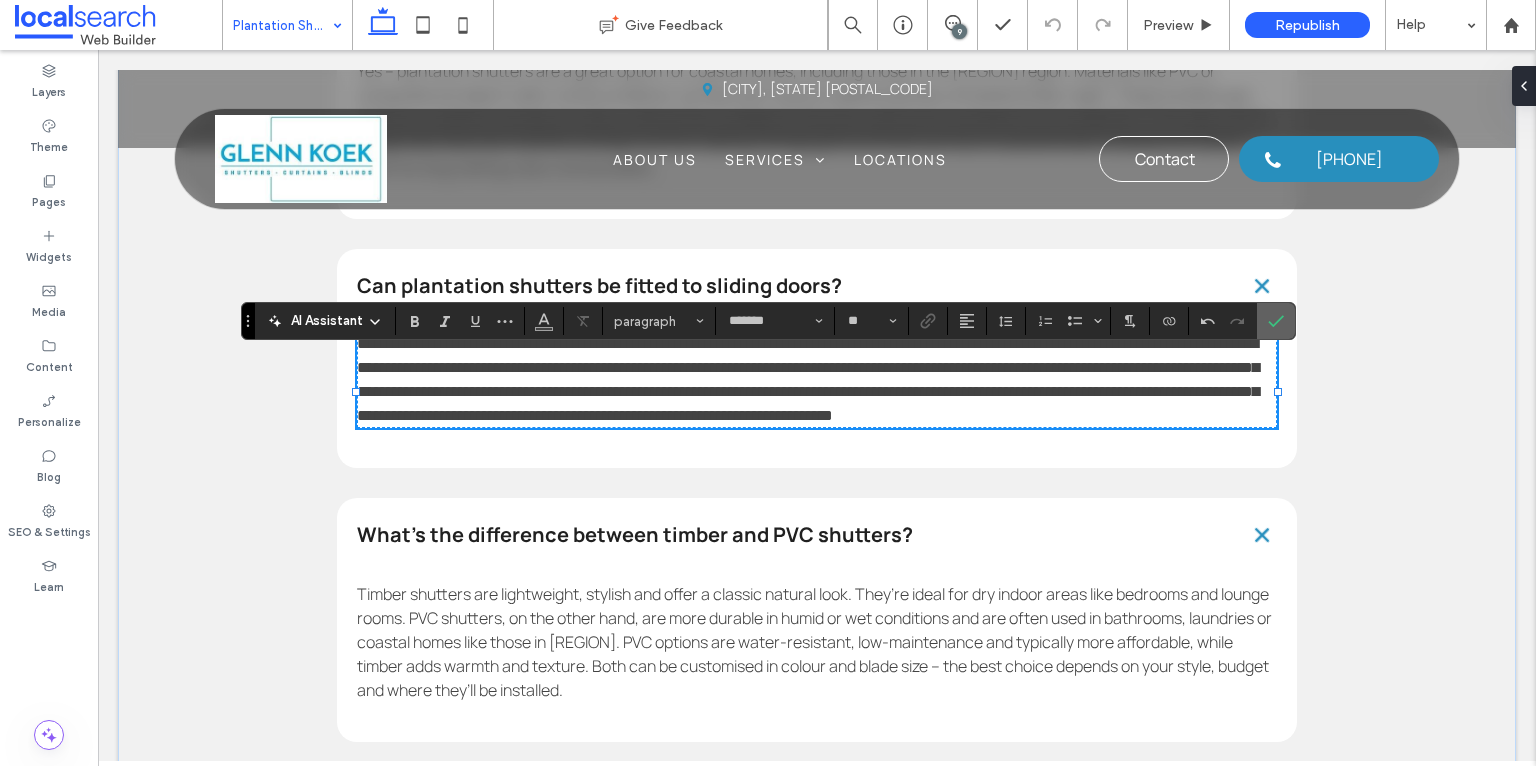 click 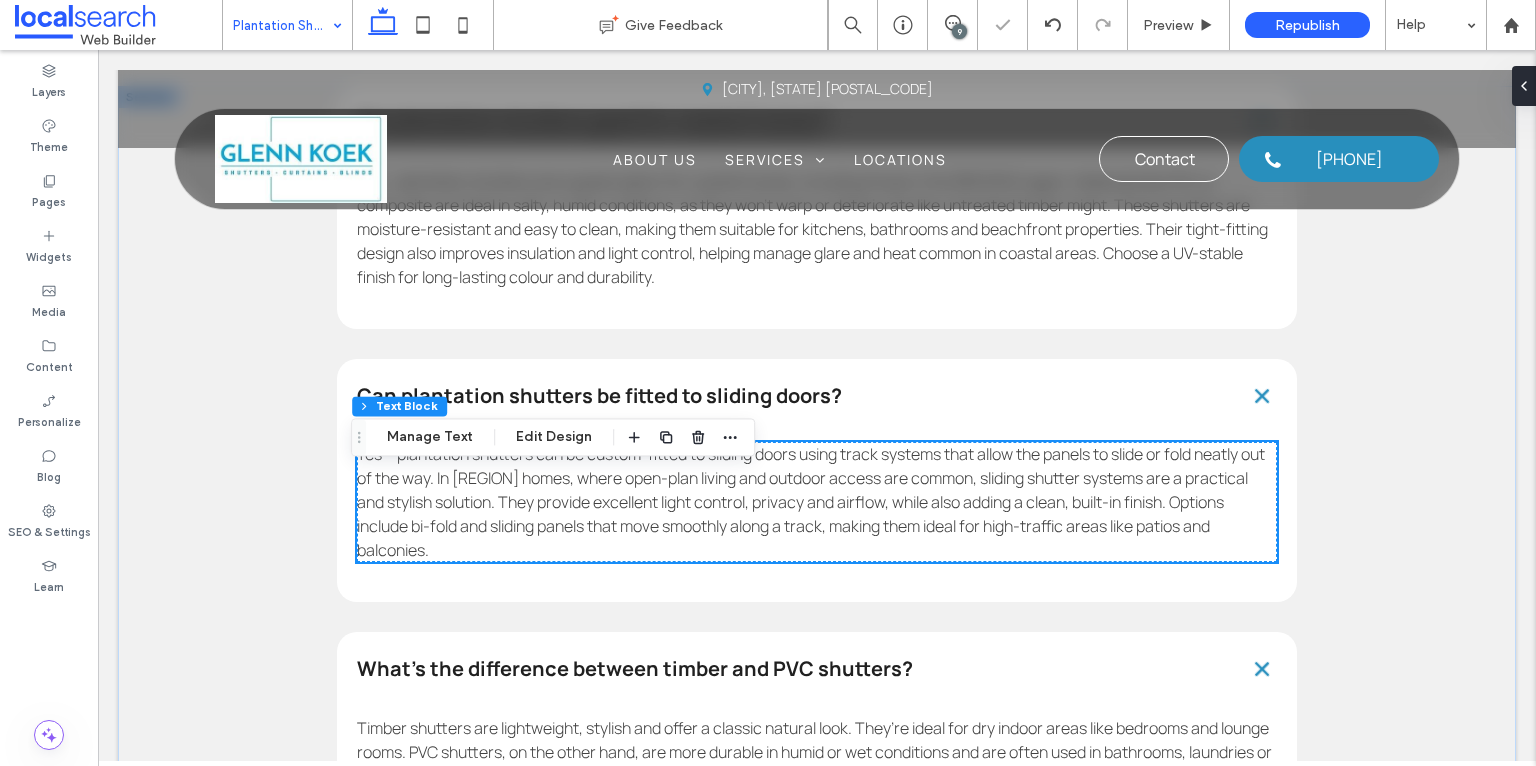 scroll, scrollTop: 4073, scrollLeft: 0, axis: vertical 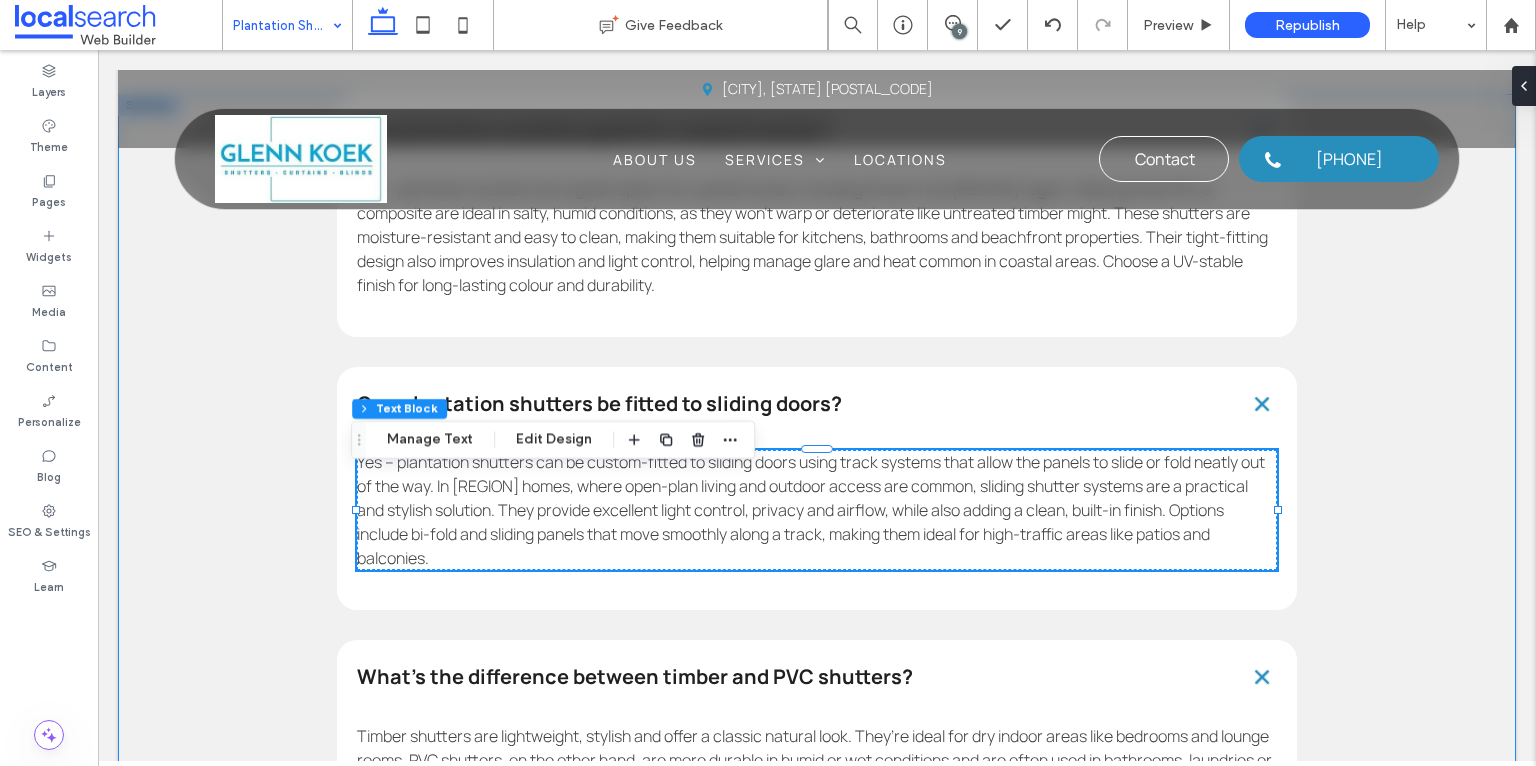 click on "Are plantation shutters good for coastal homes?
Yes – plantation shutters are a great option for coastal homes, including those in the Illawarra region. Materials like PVC or composite are ideal in salty, humid conditions, as they won’t warp or deteriorate like untreated timber might. These shutters are moisture-resistant and easy to clean, making them suitable for kitchens, bathrooms and beachfront properties. Their tight-fitting design also improves insulation and light control, helping manage glare and heat common in coastal areas. Choose a UV-stable finish for long-lasting colour and durability.
Can plantation shutters be fitted to sliding doors?
What’s the difference between timber and PVC shutters?" at bounding box center [817, 549] 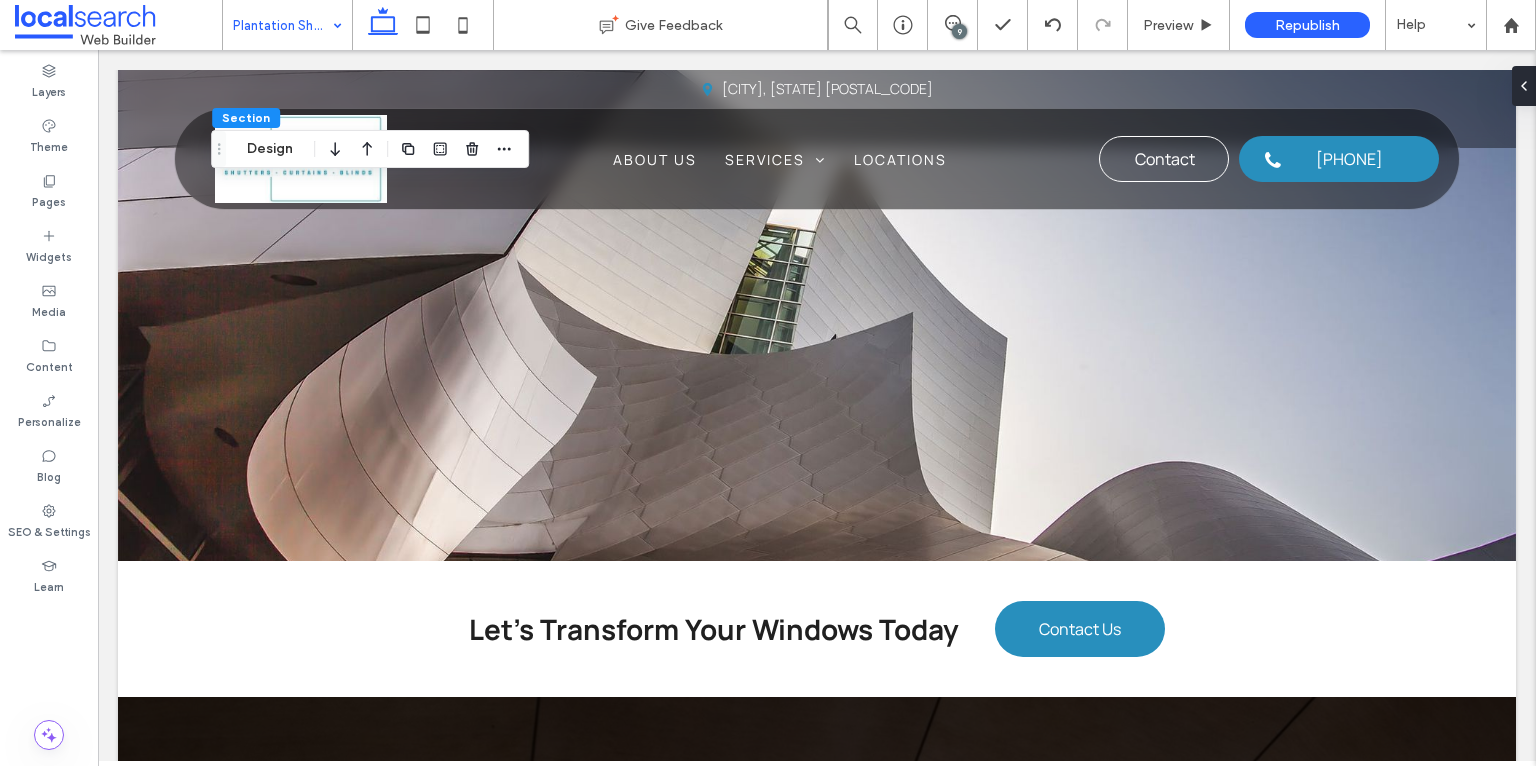 scroll, scrollTop: 5140, scrollLeft: 0, axis: vertical 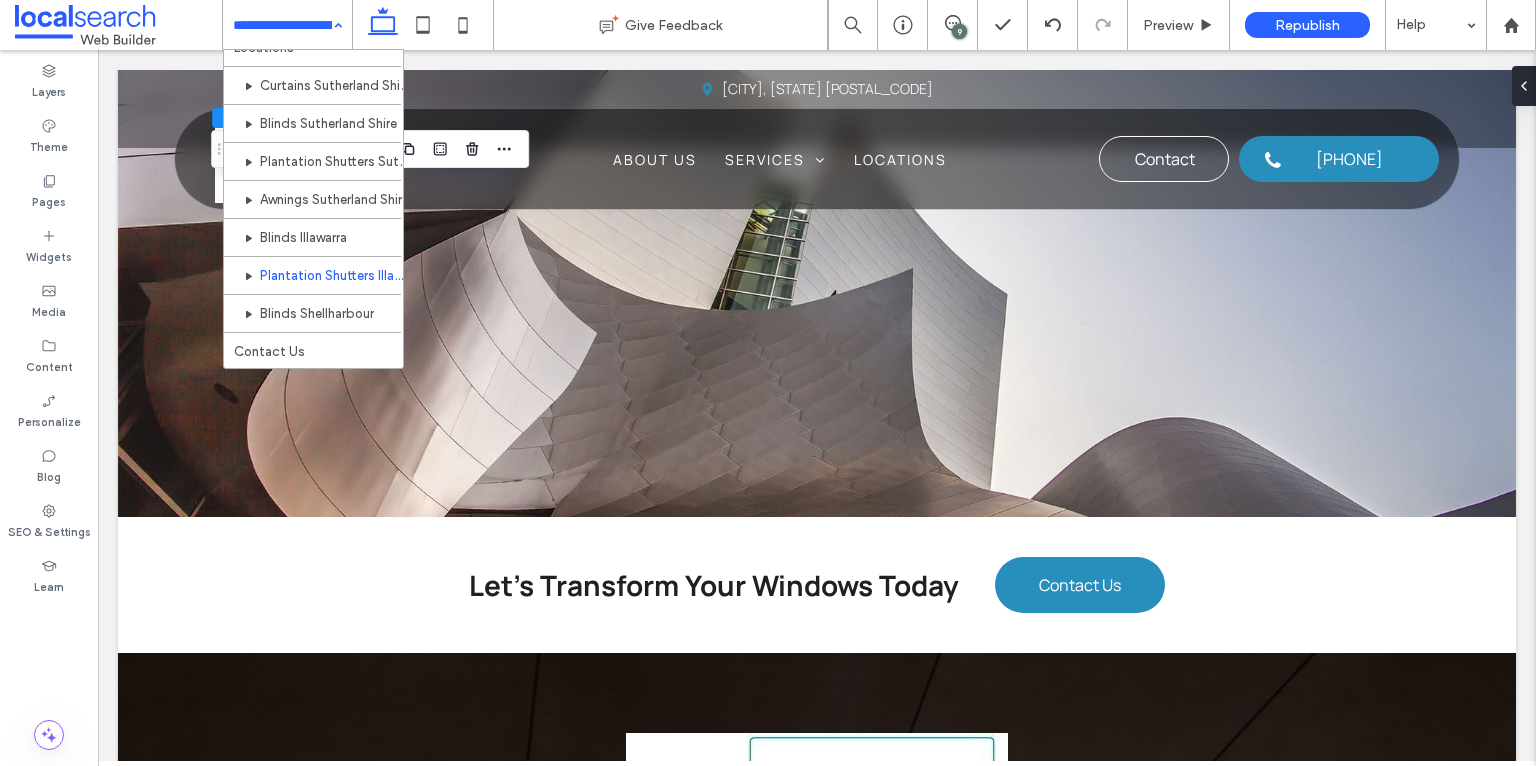 drag, startPoint x: 397, startPoint y: 194, endPoint x: 301, endPoint y: 320, distance: 158.40454 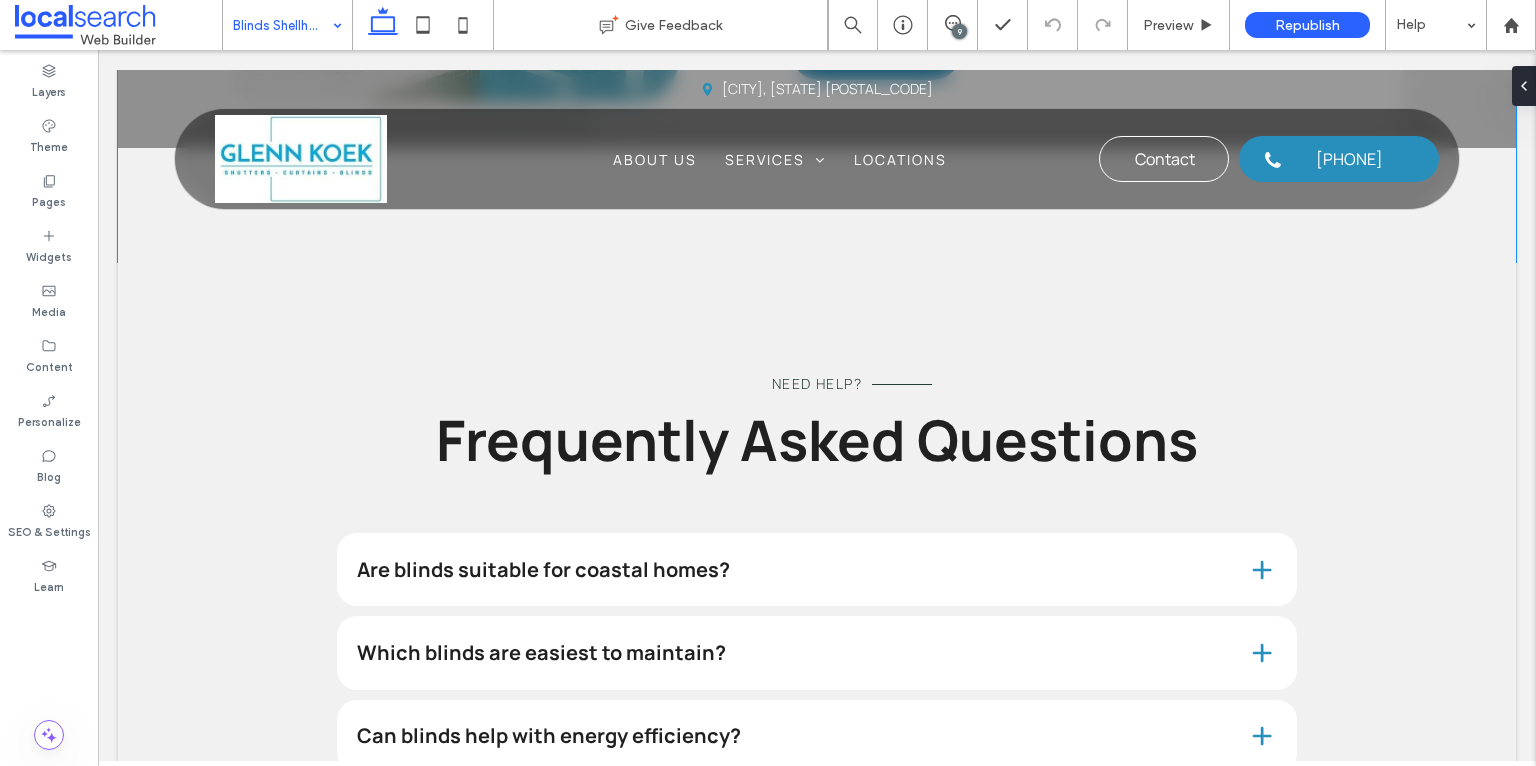 scroll, scrollTop: 5527, scrollLeft: 0, axis: vertical 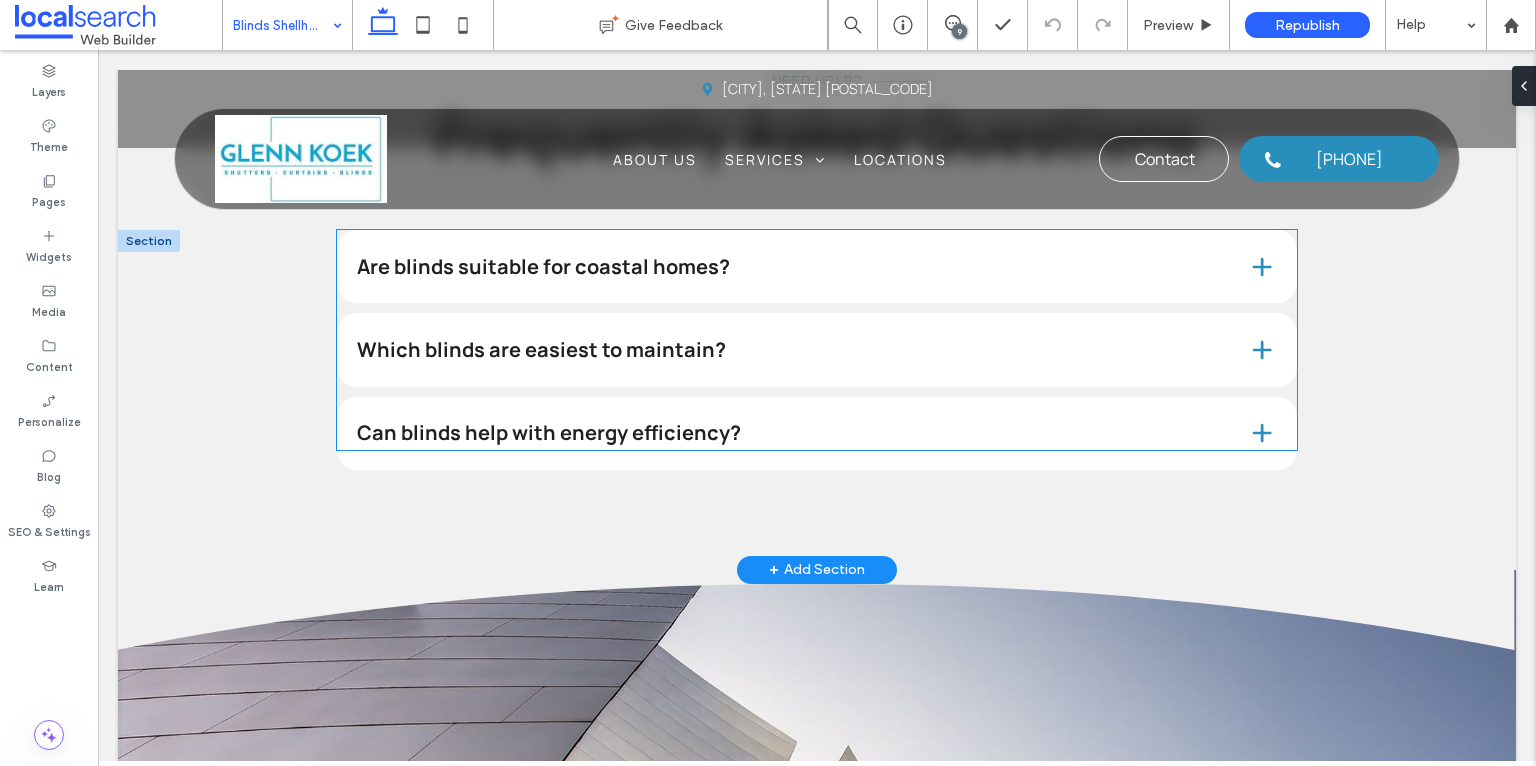 click on "Are blinds suitable for coastal homes?" at bounding box center [786, 267] 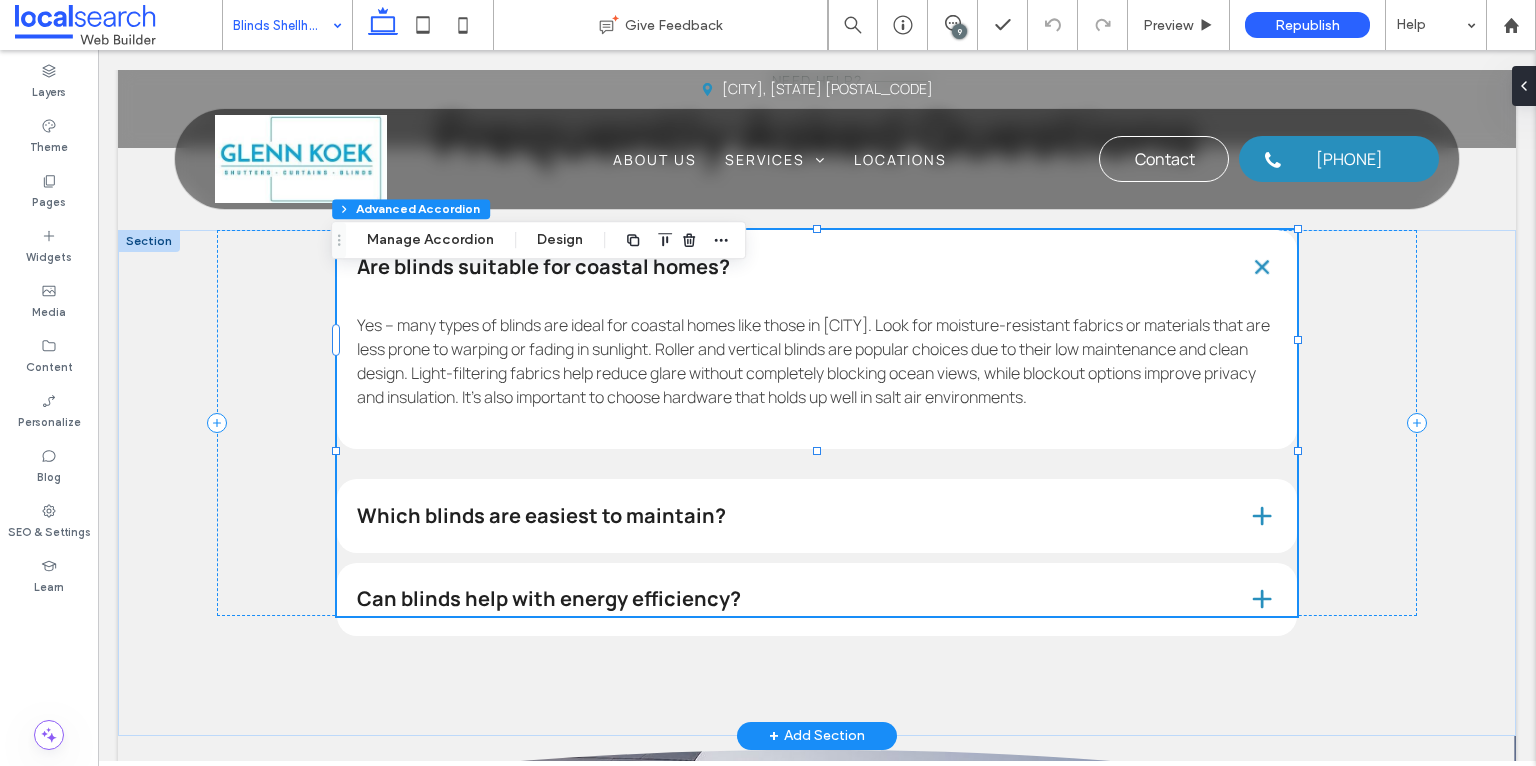 type on "*" 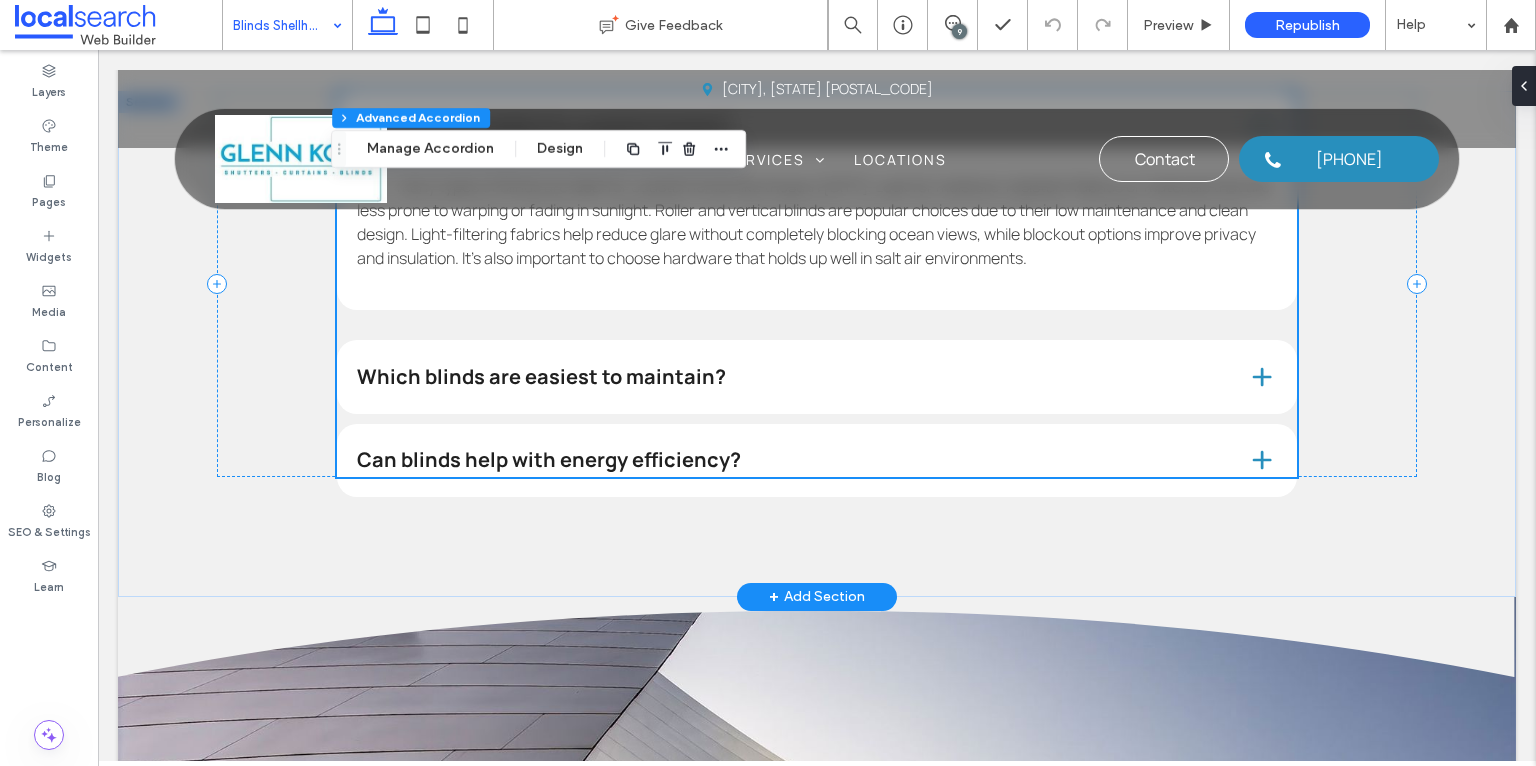 scroll, scrollTop: 5668, scrollLeft: 0, axis: vertical 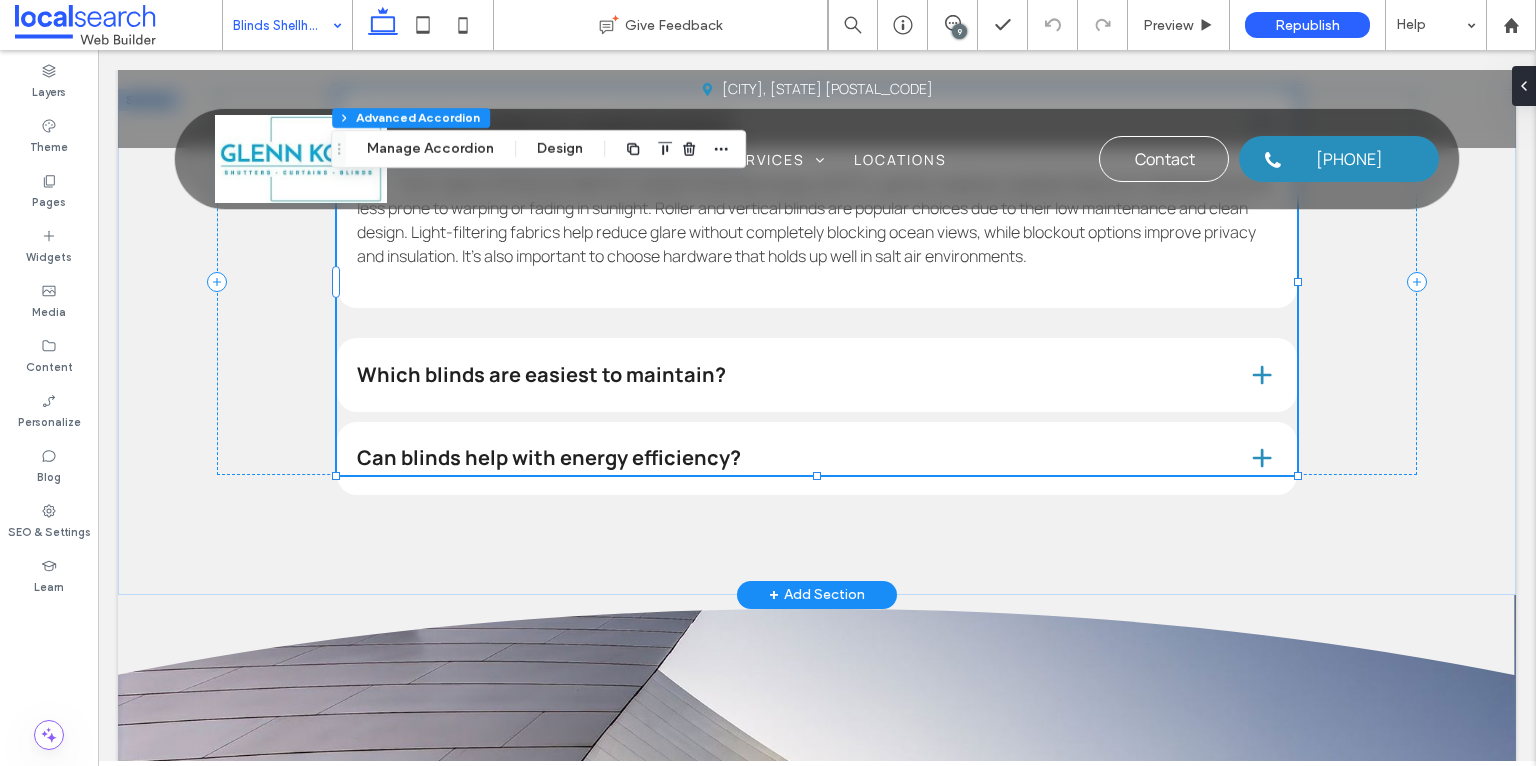 click on "Which blinds are easiest to maintain?" at bounding box center [786, 375] 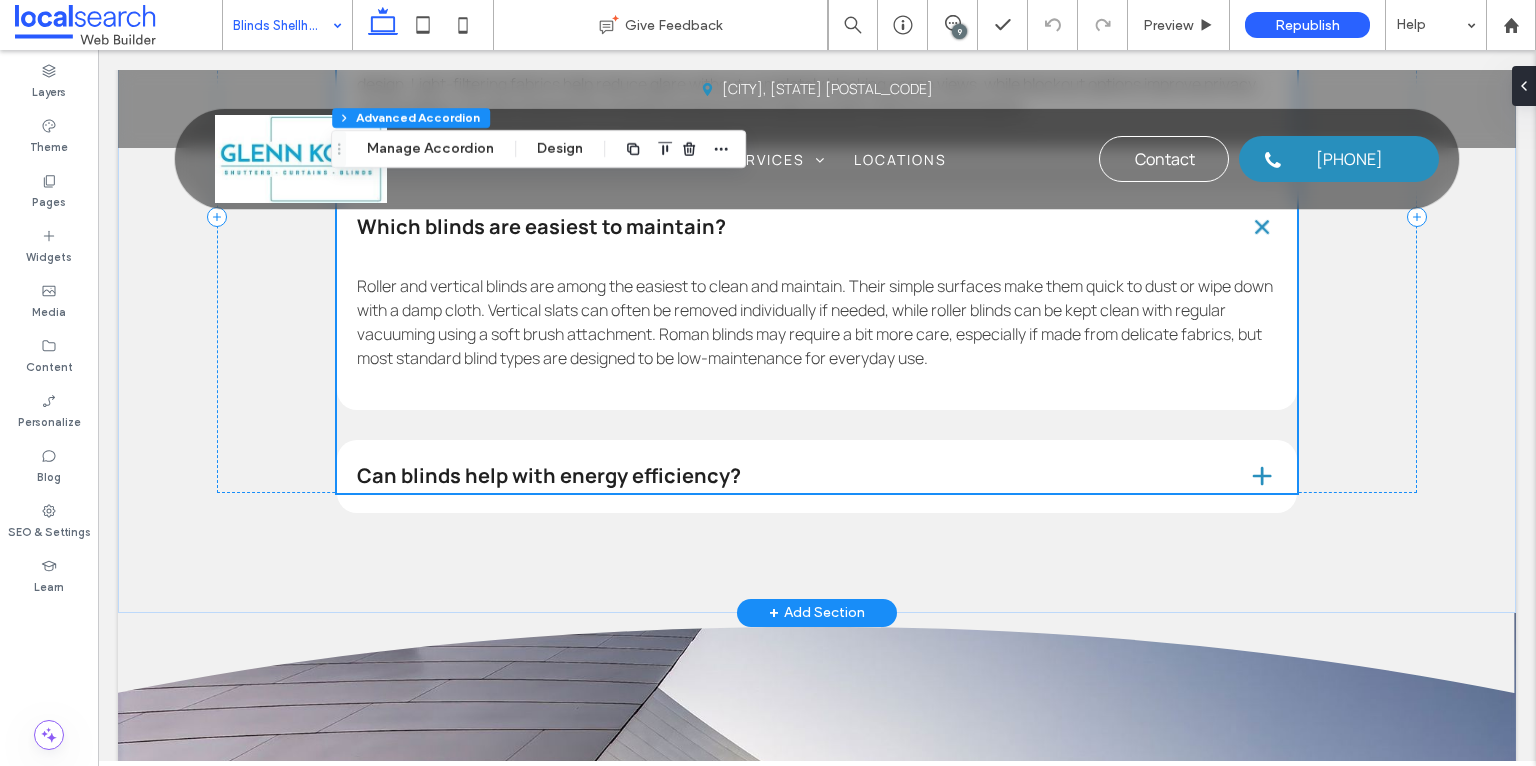 scroll, scrollTop: 5892, scrollLeft: 0, axis: vertical 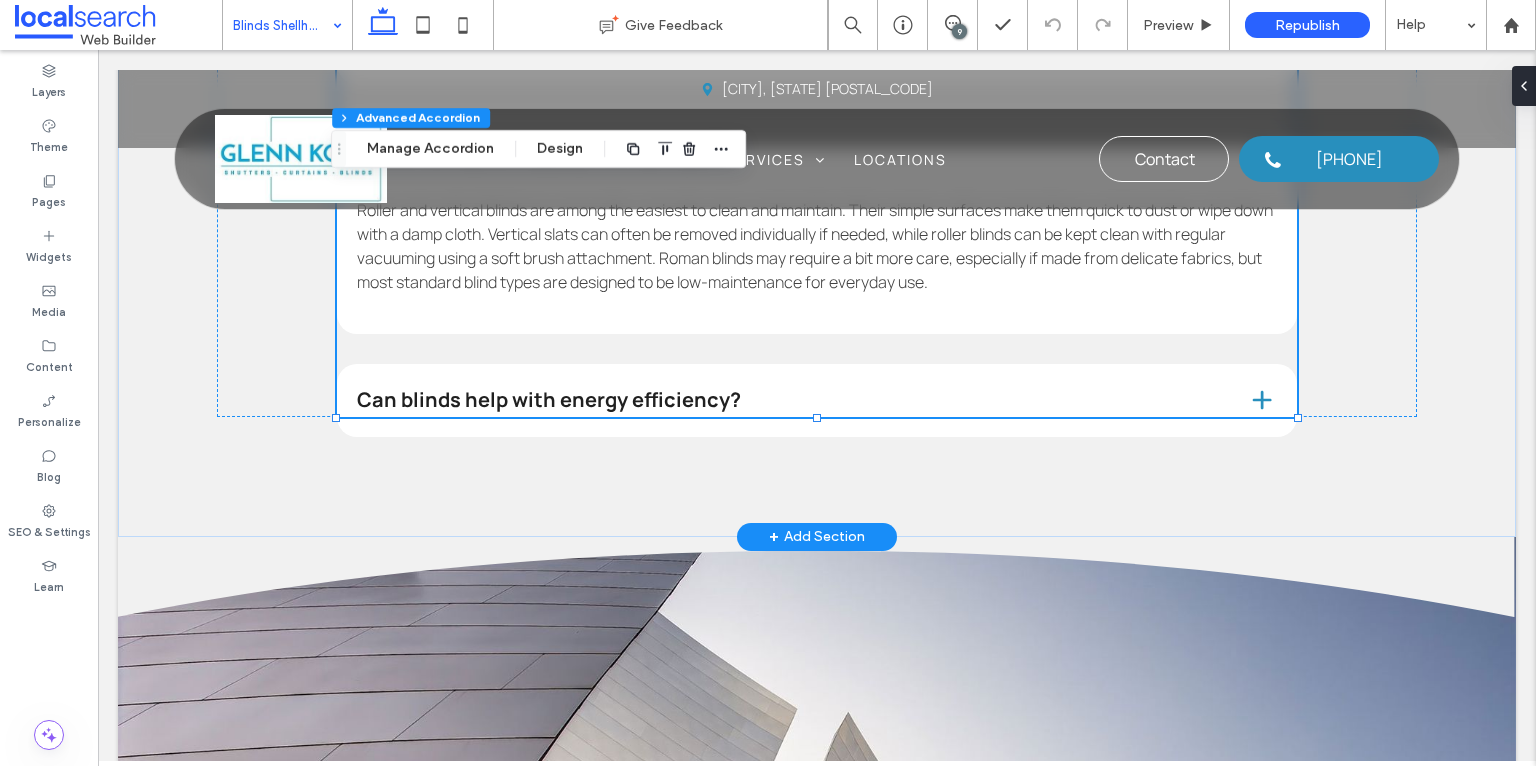 click on "Can blinds help with energy efficiency?" at bounding box center (786, 400) 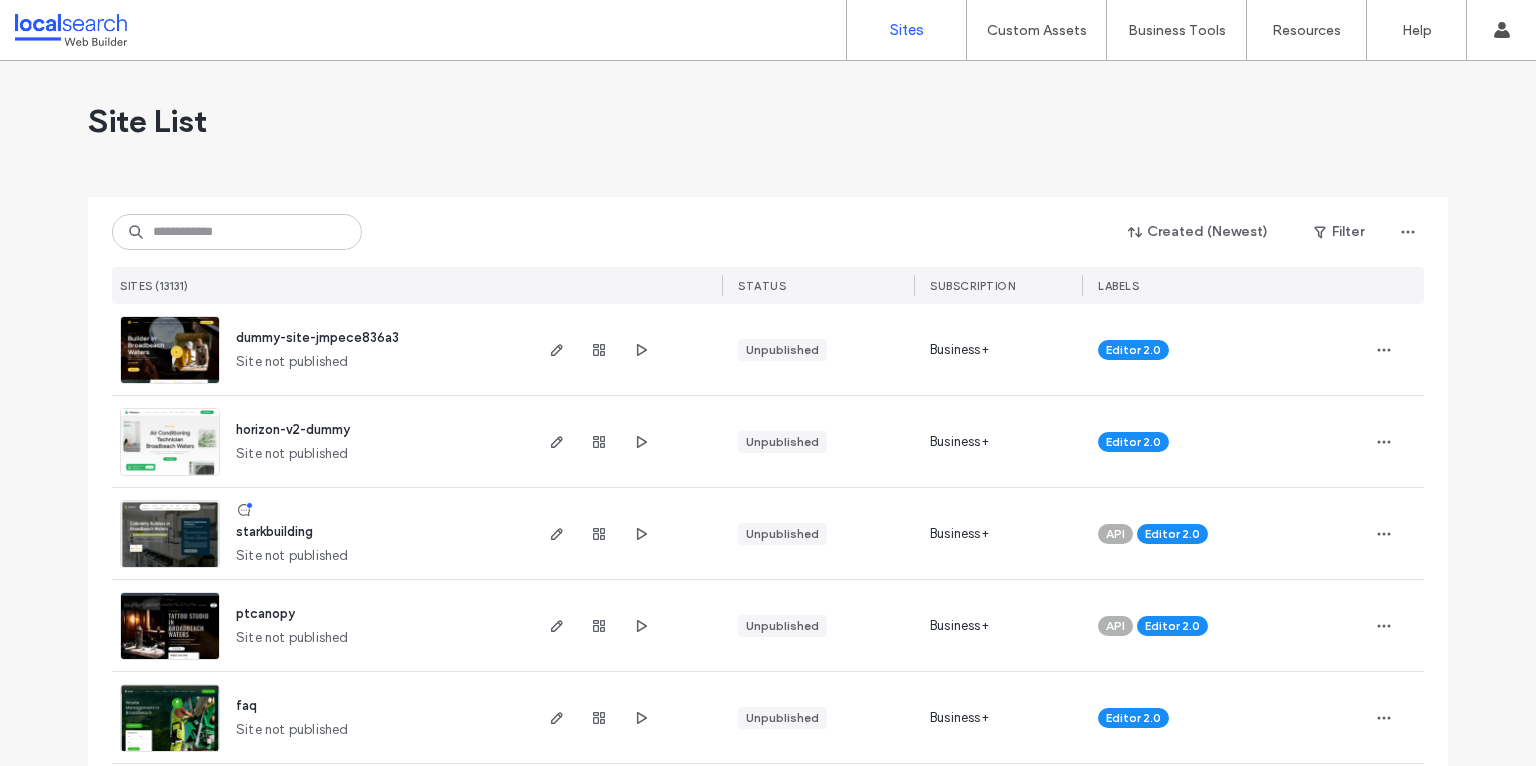 scroll, scrollTop: 0, scrollLeft: 0, axis: both 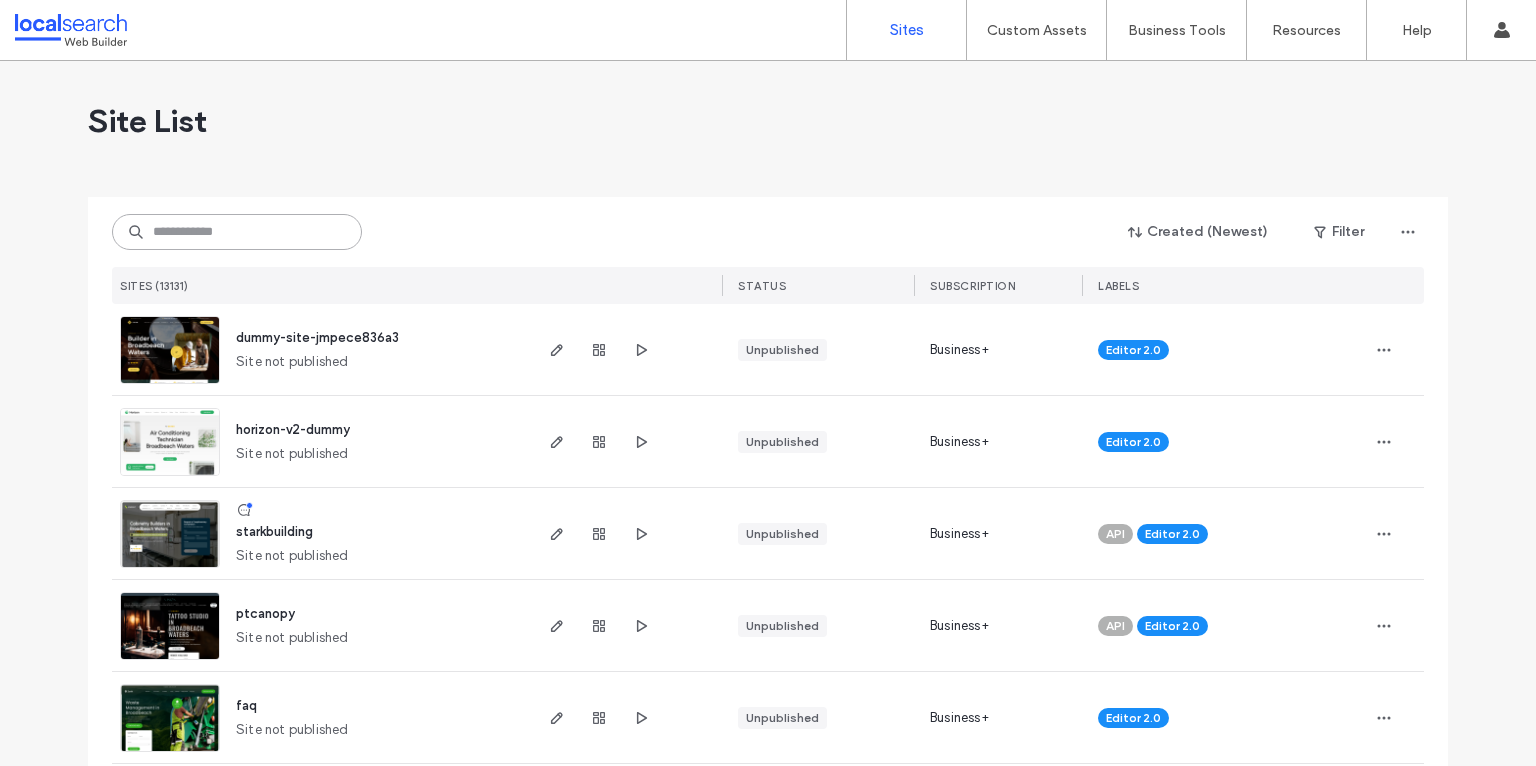 click at bounding box center (237, 232) 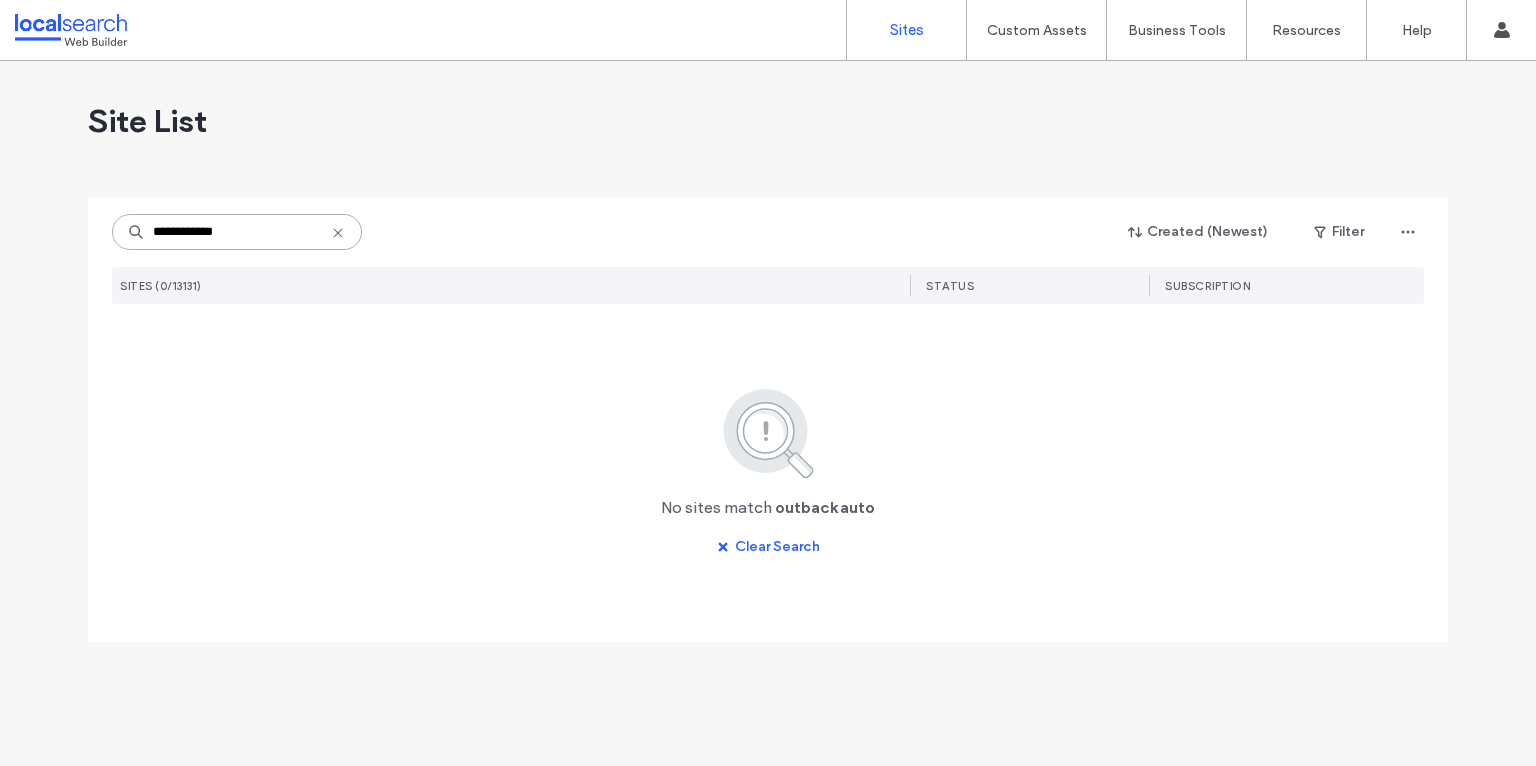 click on "**********" at bounding box center [237, 232] 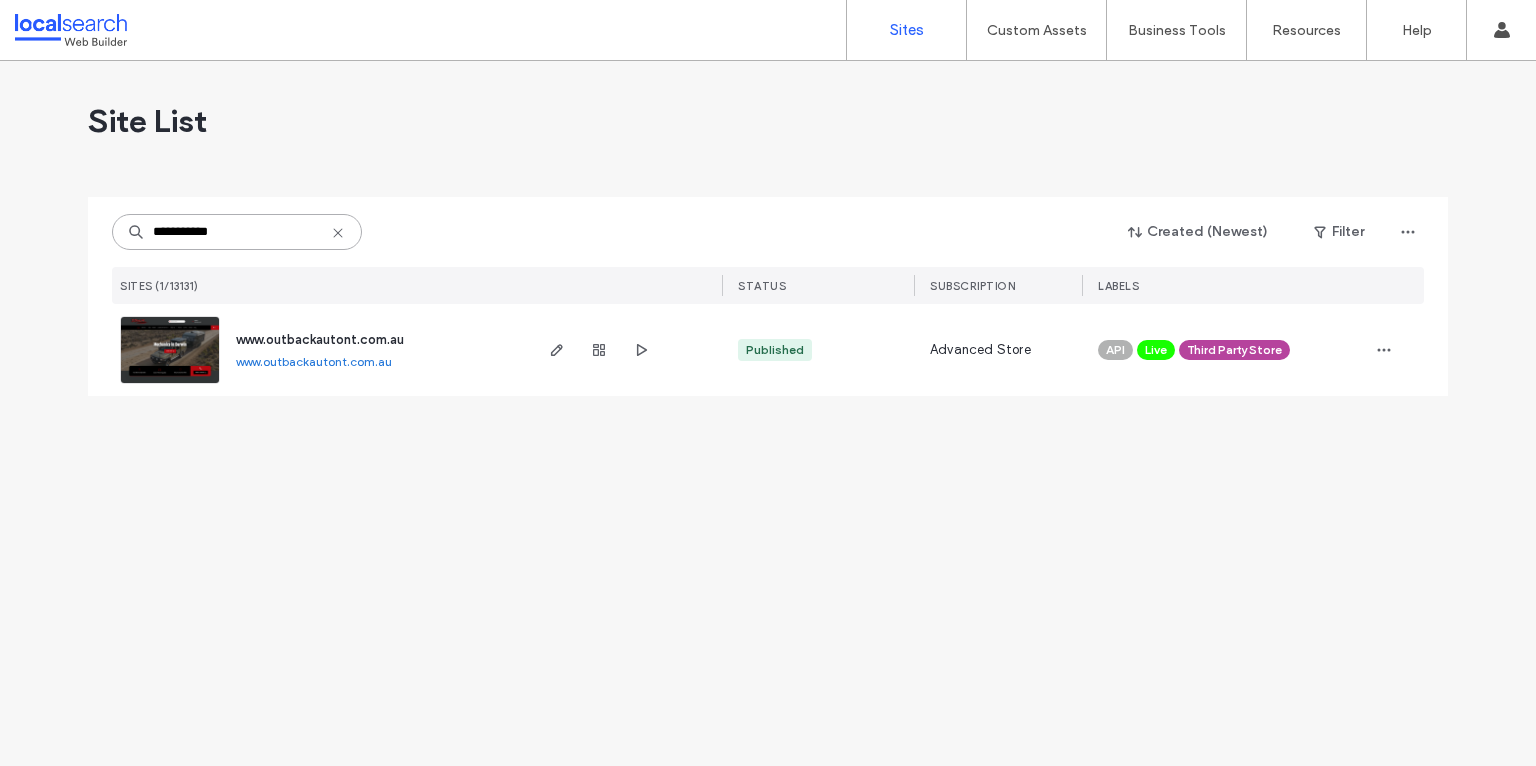 type on "**********" 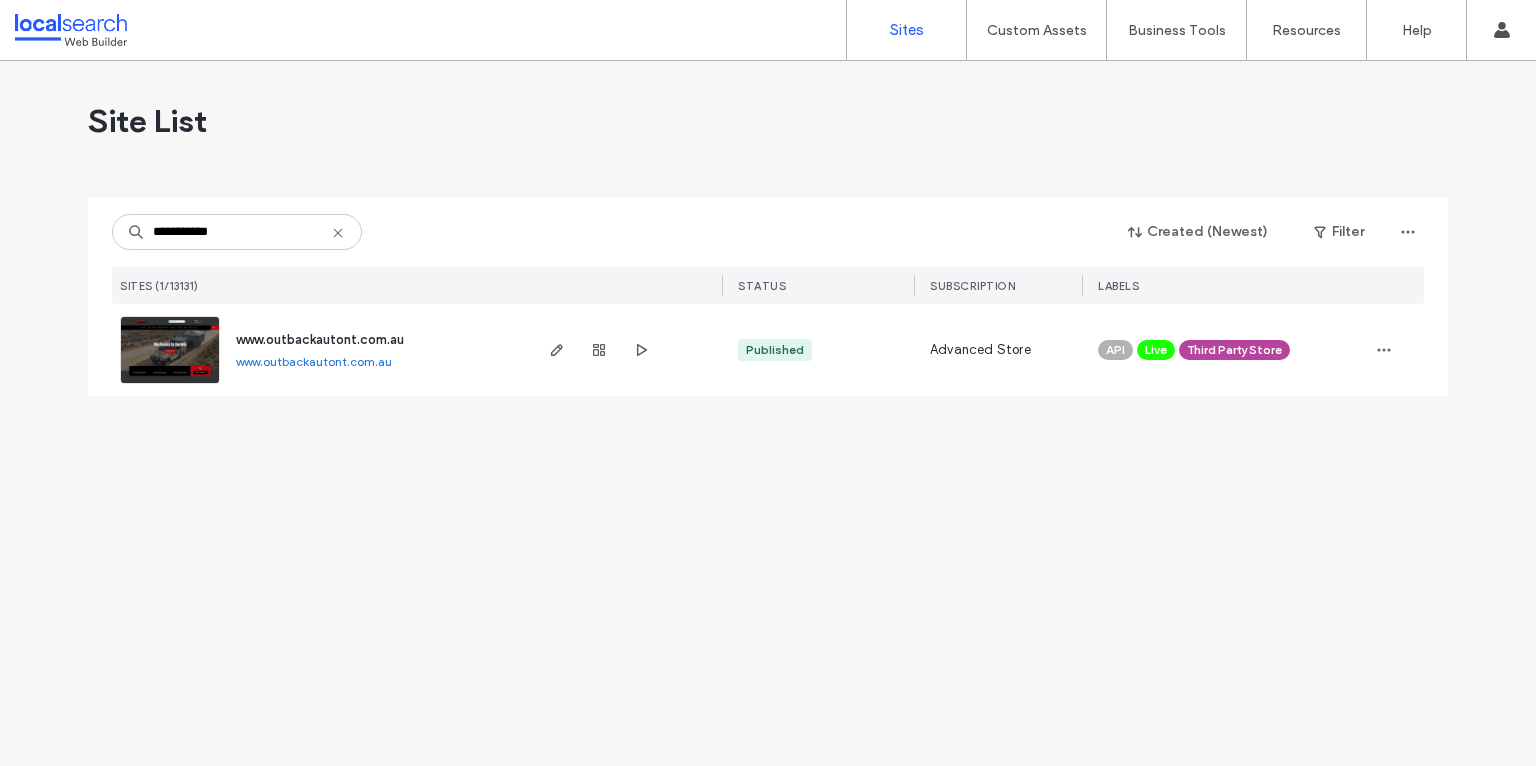 click at bounding box center (170, 385) 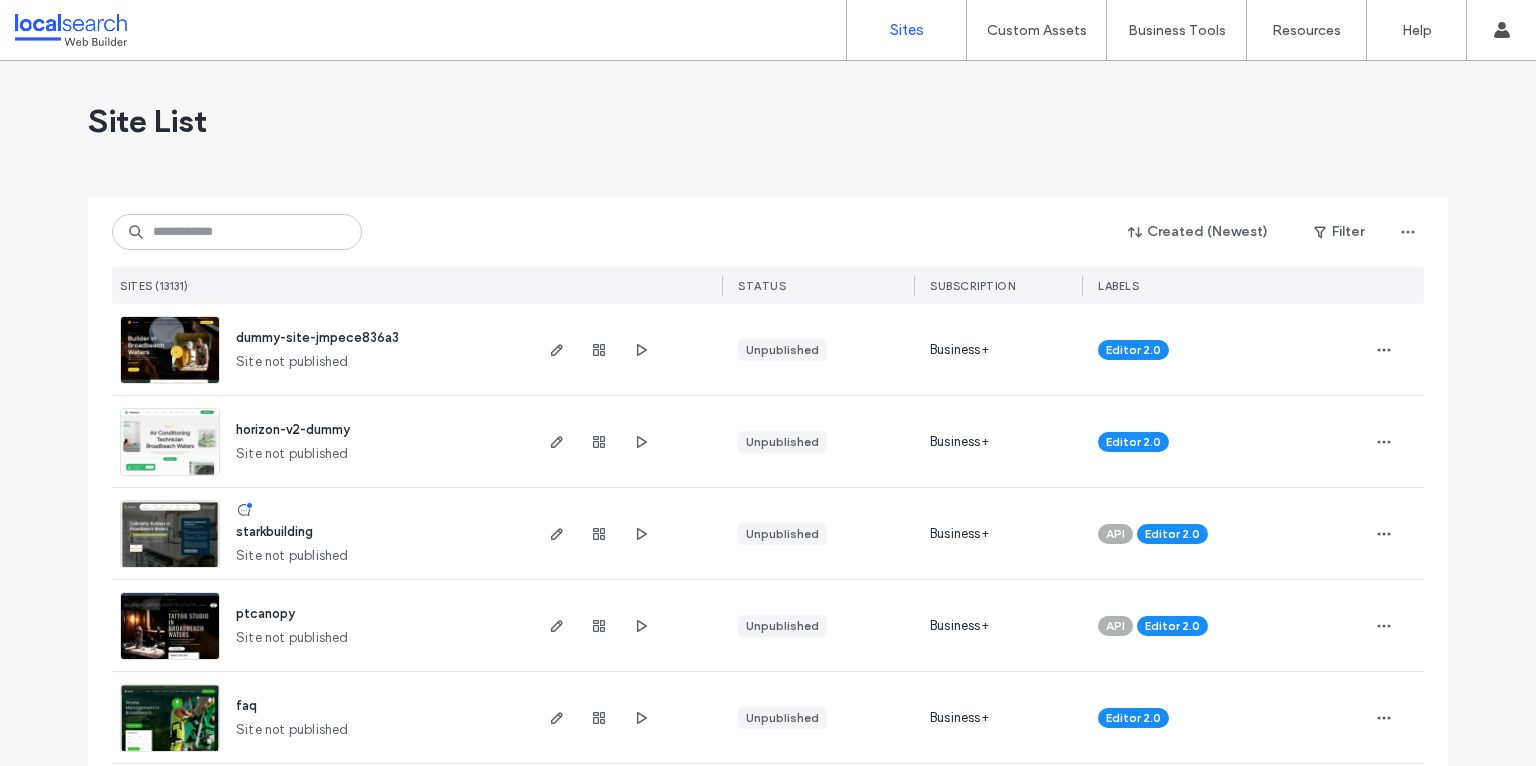 scroll, scrollTop: 0, scrollLeft: 0, axis: both 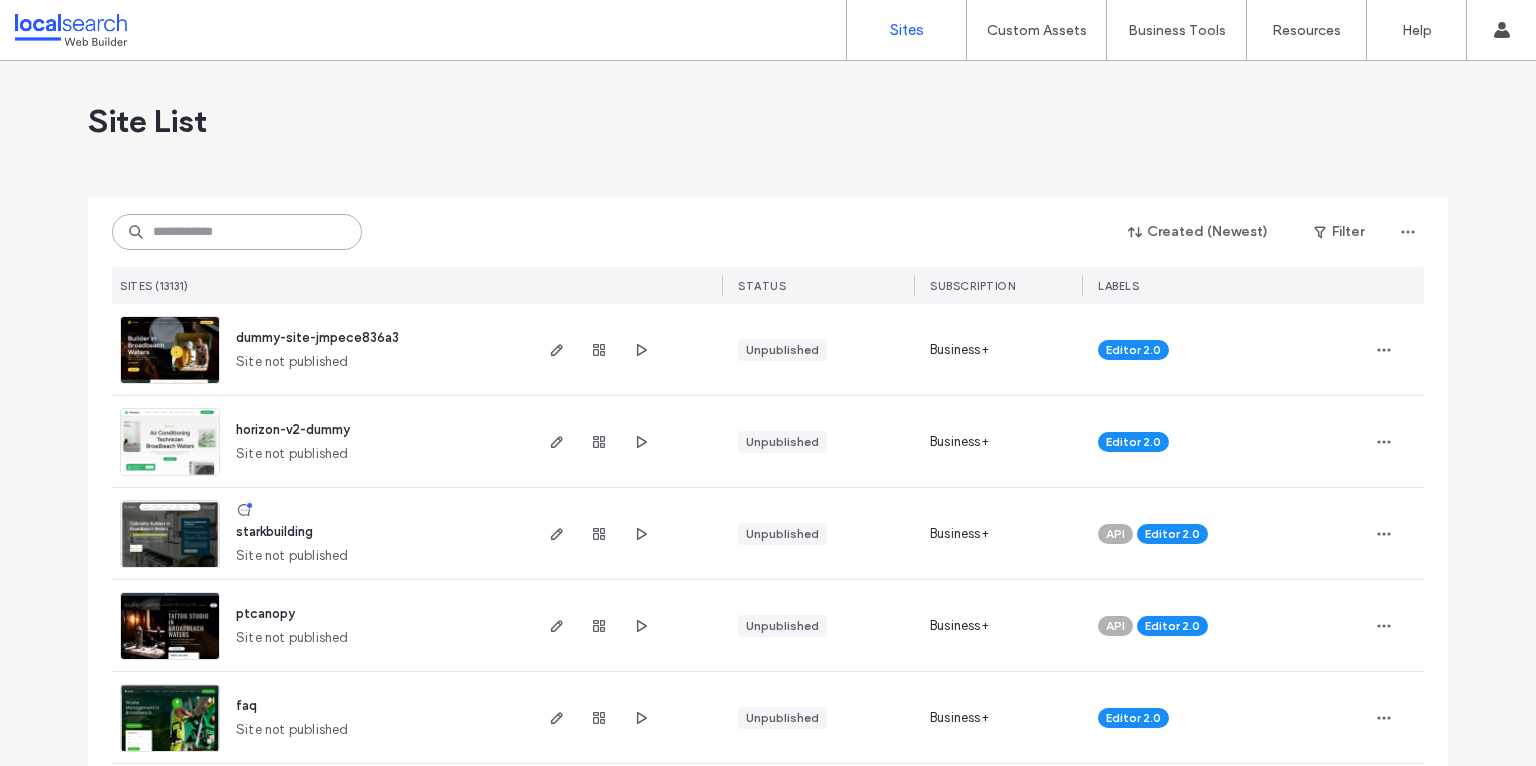 click at bounding box center [237, 232] 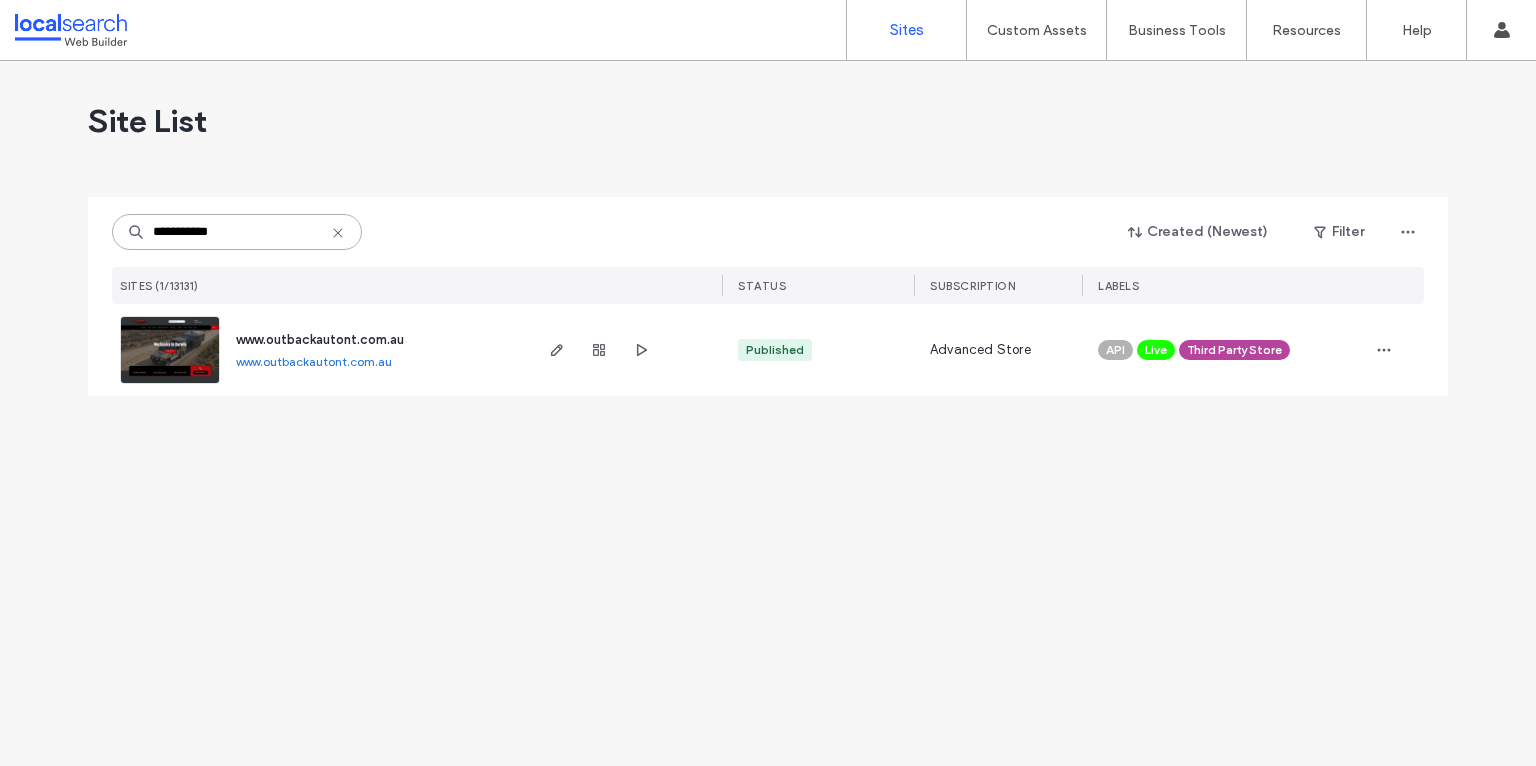 type on "**********" 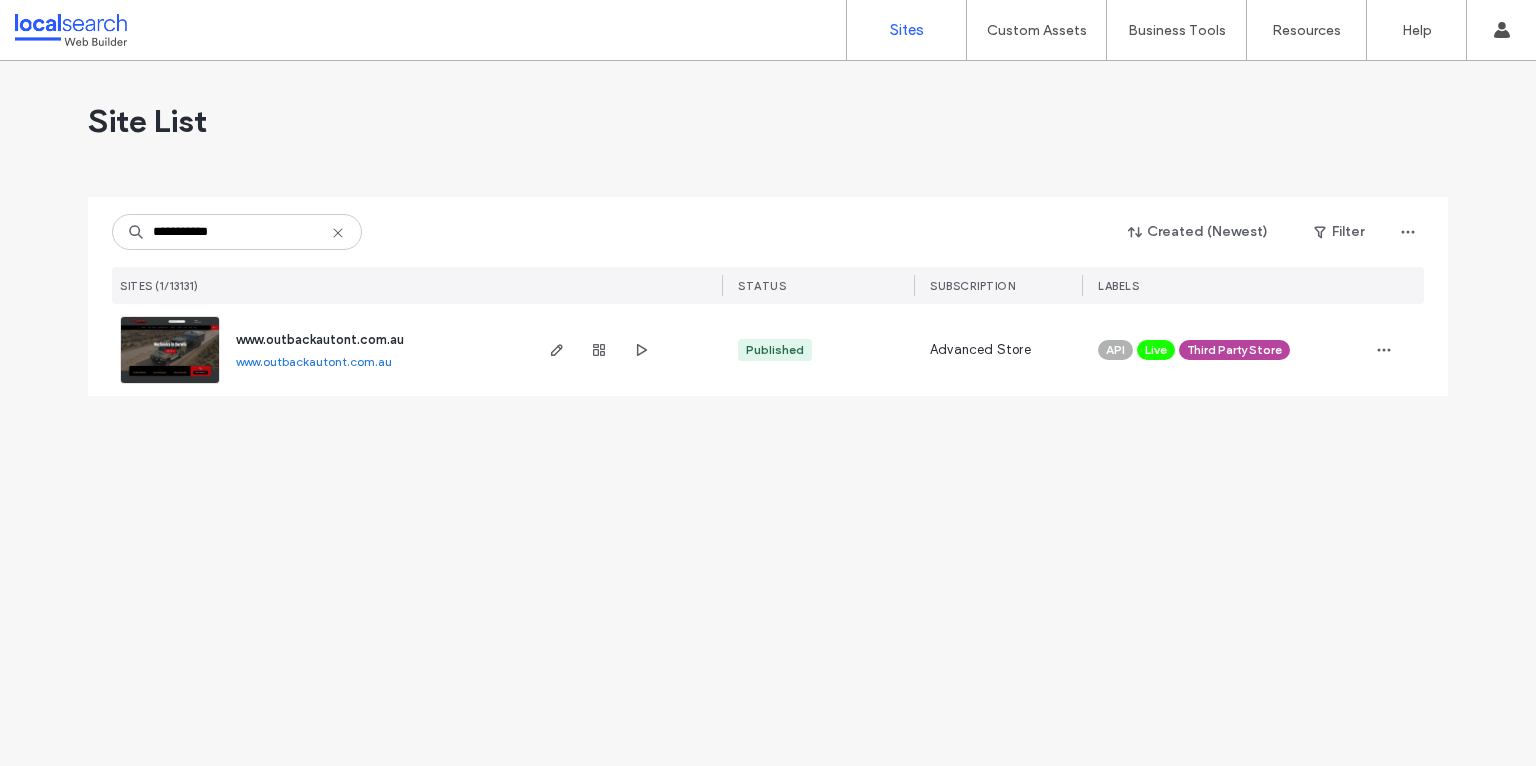 click at bounding box center (170, 385) 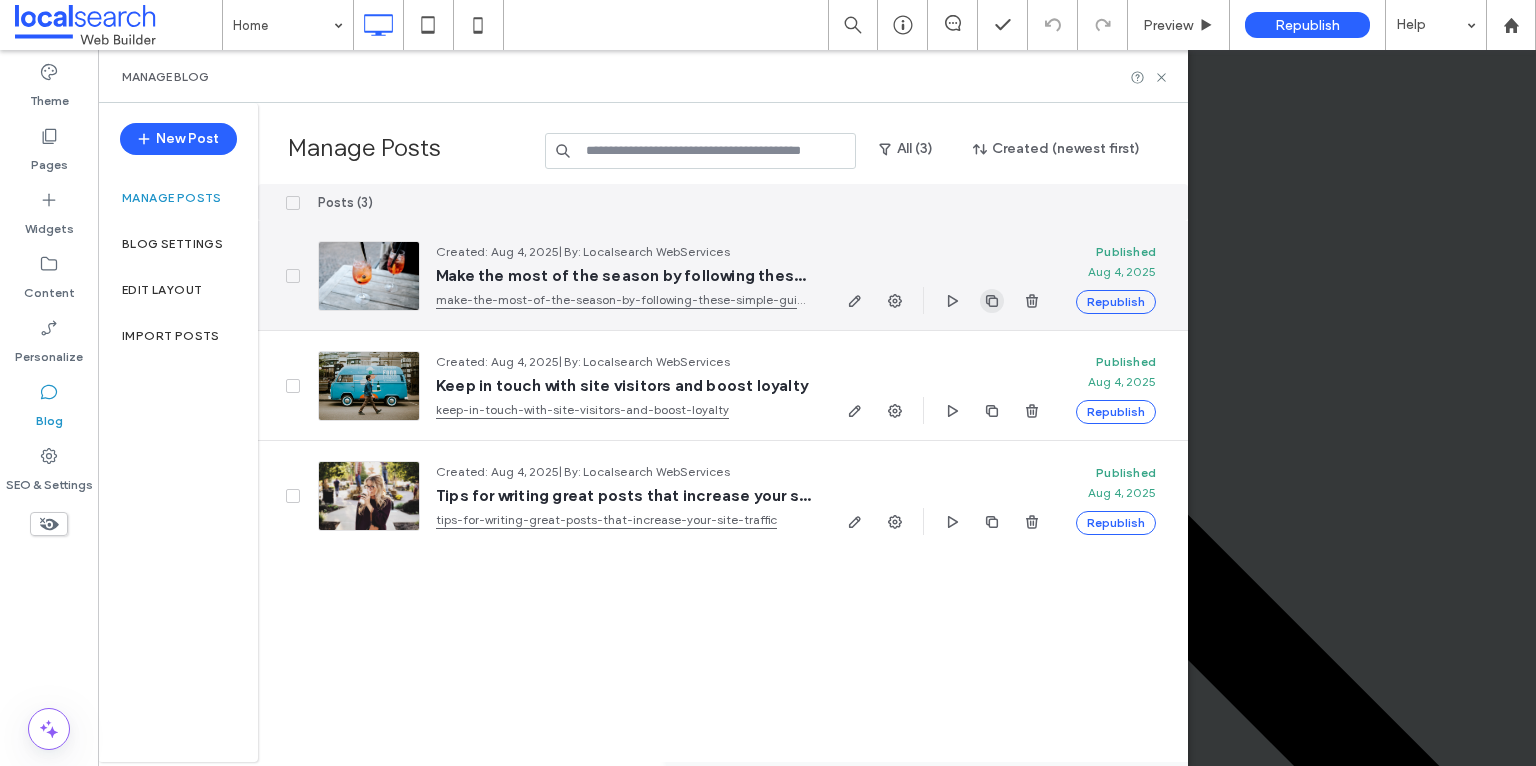 scroll, scrollTop: 0, scrollLeft: 0, axis: both 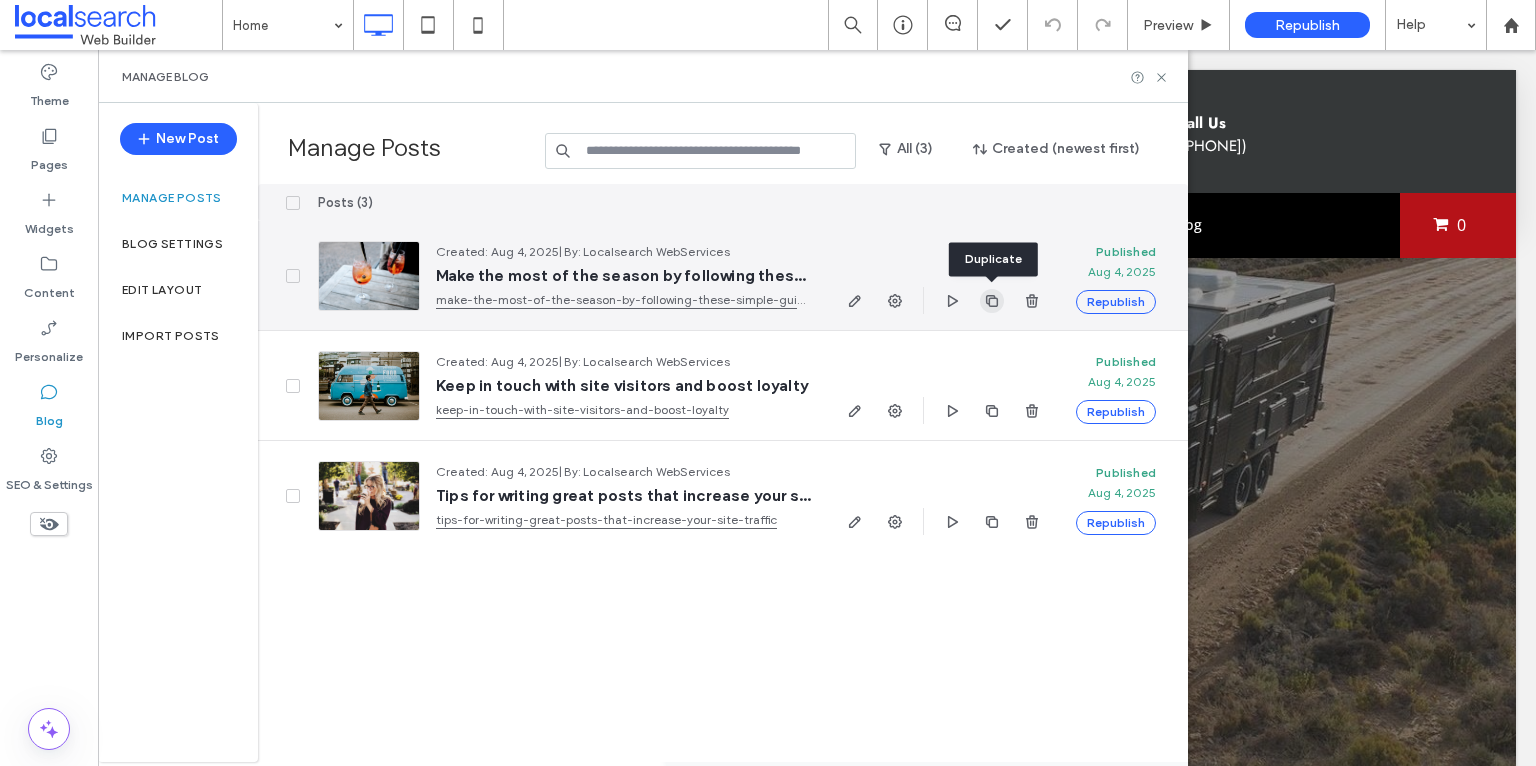 click 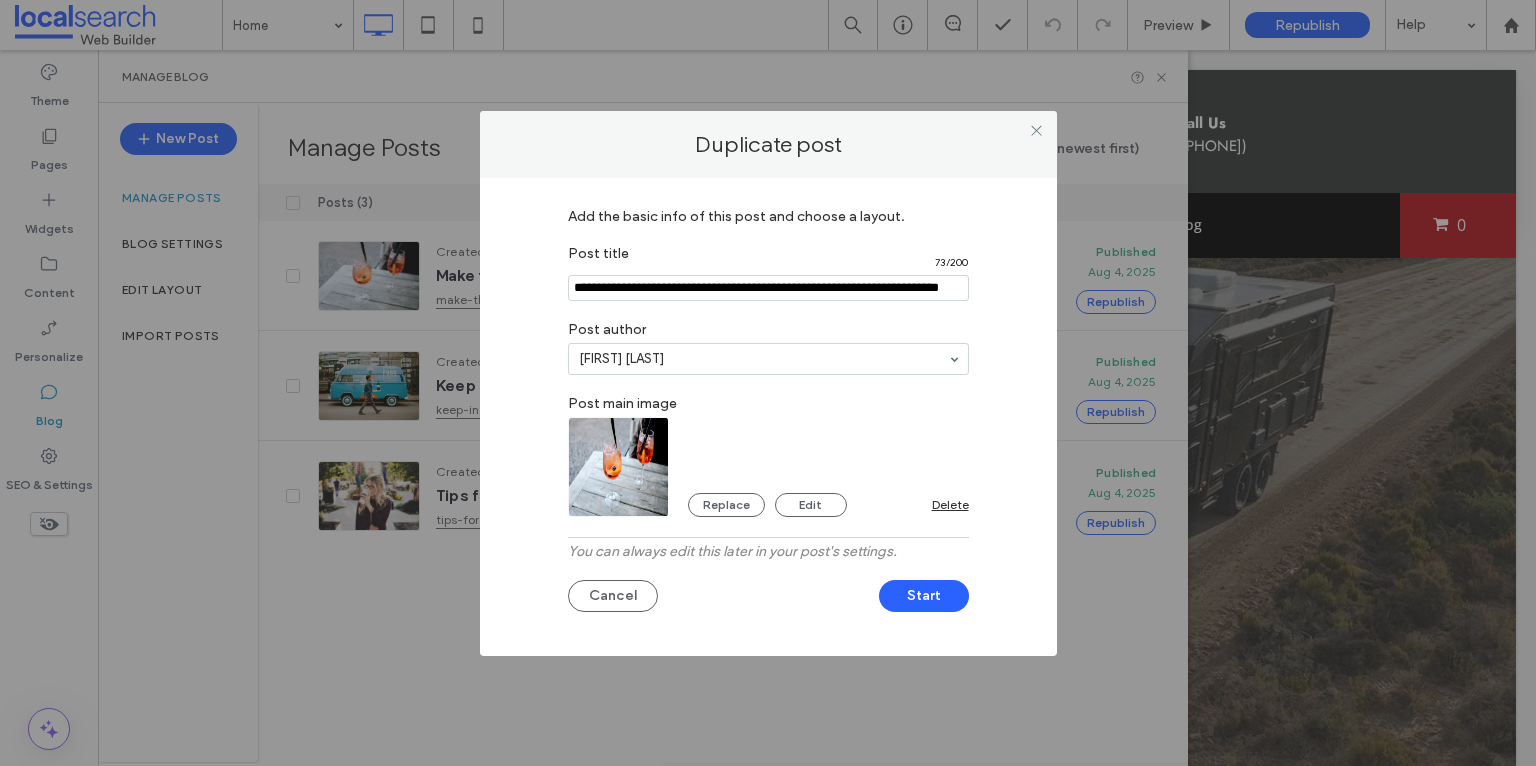 scroll, scrollTop: 0, scrollLeft: 52, axis: horizontal 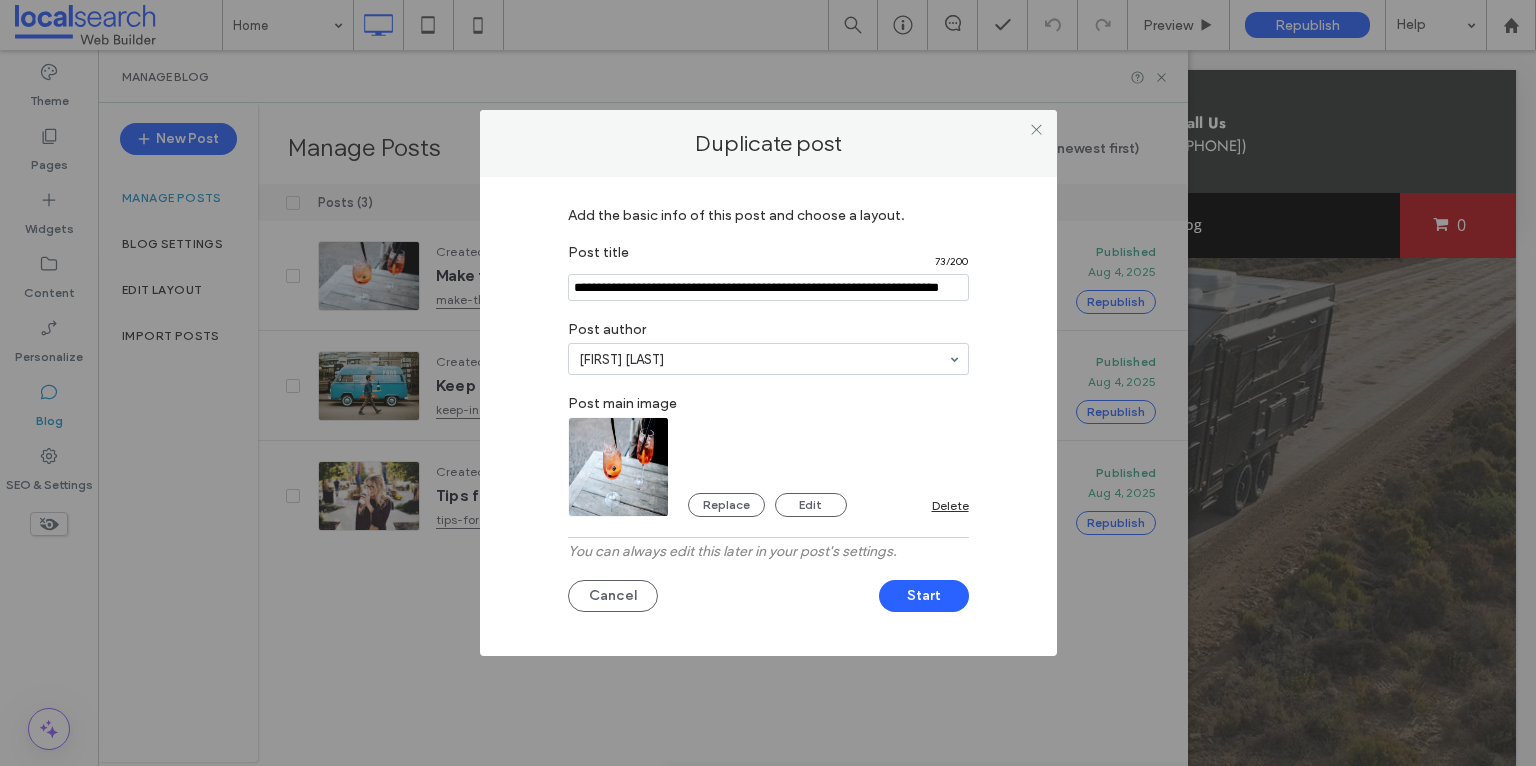 drag, startPoint x: 575, startPoint y: 287, endPoint x: 1001, endPoint y: 306, distance: 426.4235 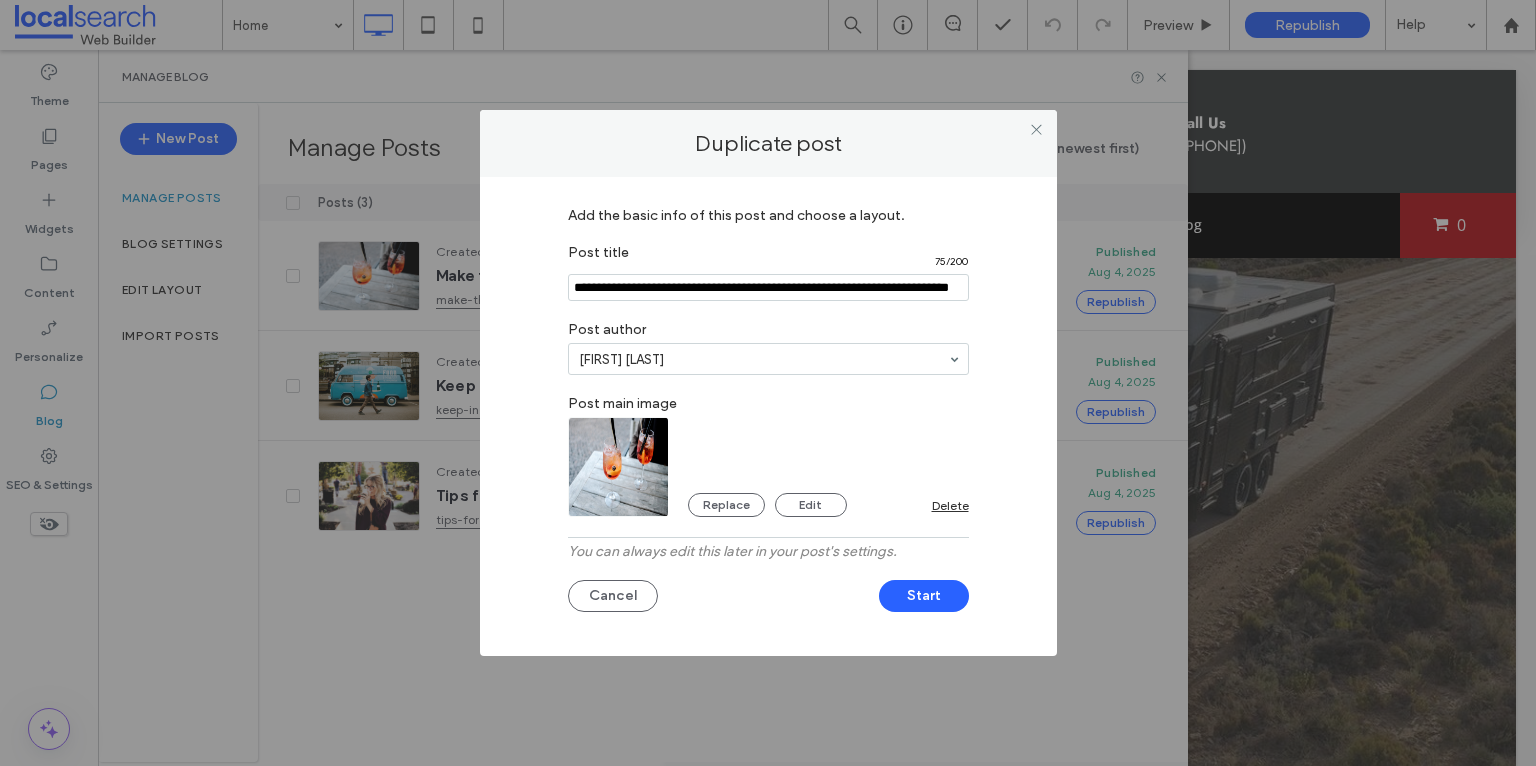 scroll, scrollTop: 0, scrollLeft: 52, axis: horizontal 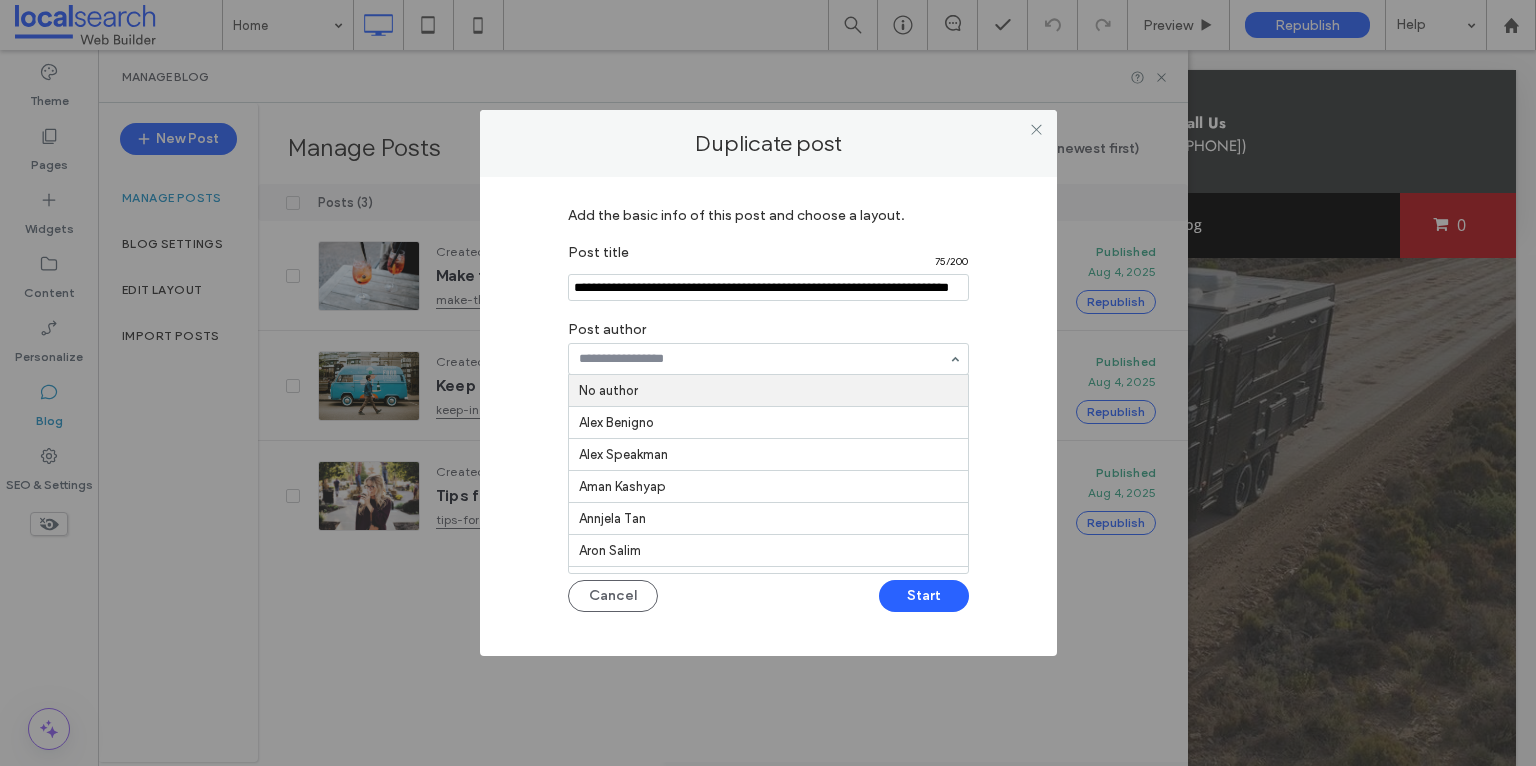 type on "*" 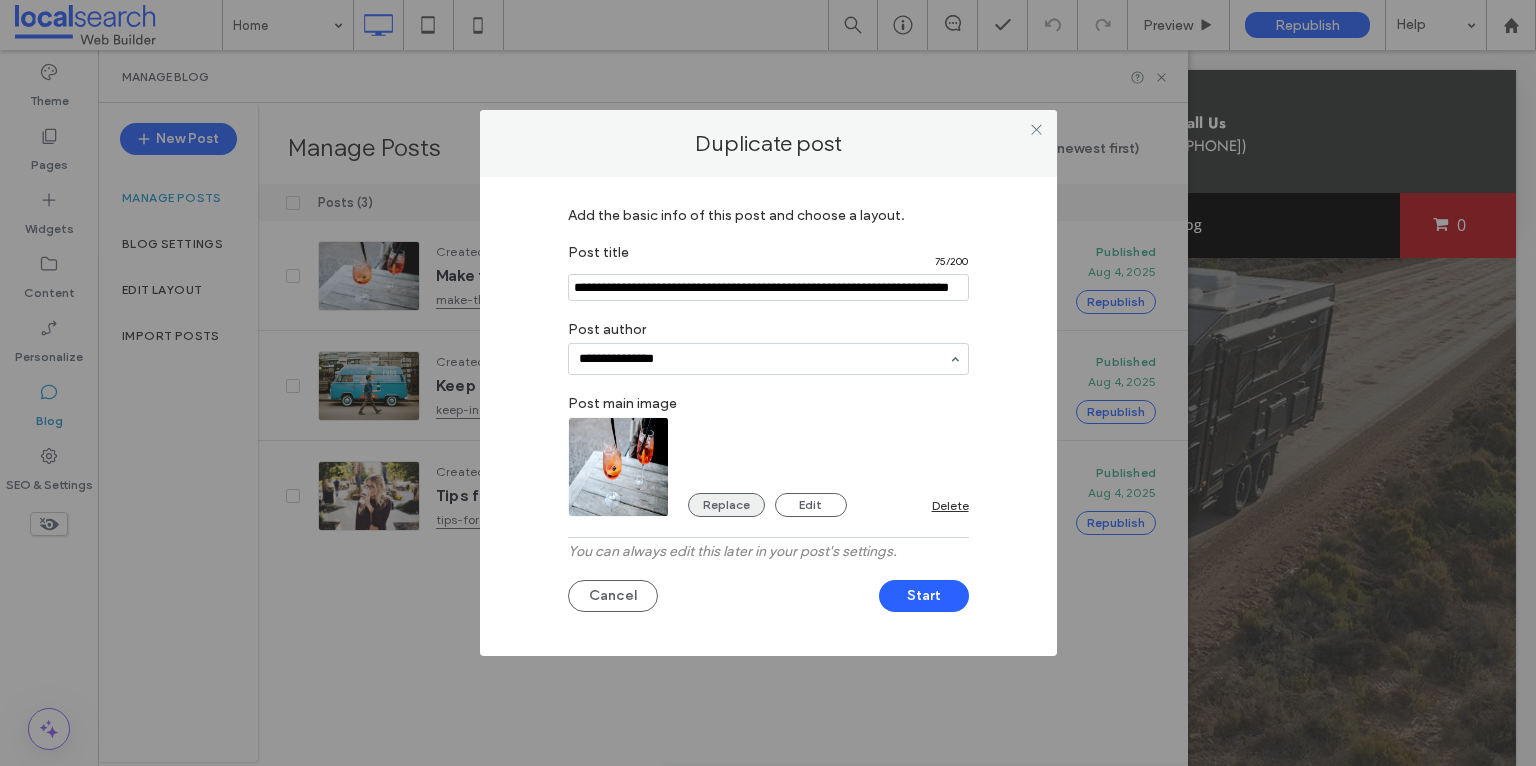 type on "**********" 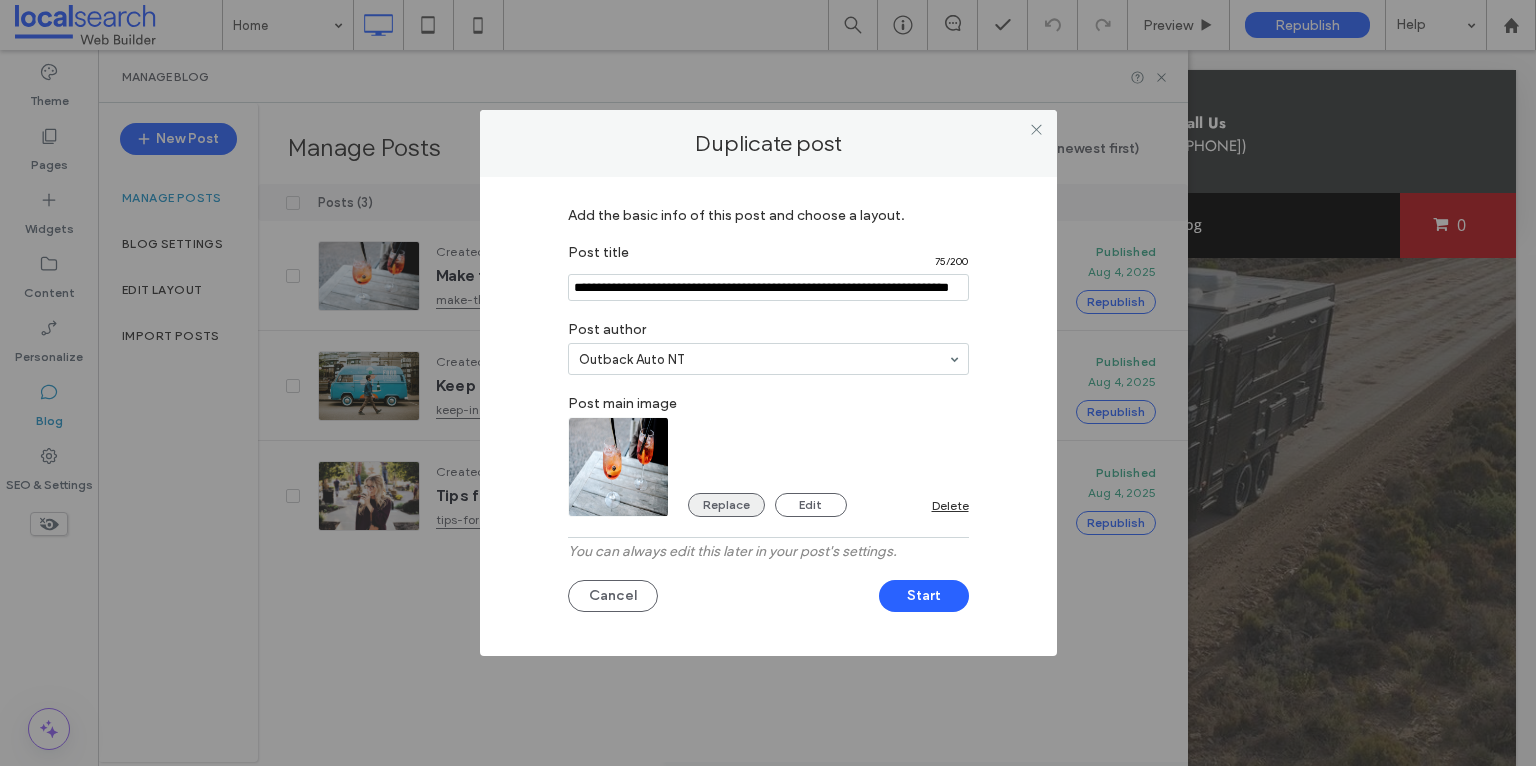 click on "Replace" at bounding box center [726, 505] 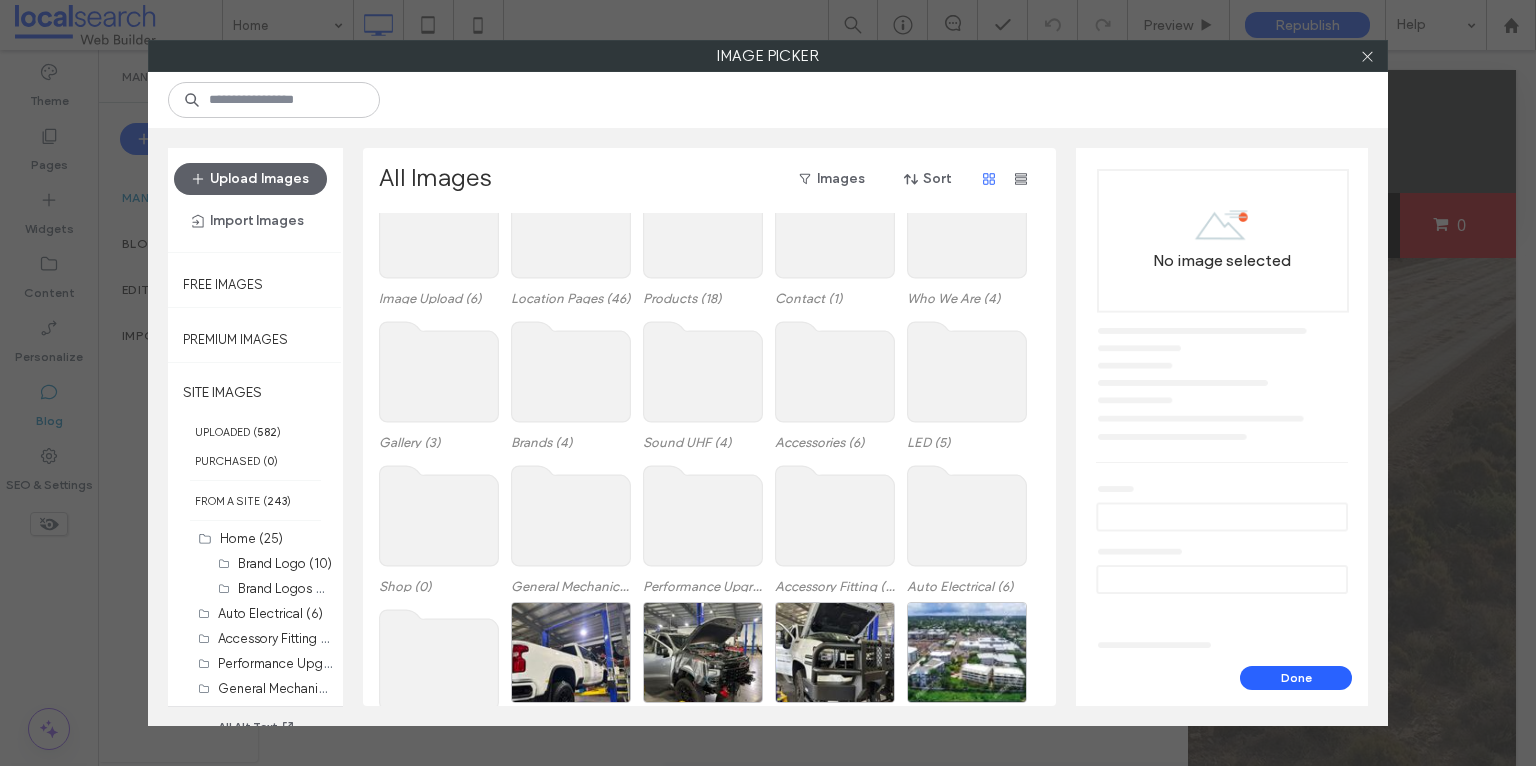 scroll, scrollTop: 0, scrollLeft: 0, axis: both 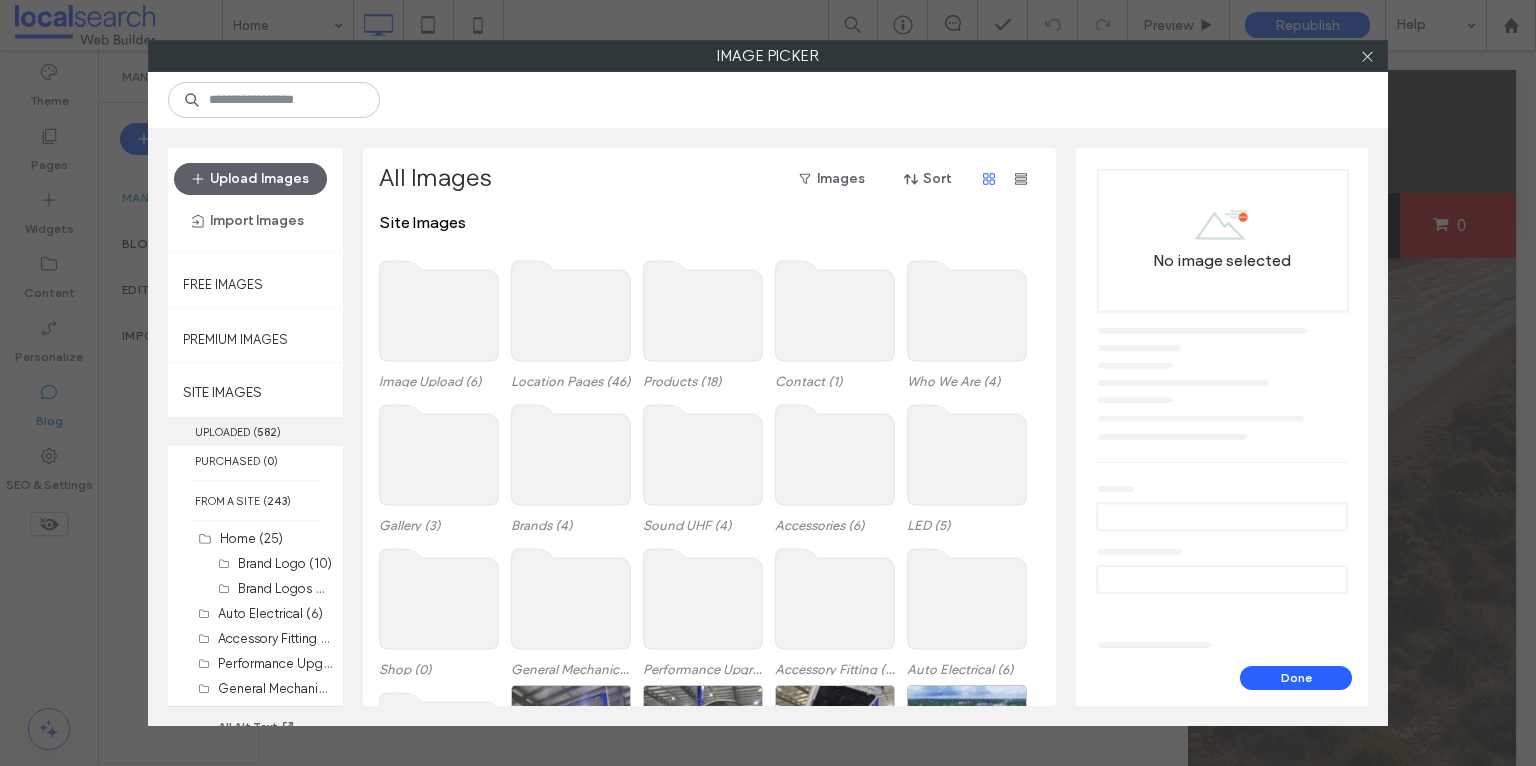 click on "UPLOADED ( 582 )" at bounding box center (255, 431) 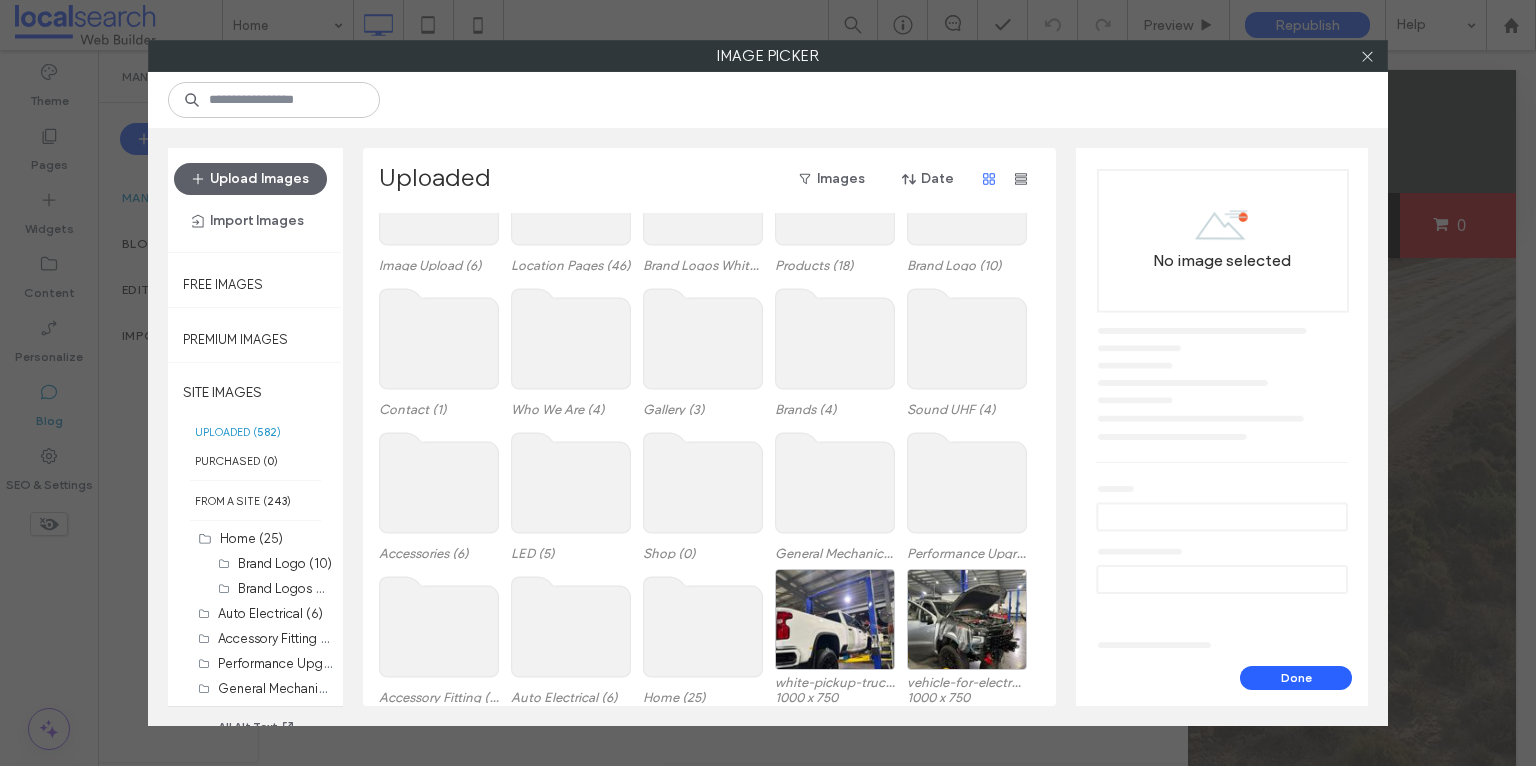 scroll, scrollTop: 0, scrollLeft: 0, axis: both 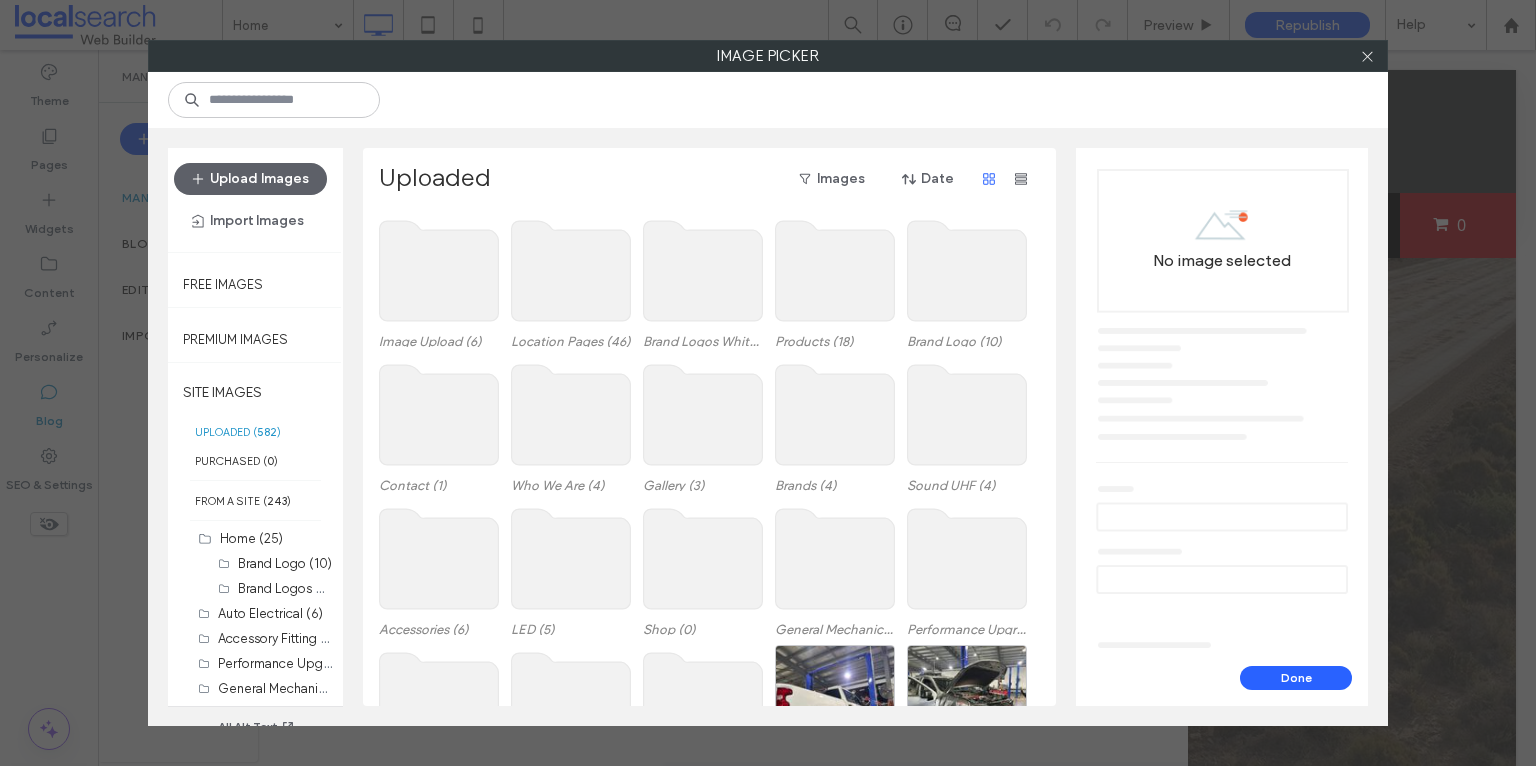 click 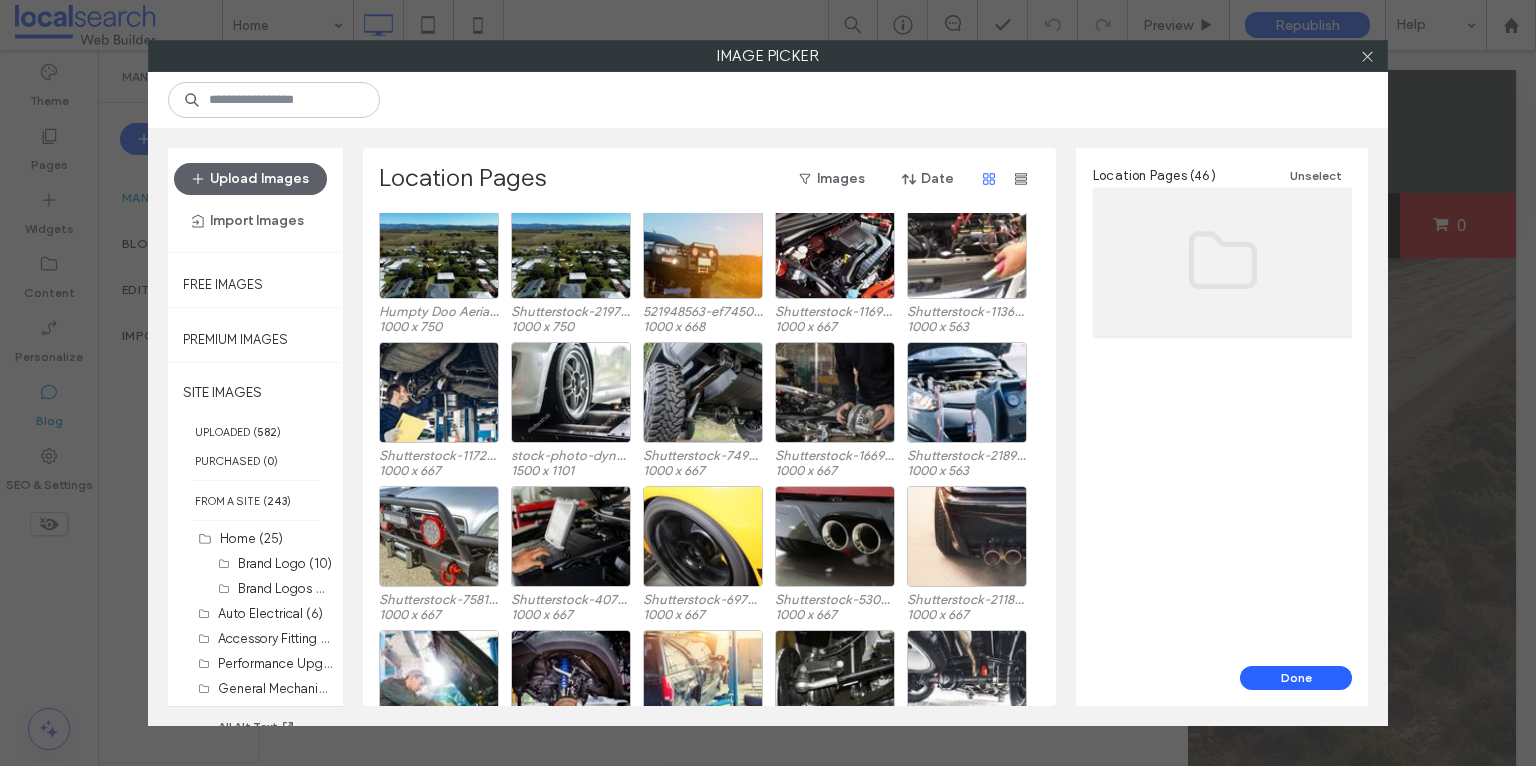 scroll, scrollTop: 0, scrollLeft: 0, axis: both 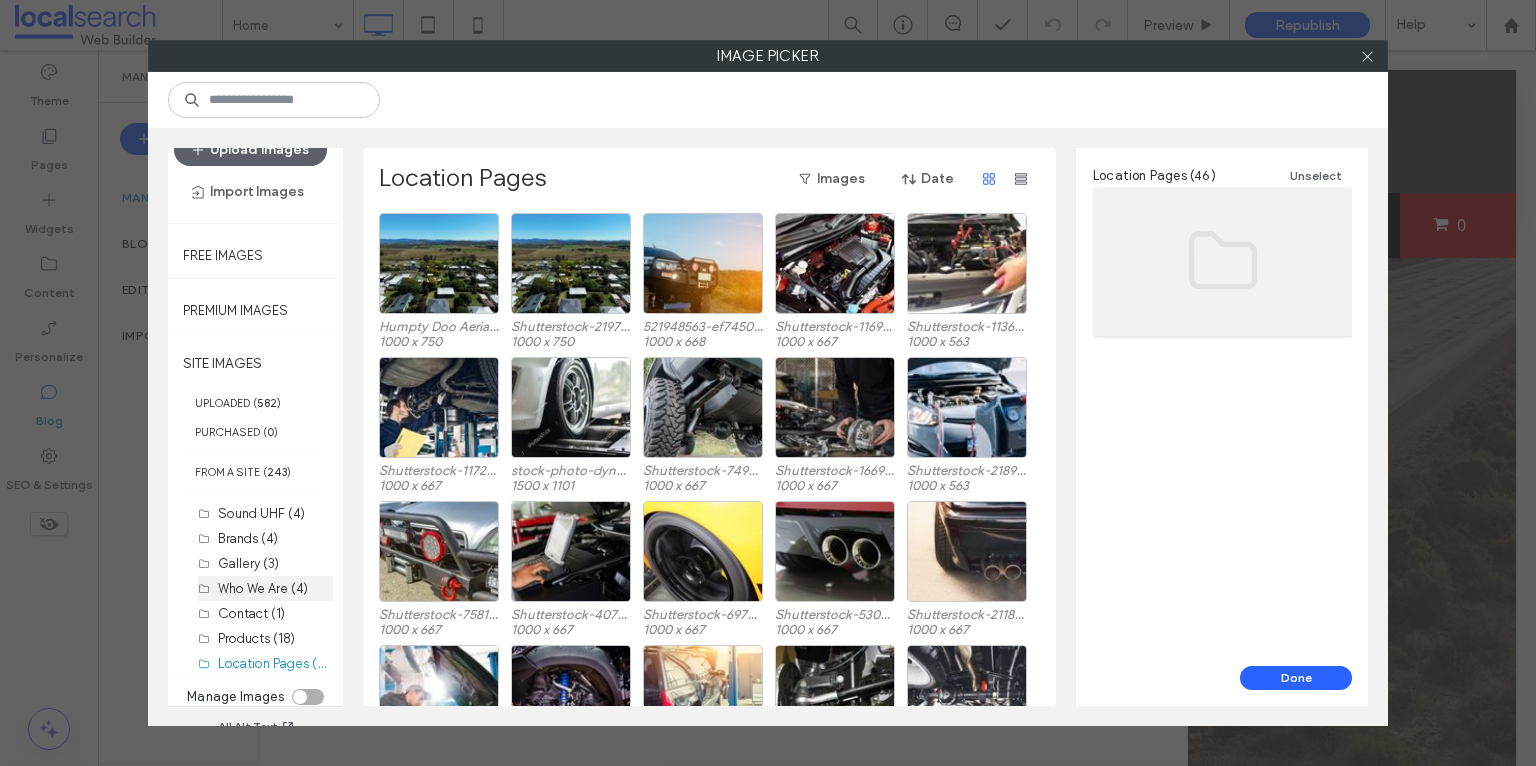 click on "Who We Are (4)" at bounding box center [263, 588] 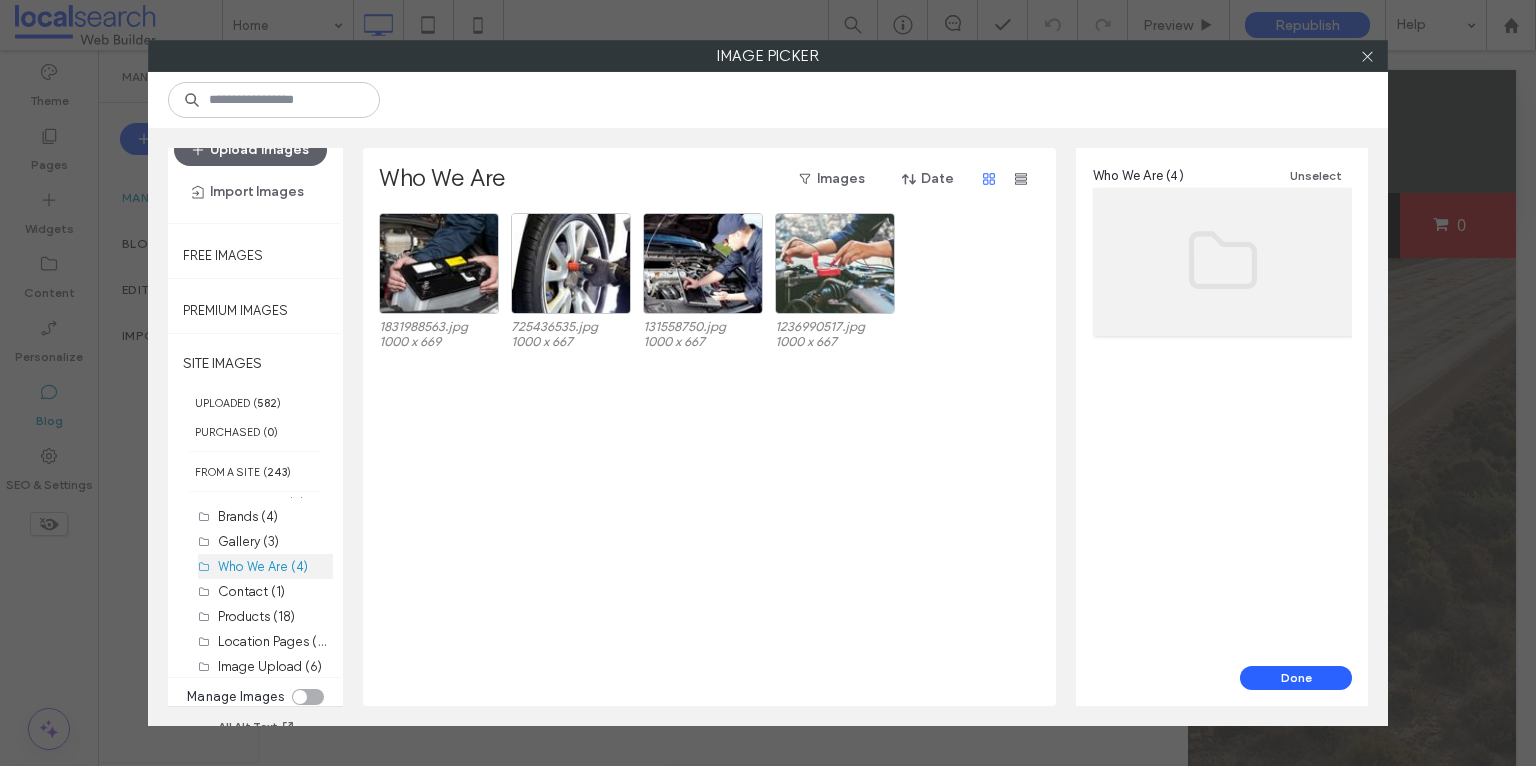 scroll, scrollTop: 272, scrollLeft: 0, axis: vertical 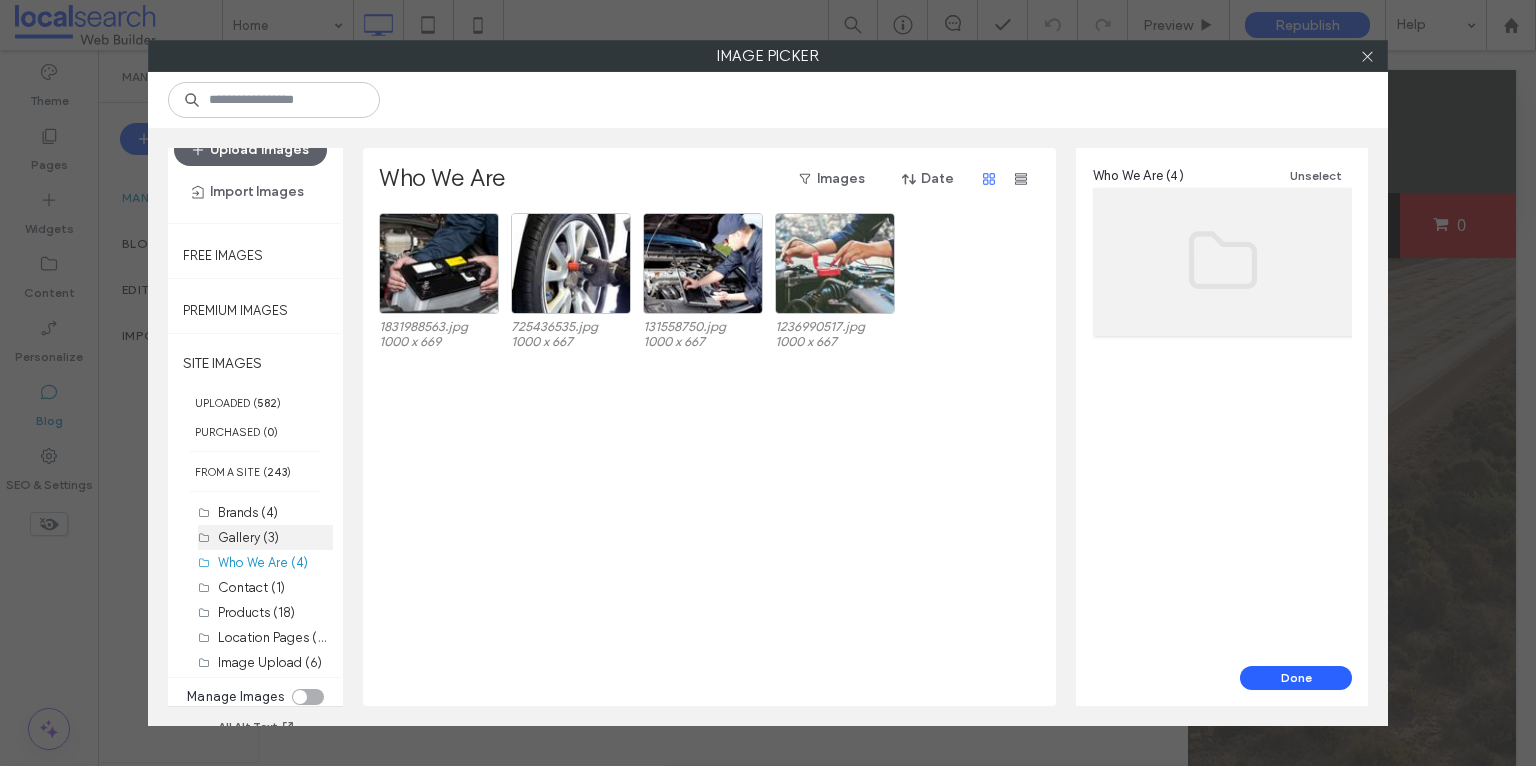 click on "Gallery (3)" at bounding box center (248, 537) 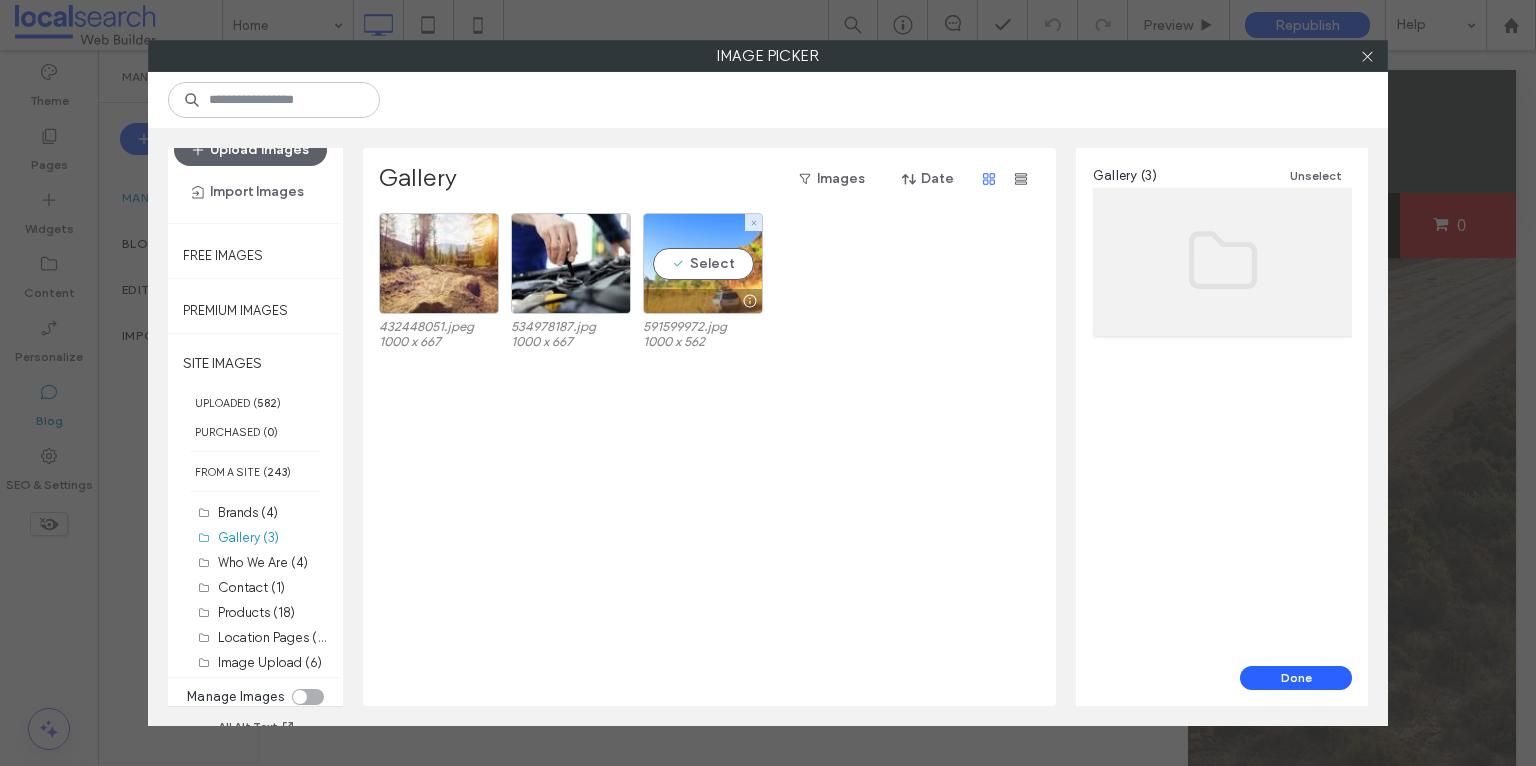 click on "Select" at bounding box center [703, 263] 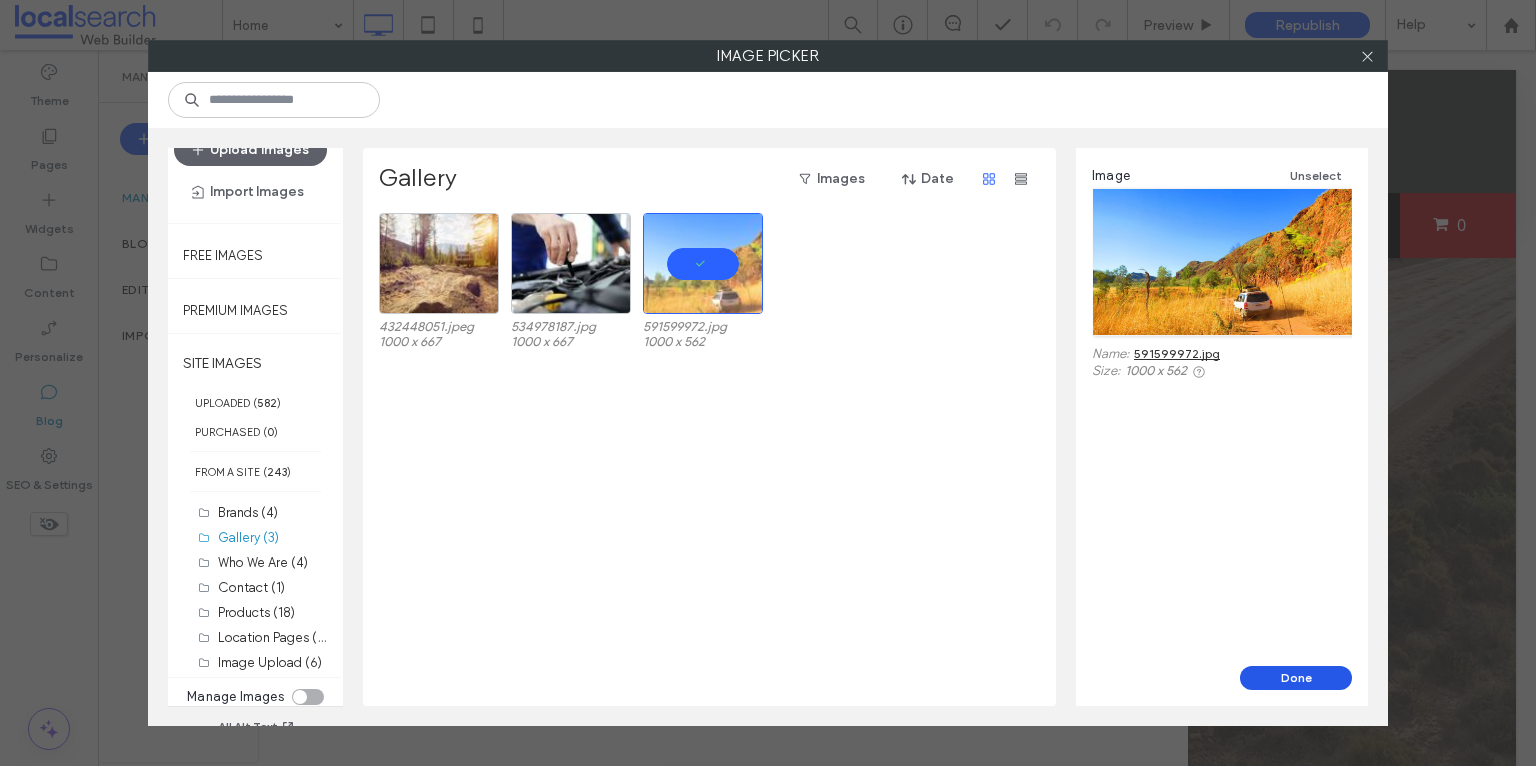 click on "Done" at bounding box center (1296, 678) 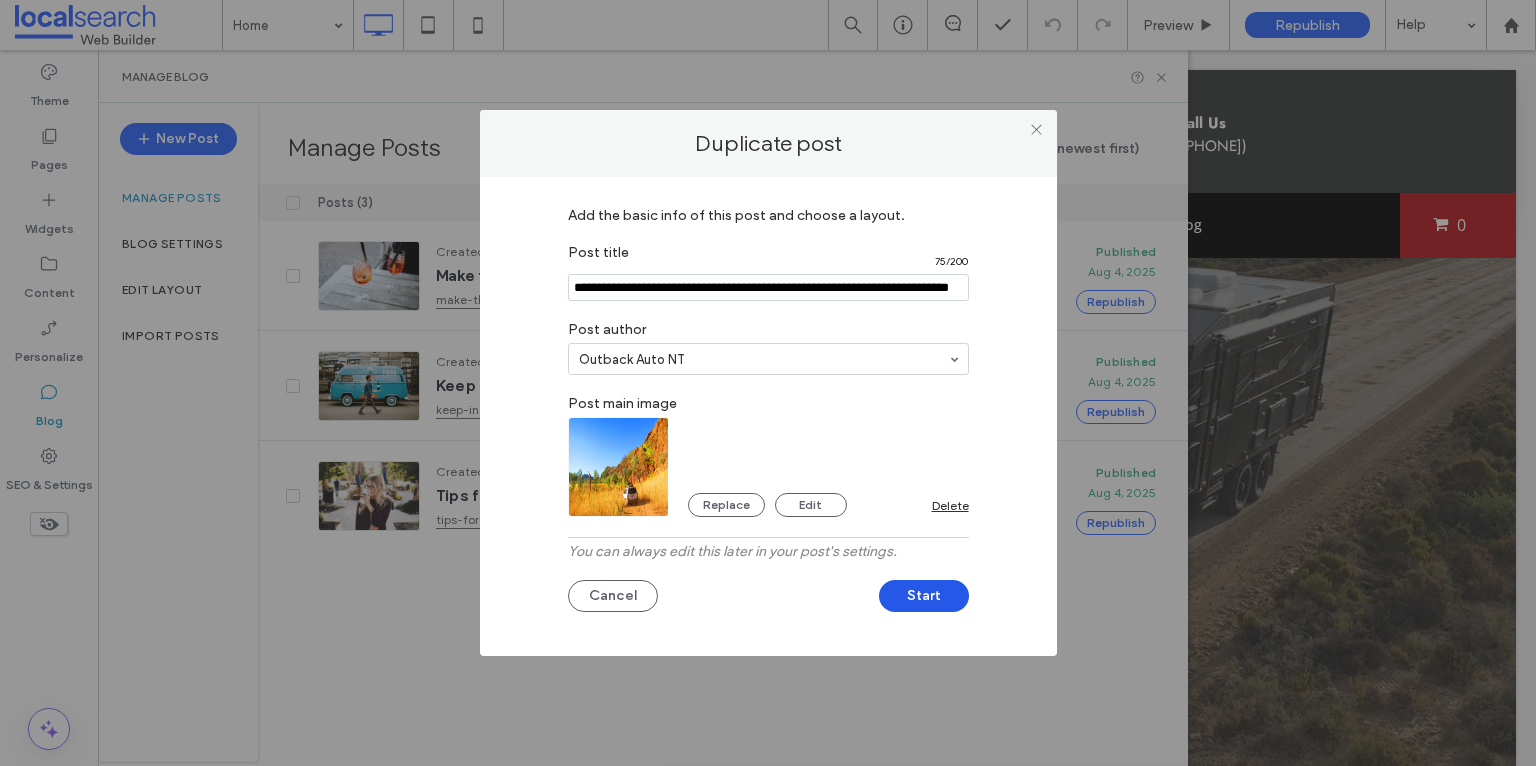 click on "Start" at bounding box center (924, 596) 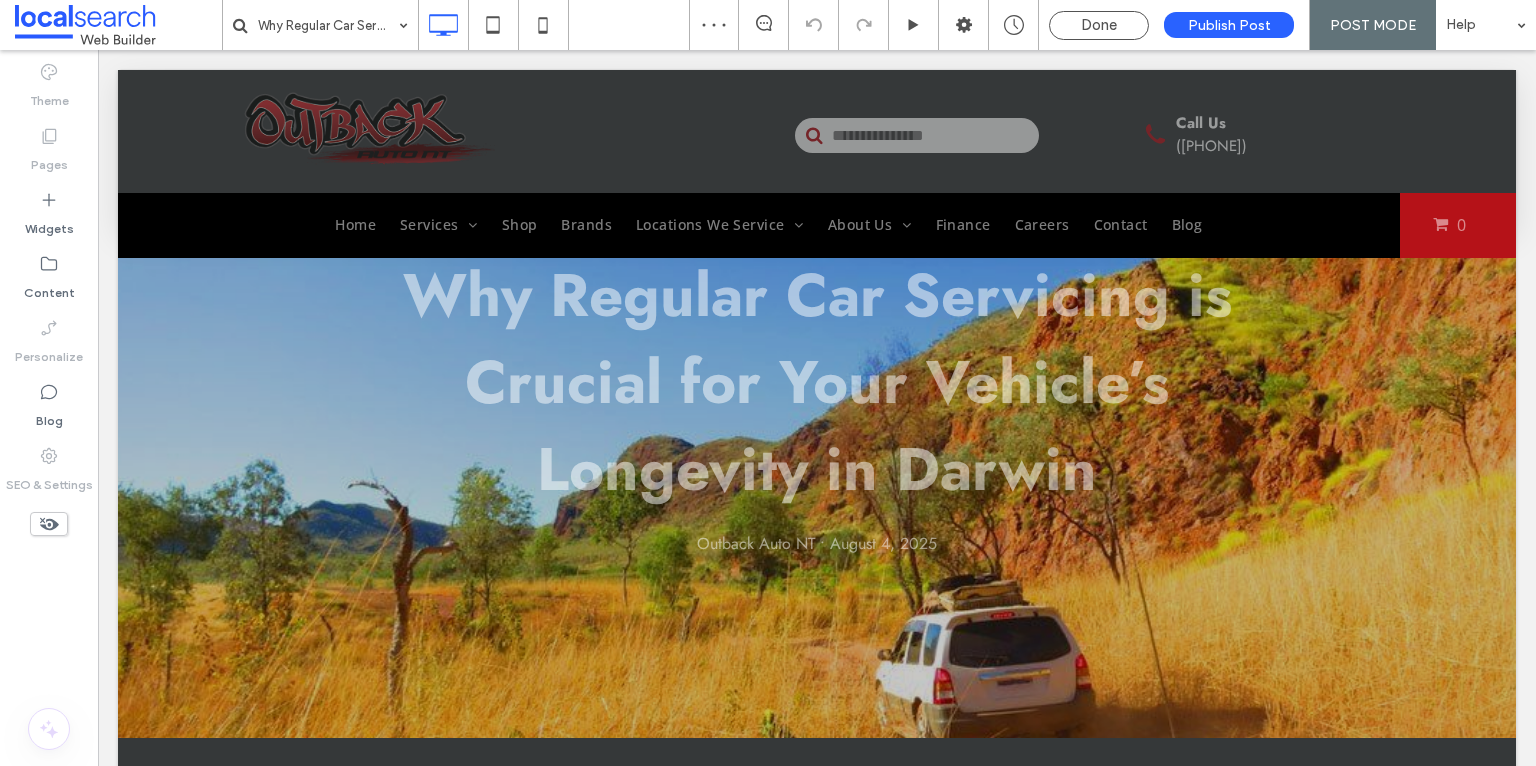 scroll, scrollTop: 0, scrollLeft: 0, axis: both 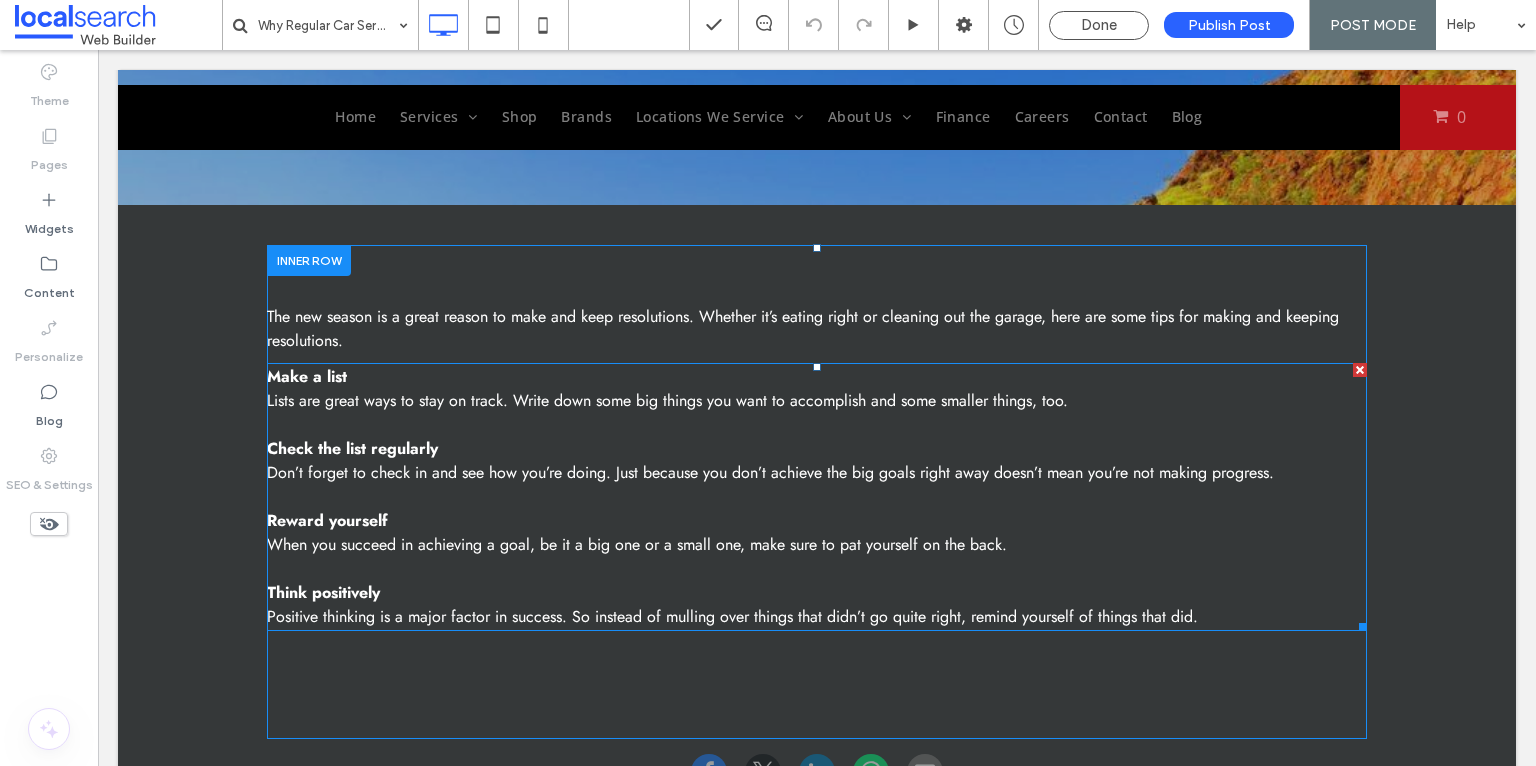 click on "Make a list
Lists are great ways to stay on track. Write down some big things you want to accomplish and some smaller things, too.
Check the list regularly
Don’t forget to check in and see how you’re doing. Just because you don’t achieve the big goals right away doesn’t mean you’re not making progress.
Reward yourself
When you succeed in achieving a goal, be it a big one or a small one, make sure to pat yourself on the back.
Think positively
Positive thinking is a major factor in success. So instead of mulling over things that didn’t go quite right, remind yourself of things that did." at bounding box center [817, 497] 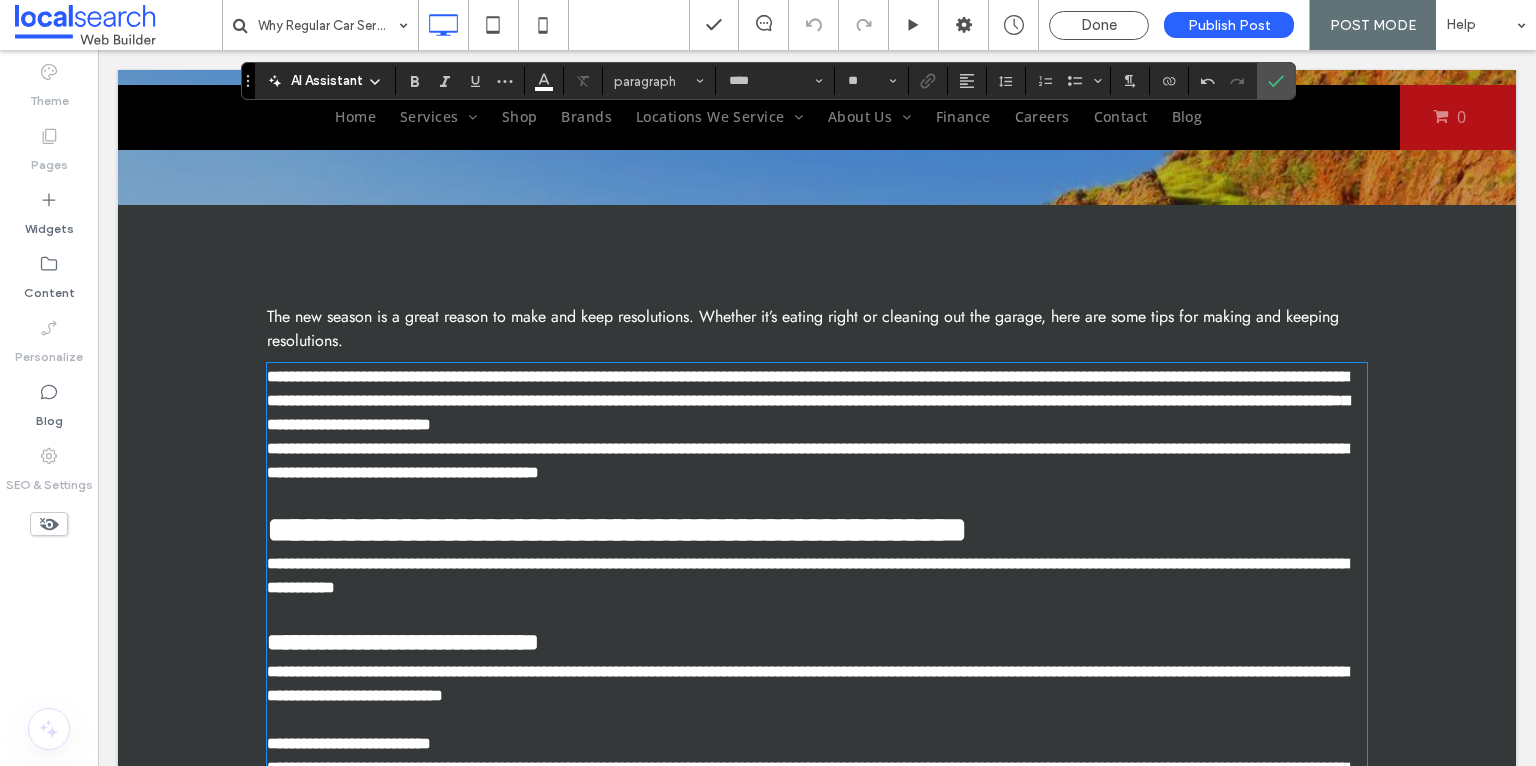scroll, scrollTop: 3405, scrollLeft: 0, axis: vertical 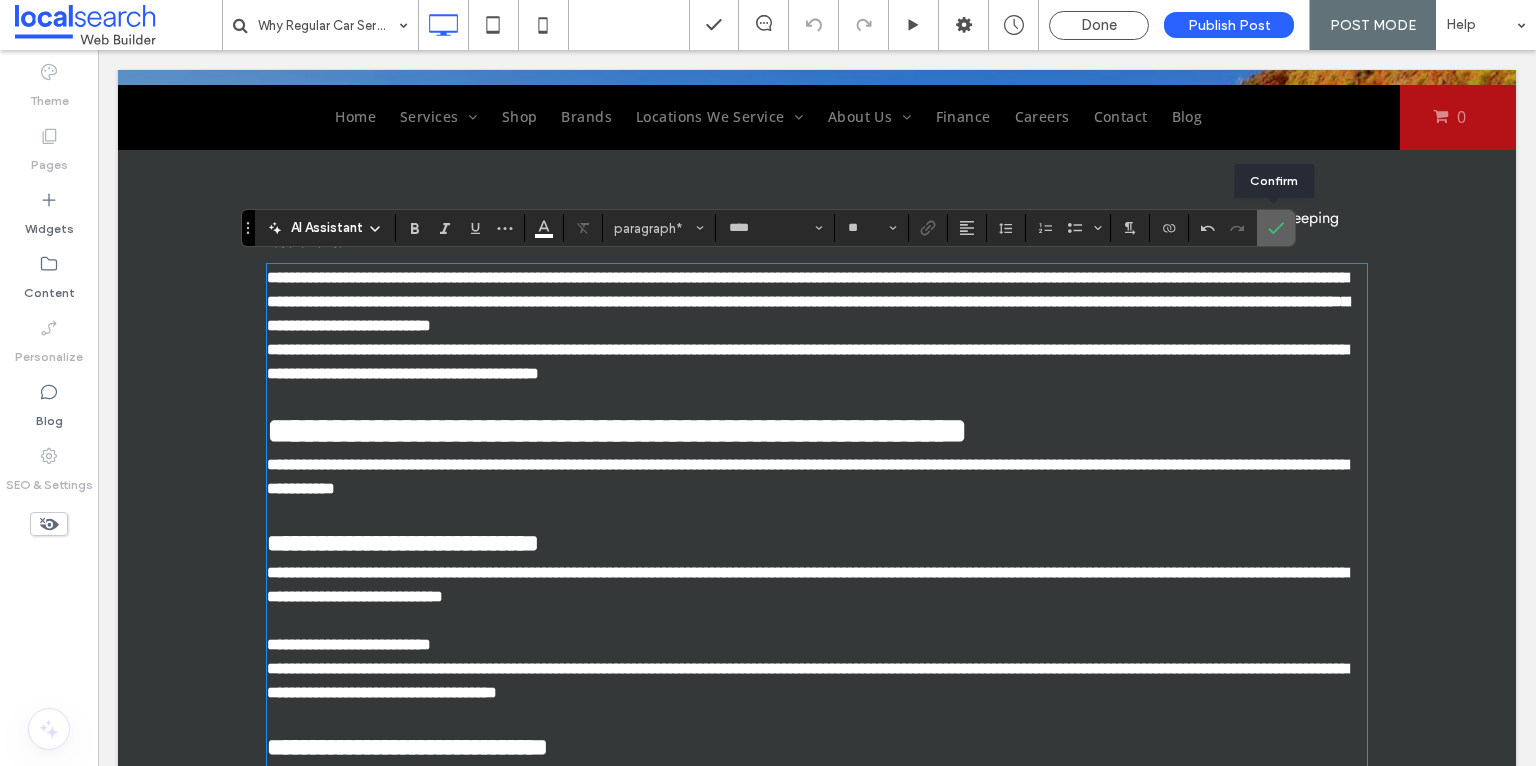 drag, startPoint x: 1270, startPoint y: 224, endPoint x: 813, endPoint y: 236, distance: 457.15753 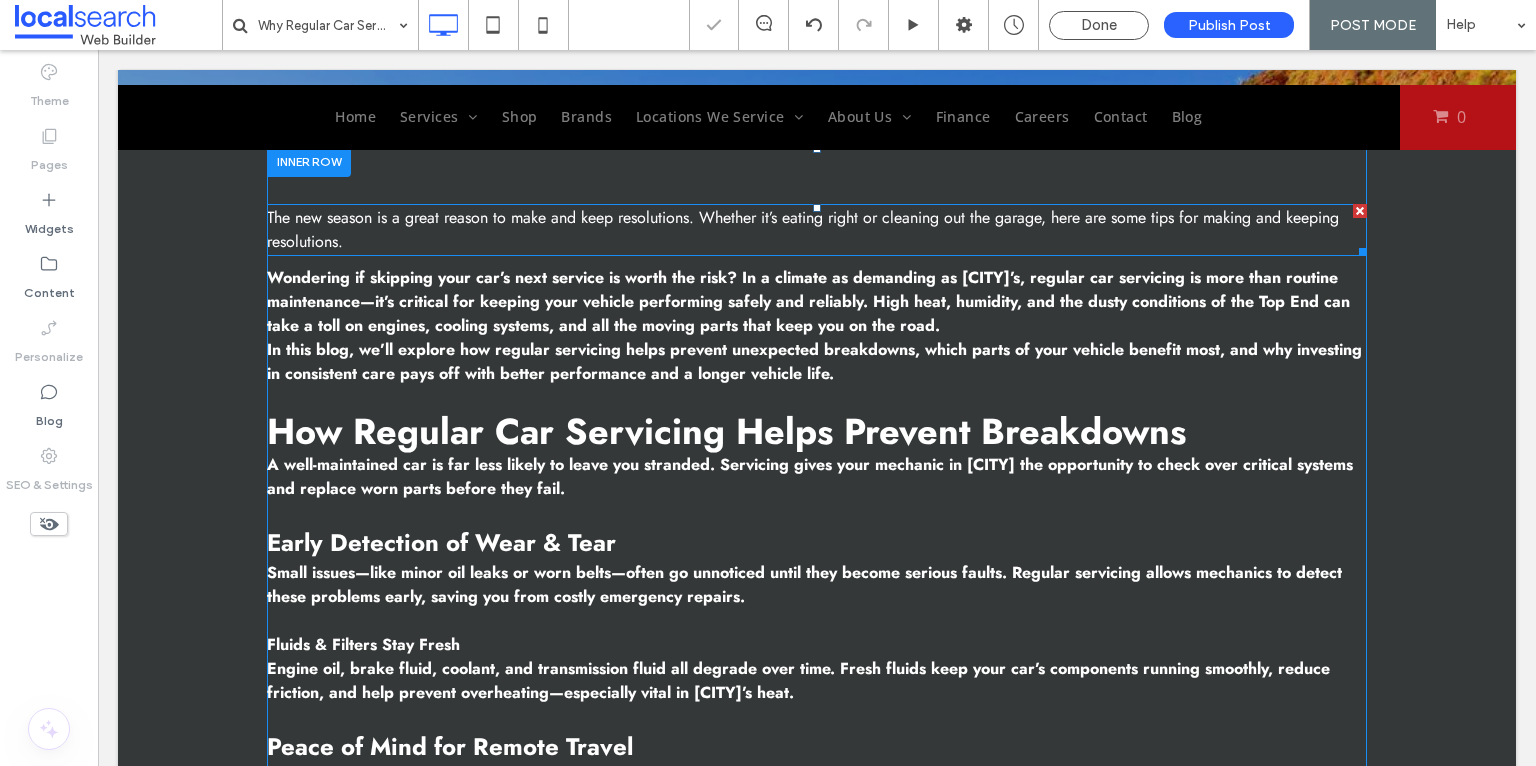 click on "The new season is a great reason to make and keep resolutions. Whether it’s eating right or cleaning out the garage, here are some tips for making and keeping resolutions." at bounding box center (817, 230) 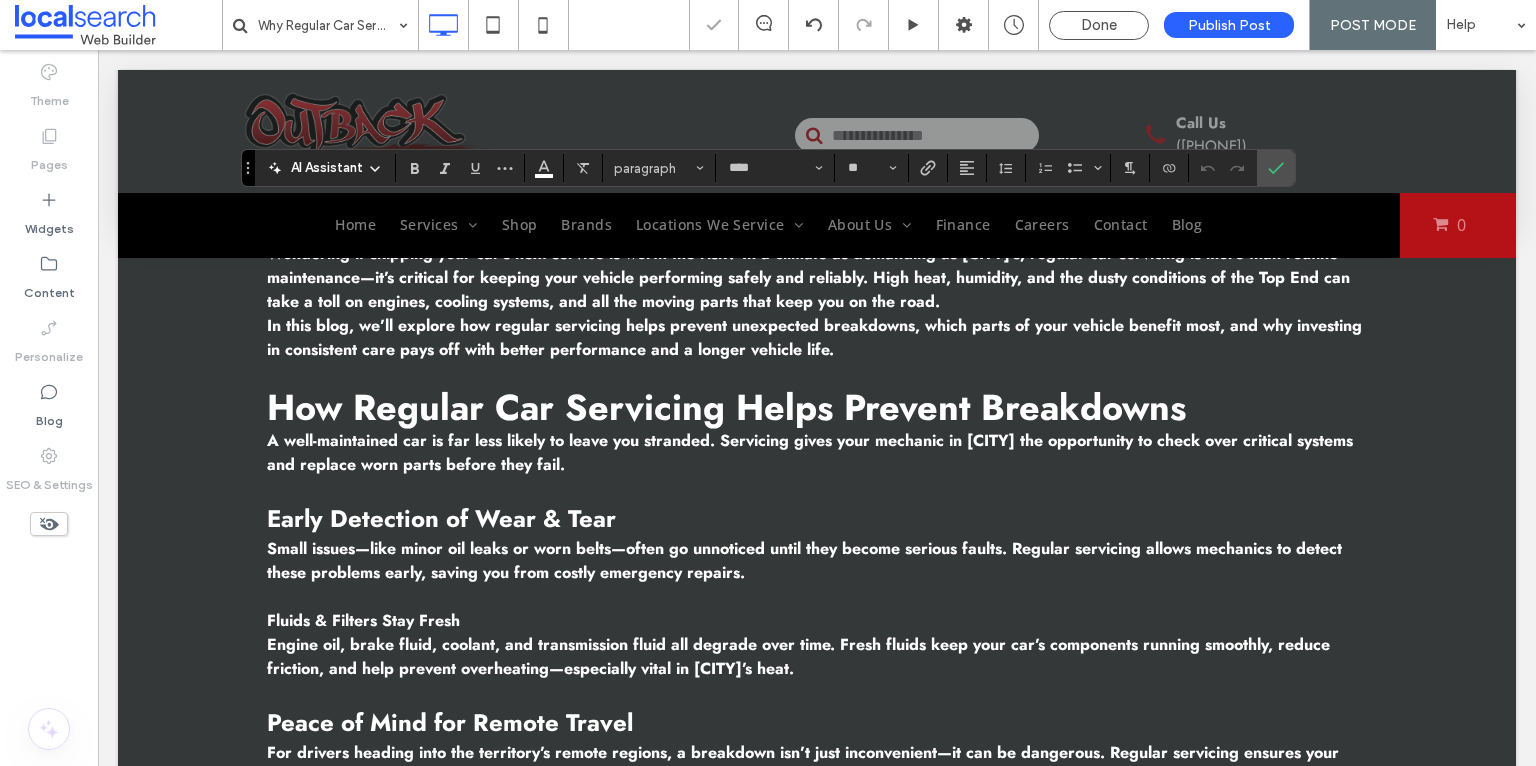 click on "Brands" at bounding box center (586, 224) 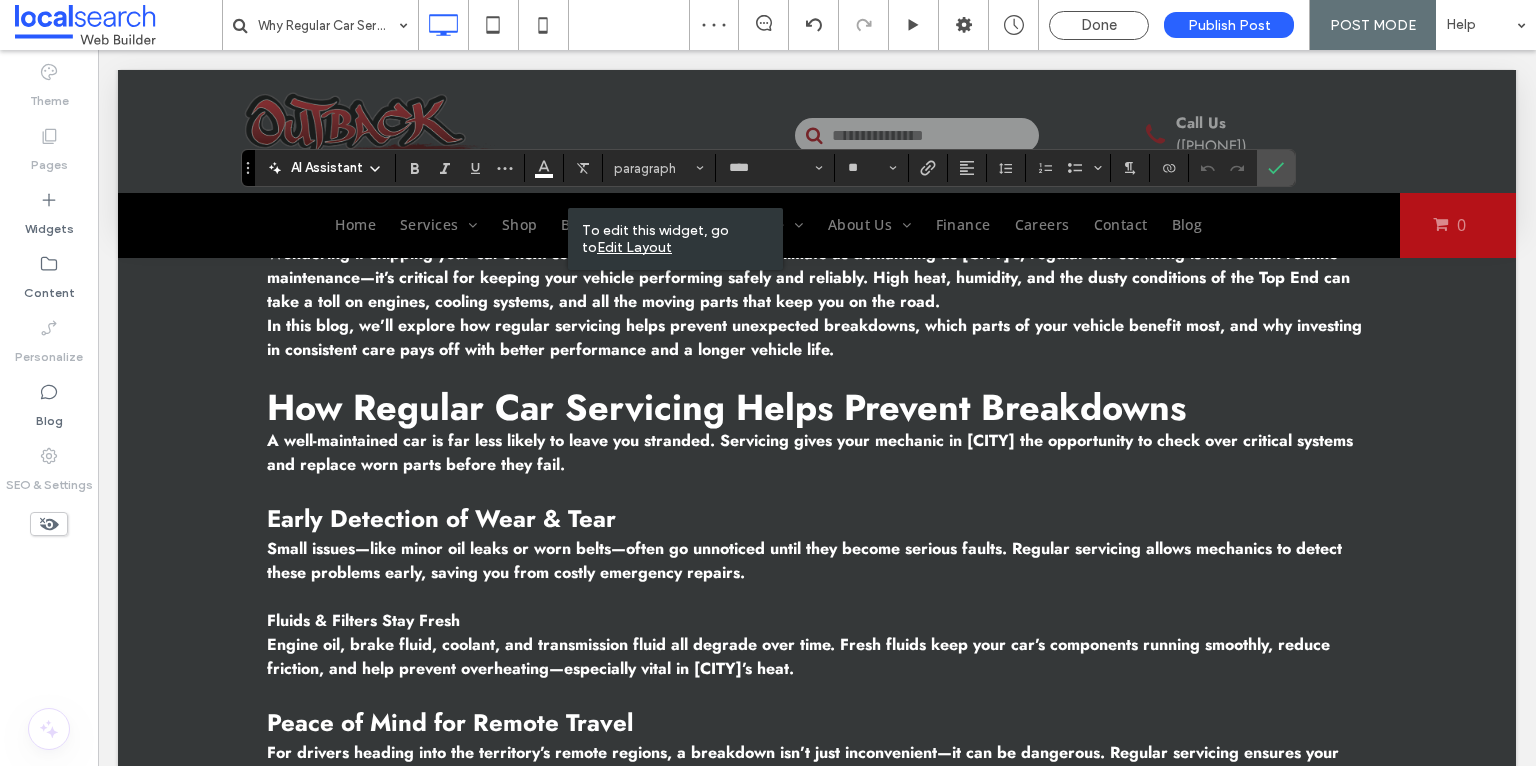 click on "**********" at bounding box center [817, 1694] 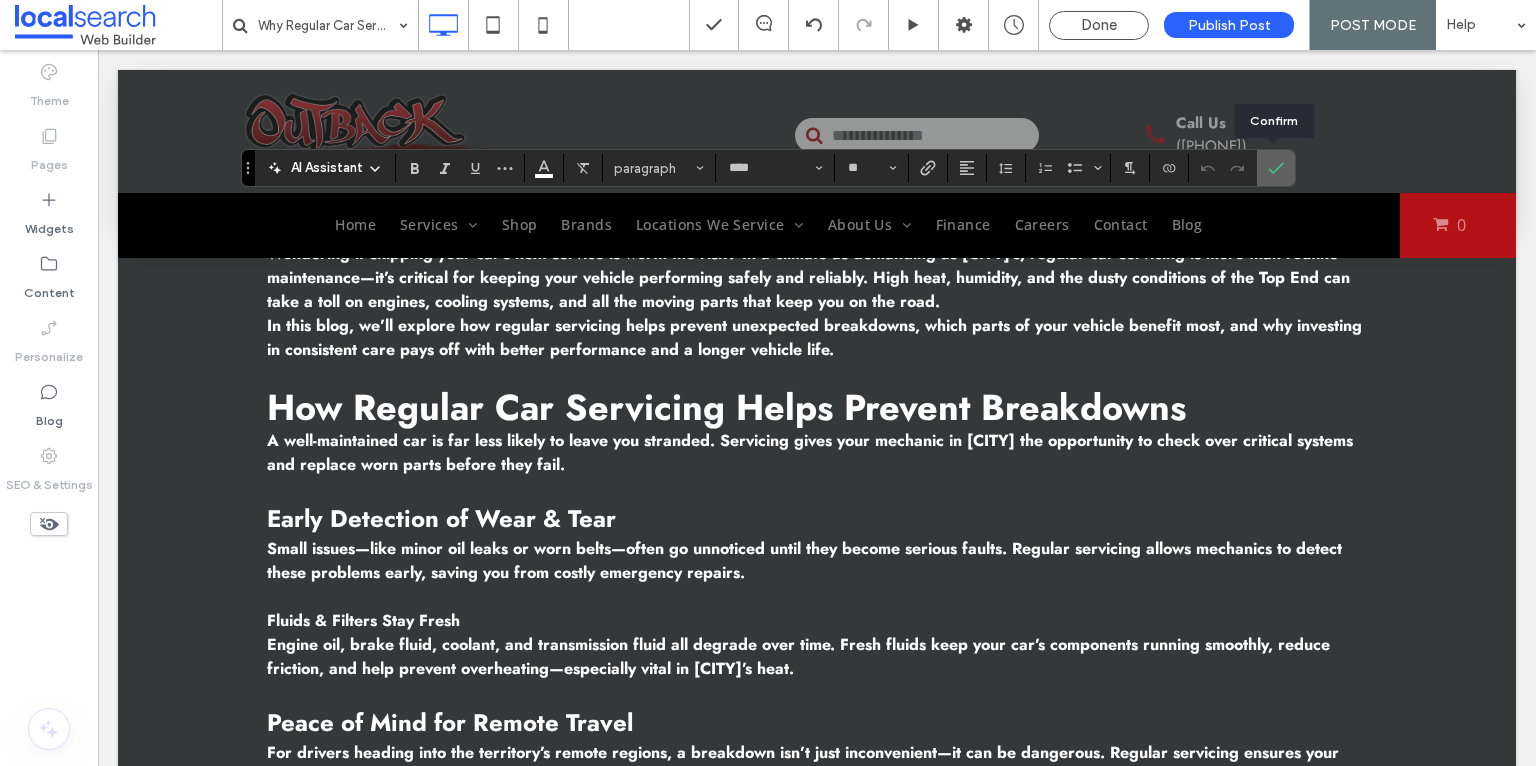 click 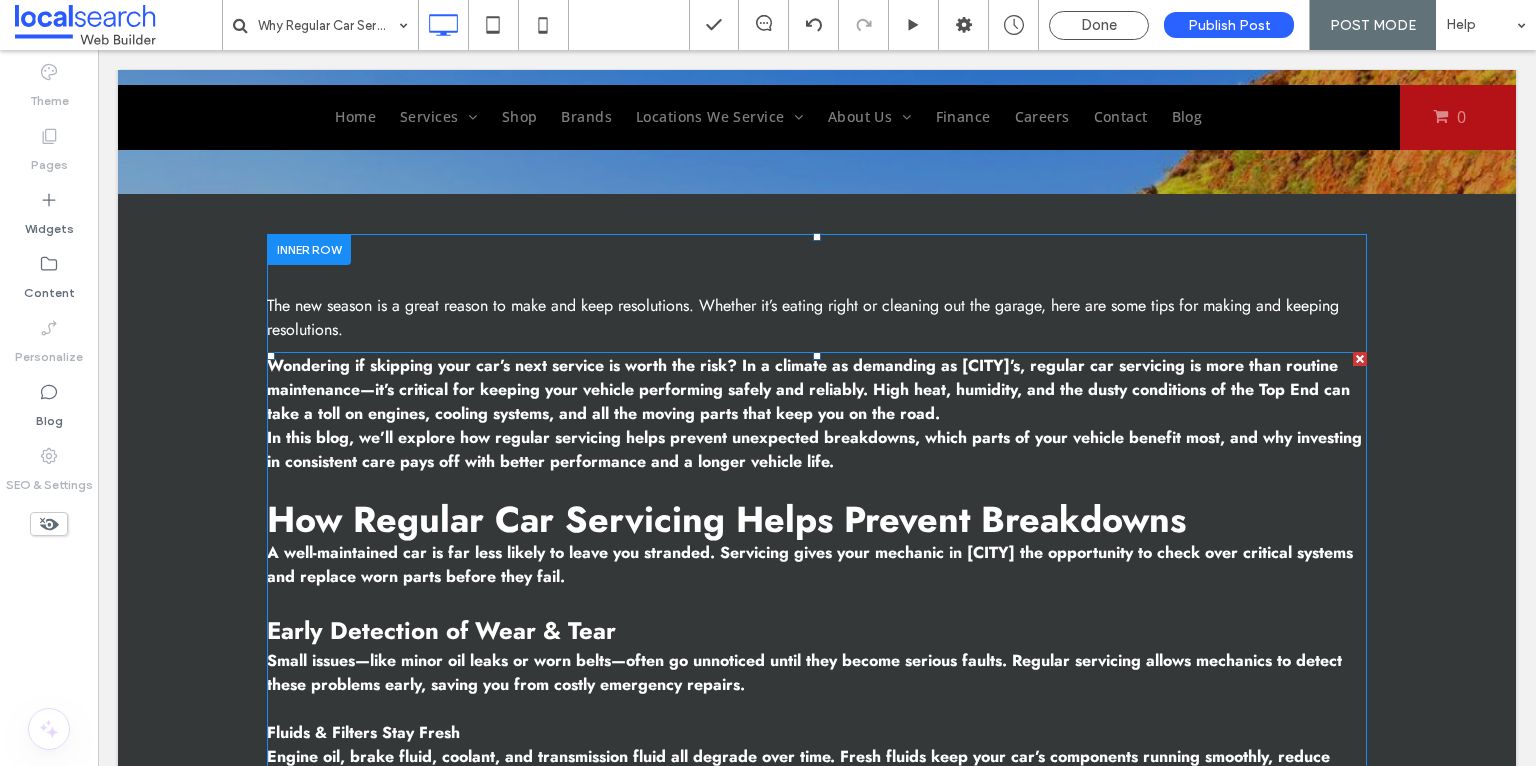 scroll, scrollTop: 535, scrollLeft: 0, axis: vertical 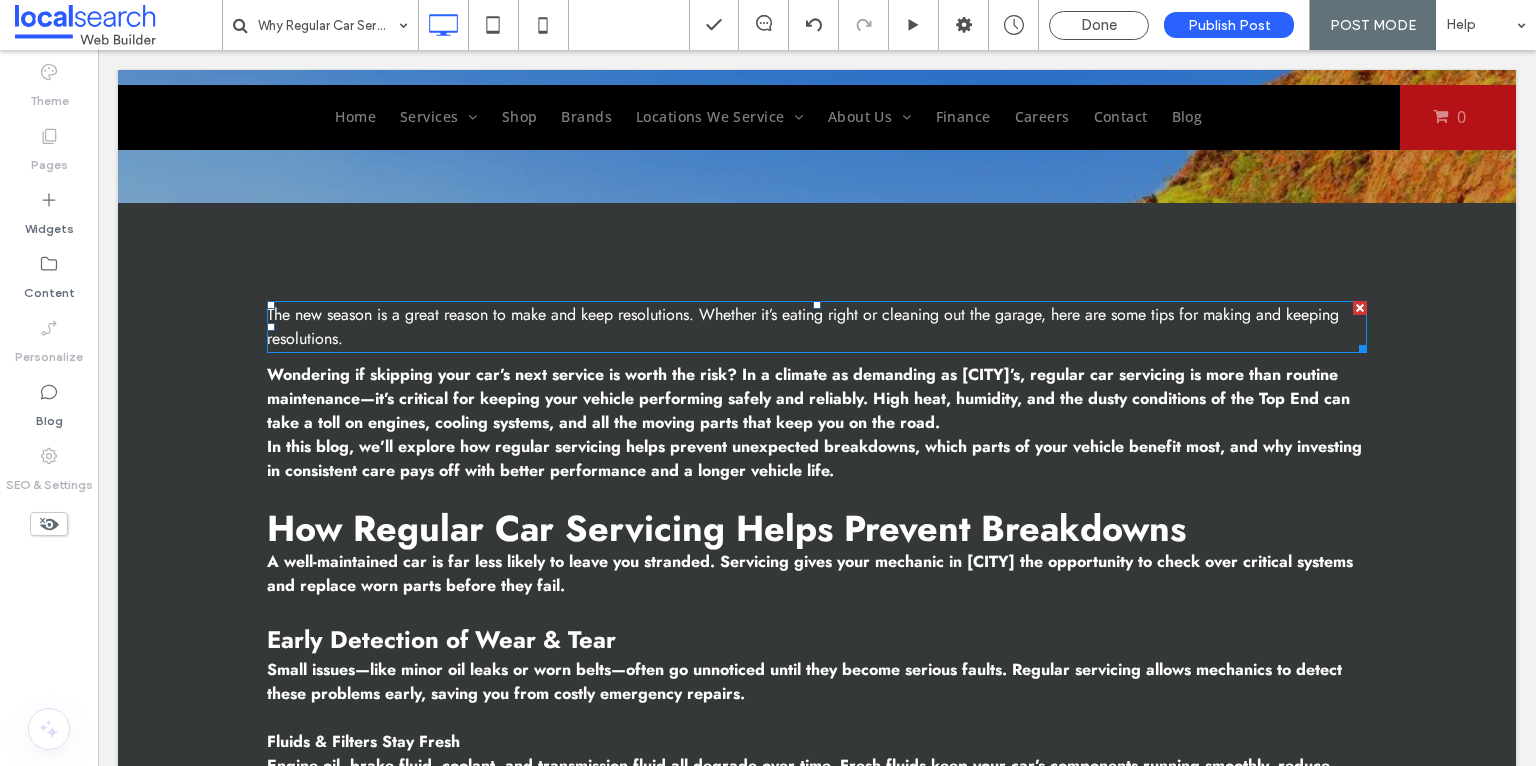 click on "The new season is a great reason to make and keep resolutions. Whether it’s eating right or cleaning out the garage, here are some tips for making and keeping resolutions." at bounding box center [803, 326] 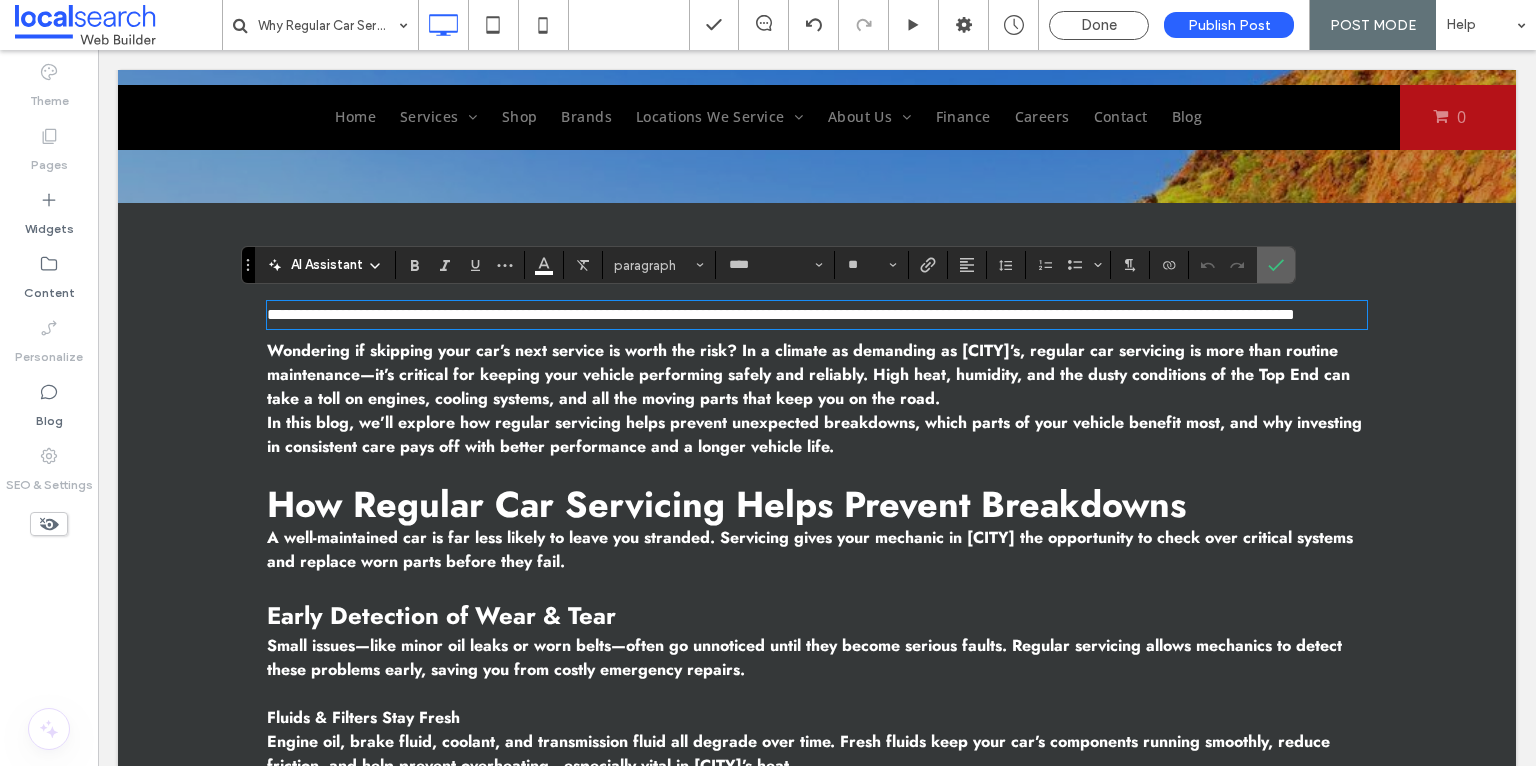 drag, startPoint x: 1277, startPoint y: 266, endPoint x: 1227, endPoint y: 243, distance: 55.03635 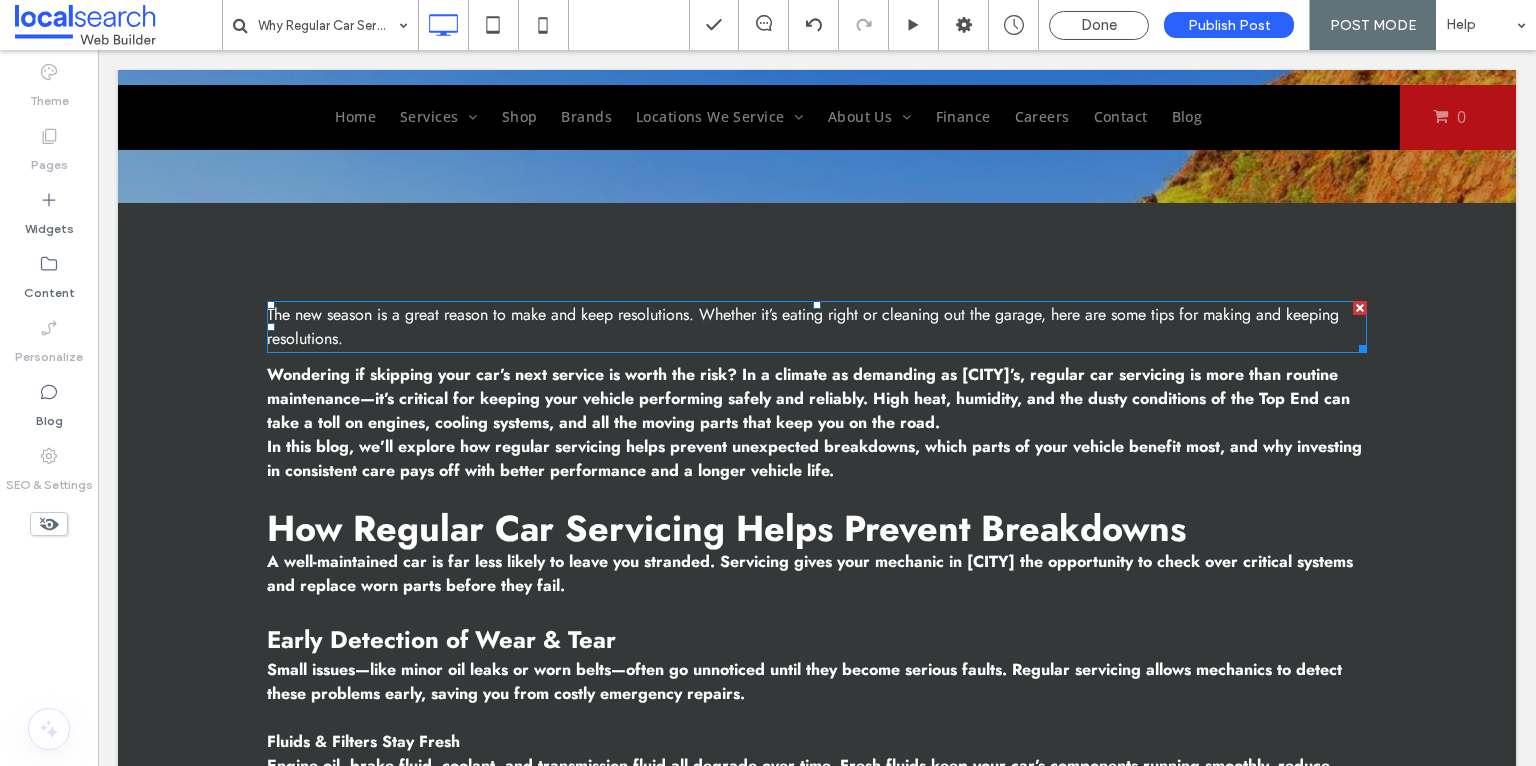 click at bounding box center [1360, 308] 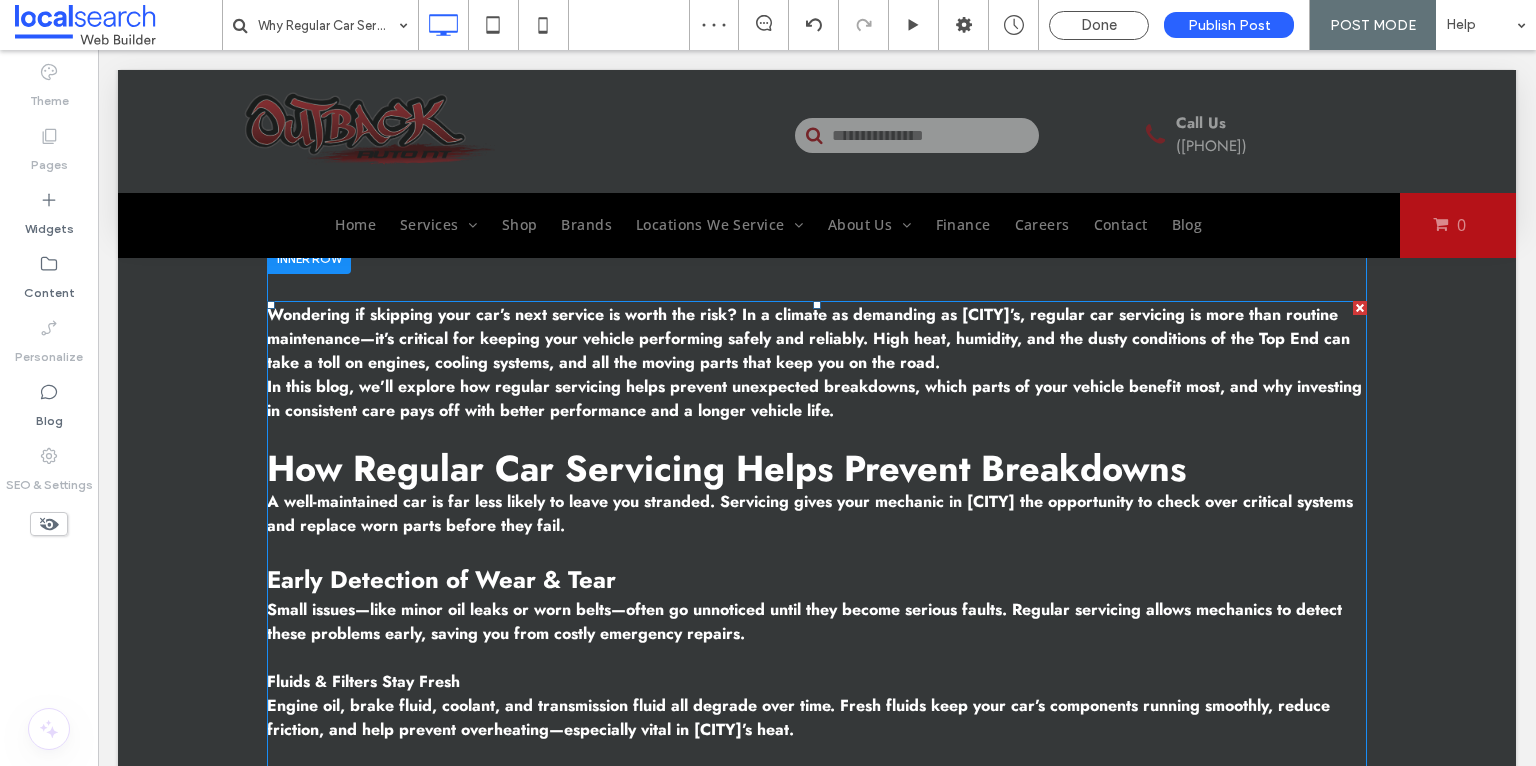 click on "Wondering if skipping your car’s next service is worth the risk? In a climate as demanding as [CITY]’s, regular car servicing is more than routine maintenance—it’s critical for keeping your vehicle performing safely and reliably. High heat, humidity, and the dusty conditions of the Top End can take a toll on engines, cooling systems, and all the moving parts that keep you on the road." at bounding box center [817, 339] 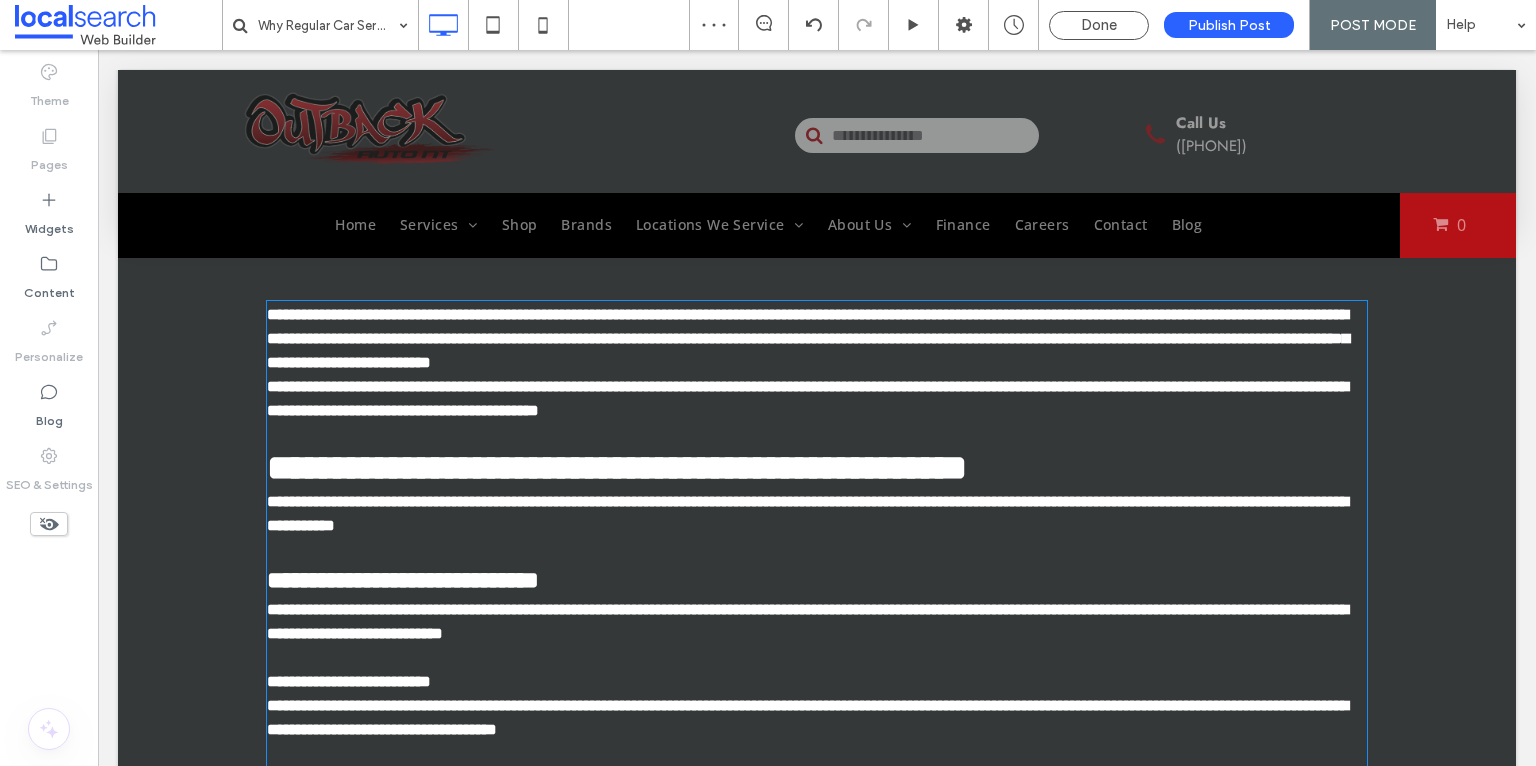 type on "****" 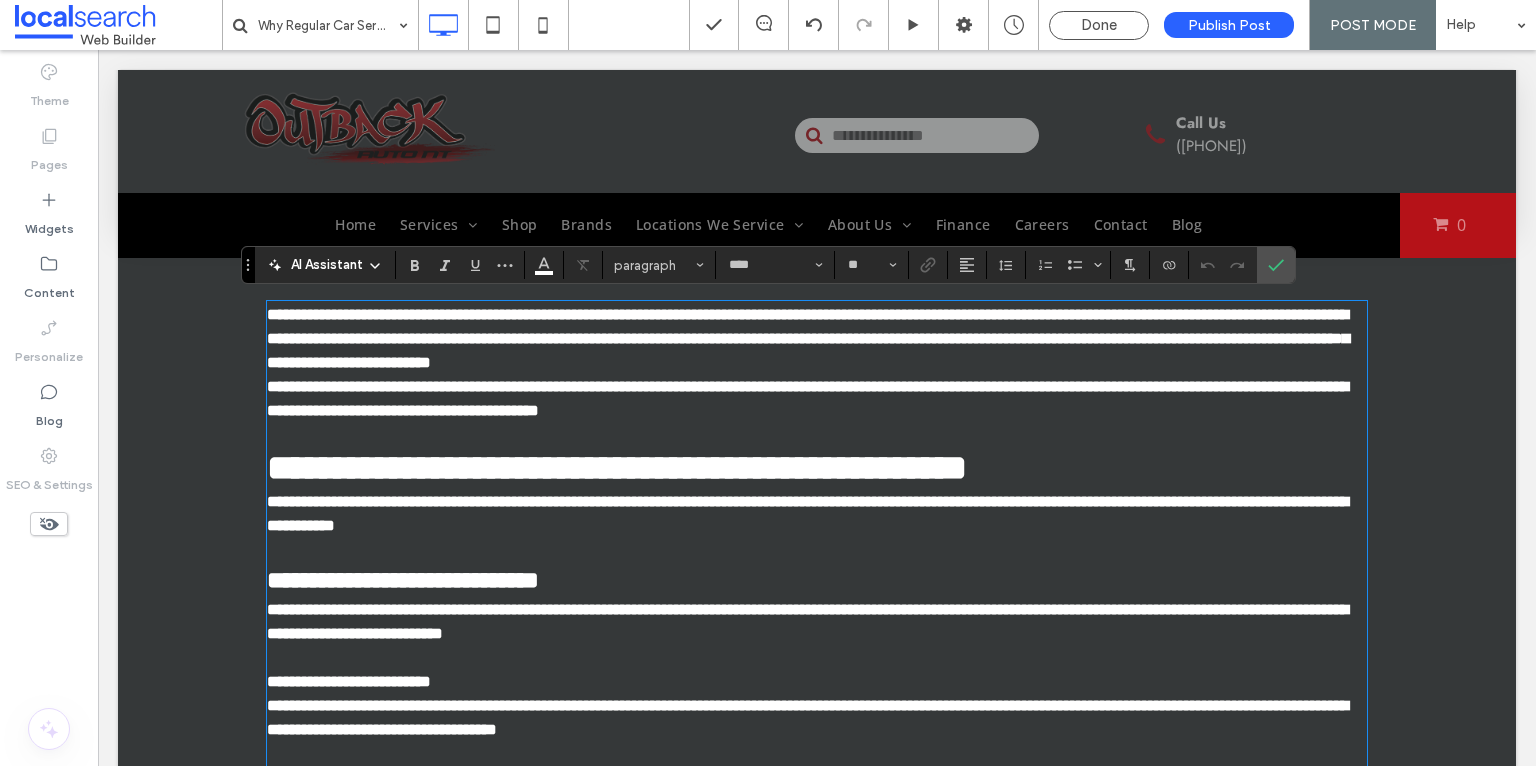 click on "**********" at bounding box center (817, 339) 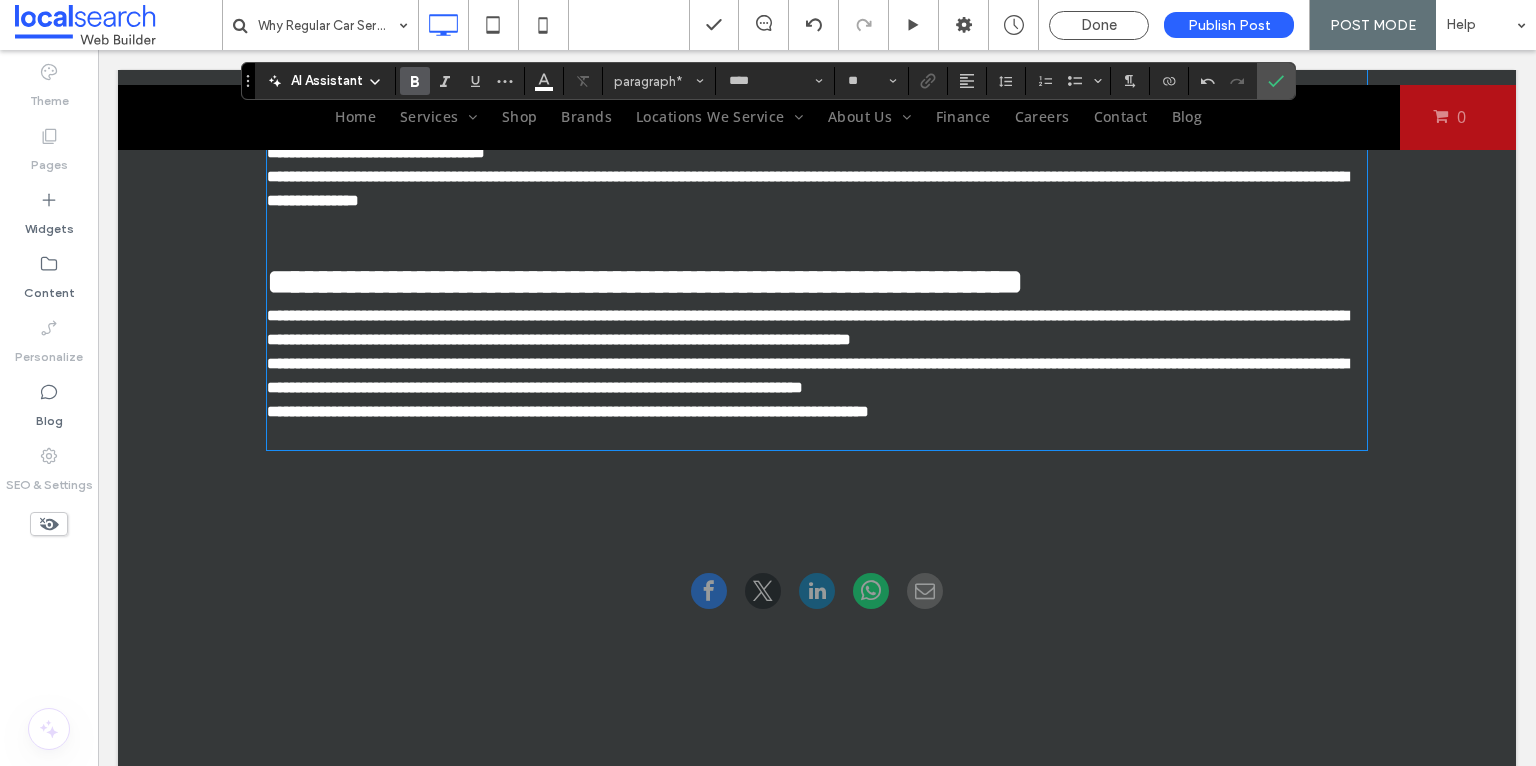 scroll, scrollTop: 3153, scrollLeft: 0, axis: vertical 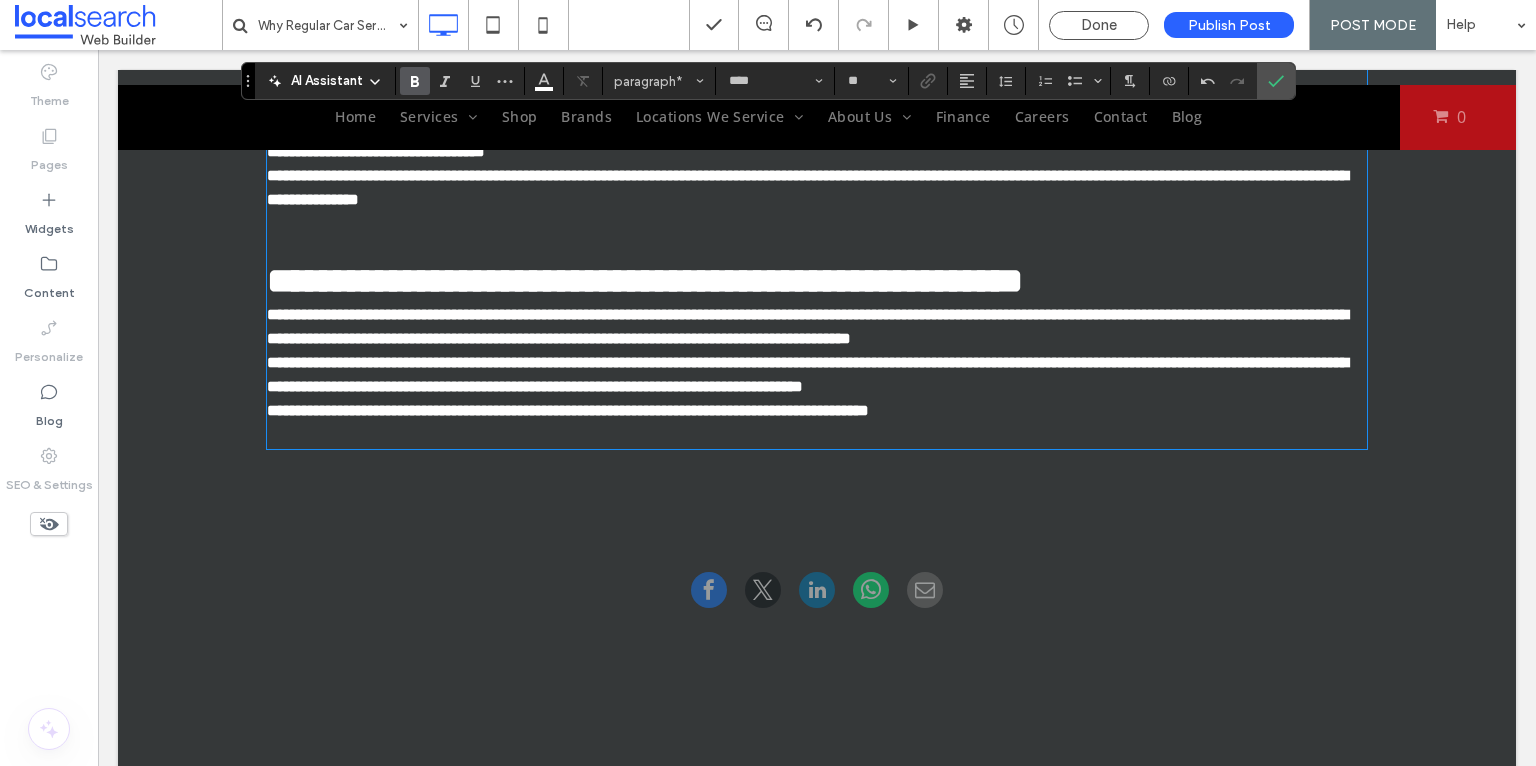 click at bounding box center [817, 435] 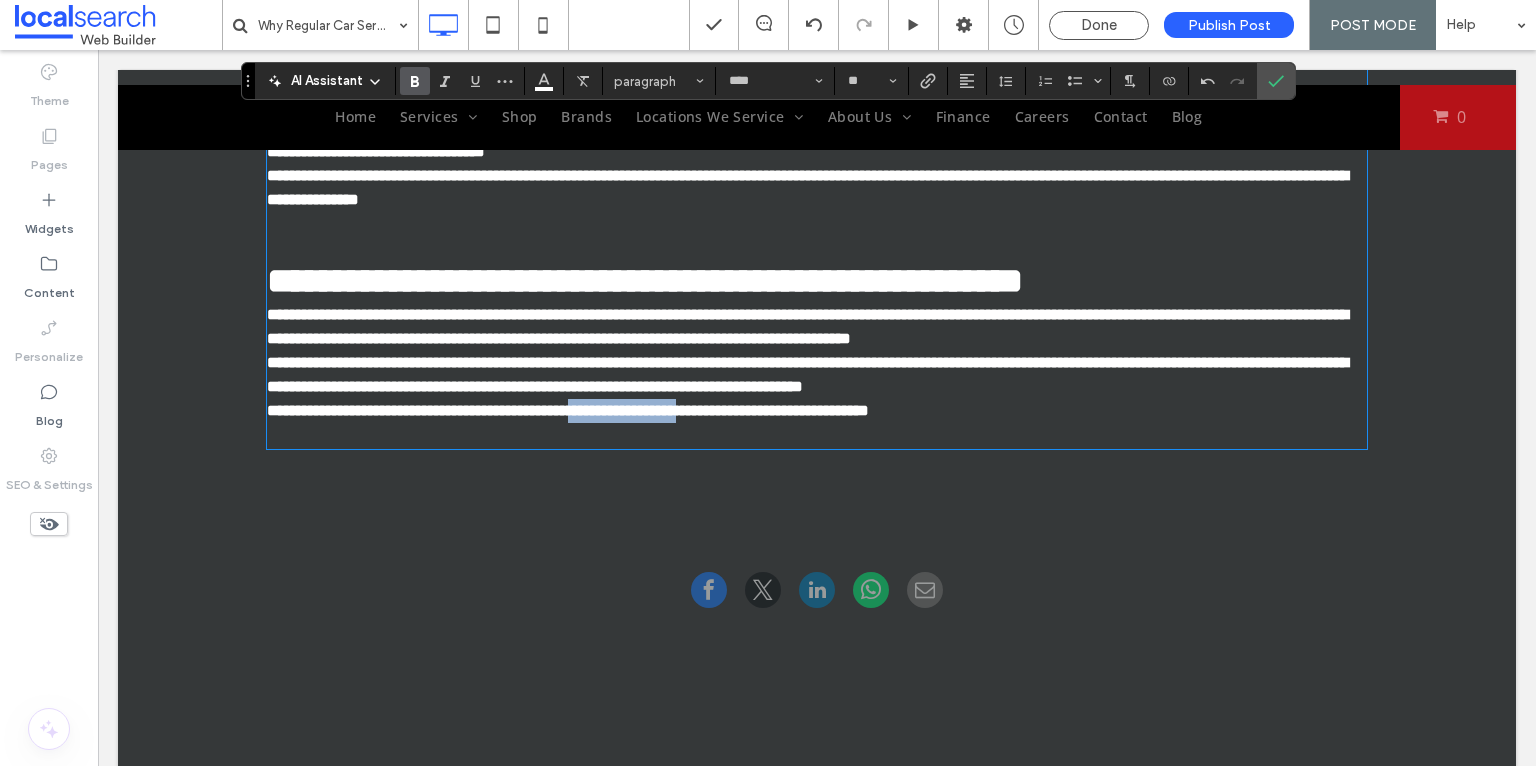 drag, startPoint x: 774, startPoint y: 602, endPoint x: 652, endPoint y: 600, distance: 122.016396 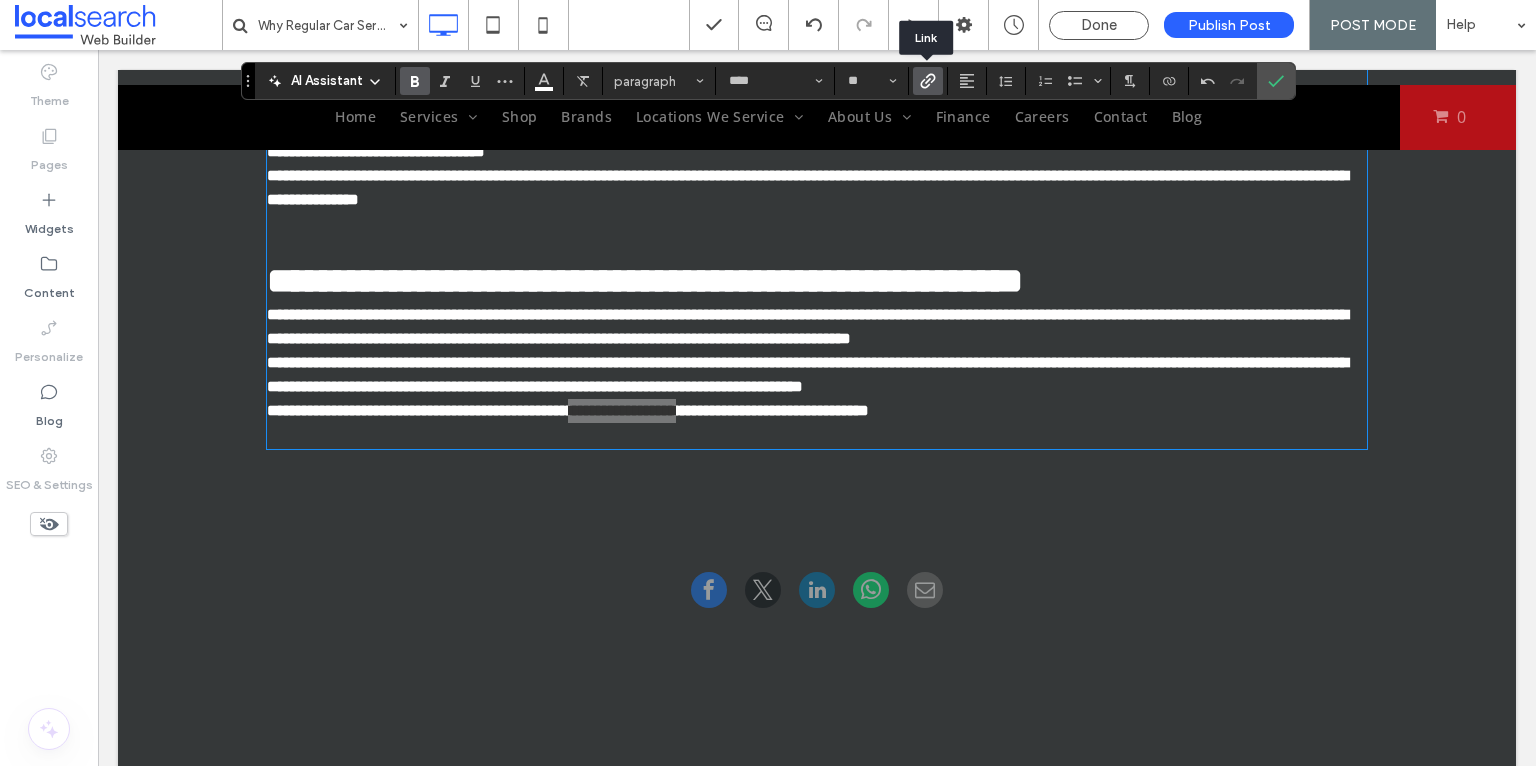 click 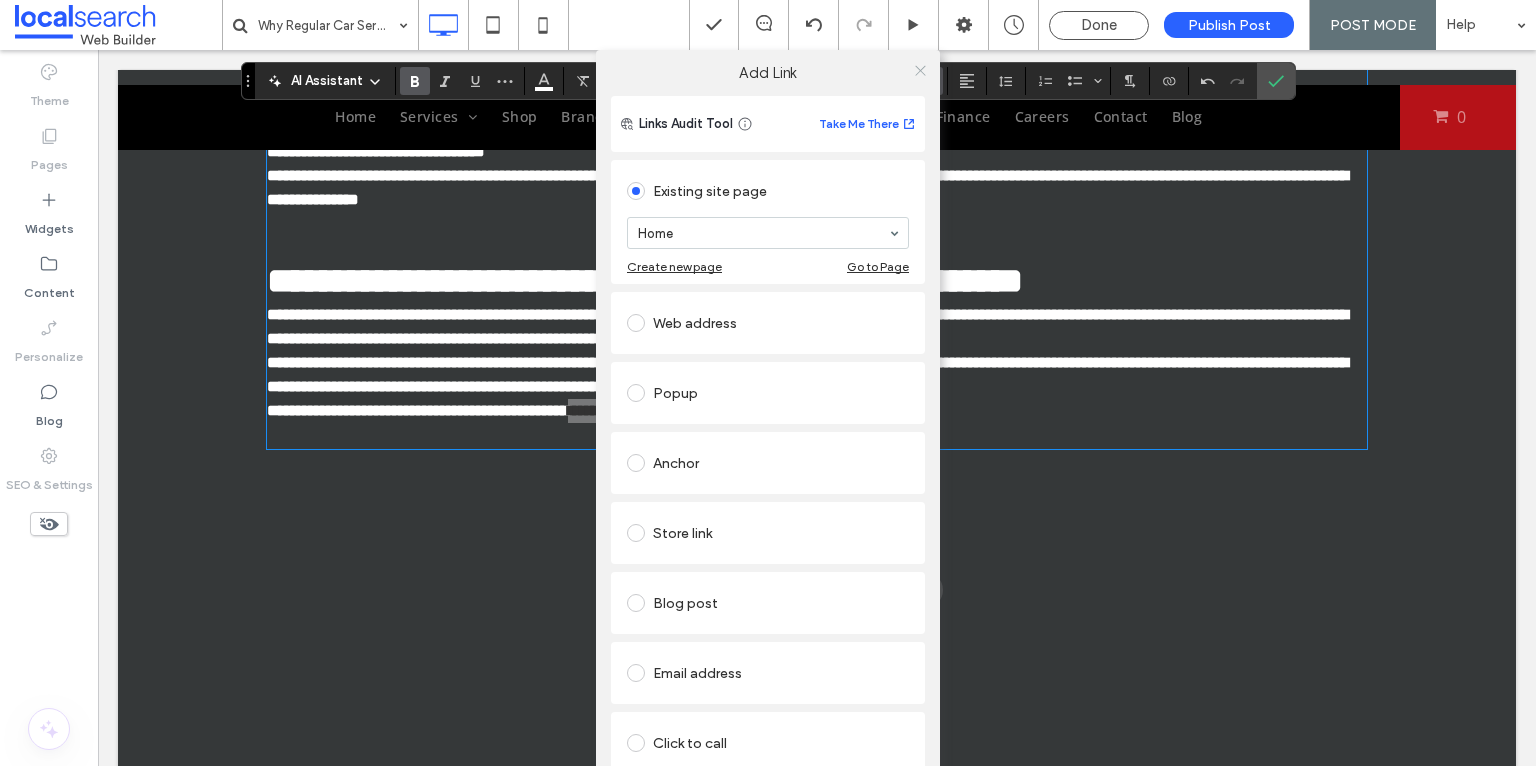 click 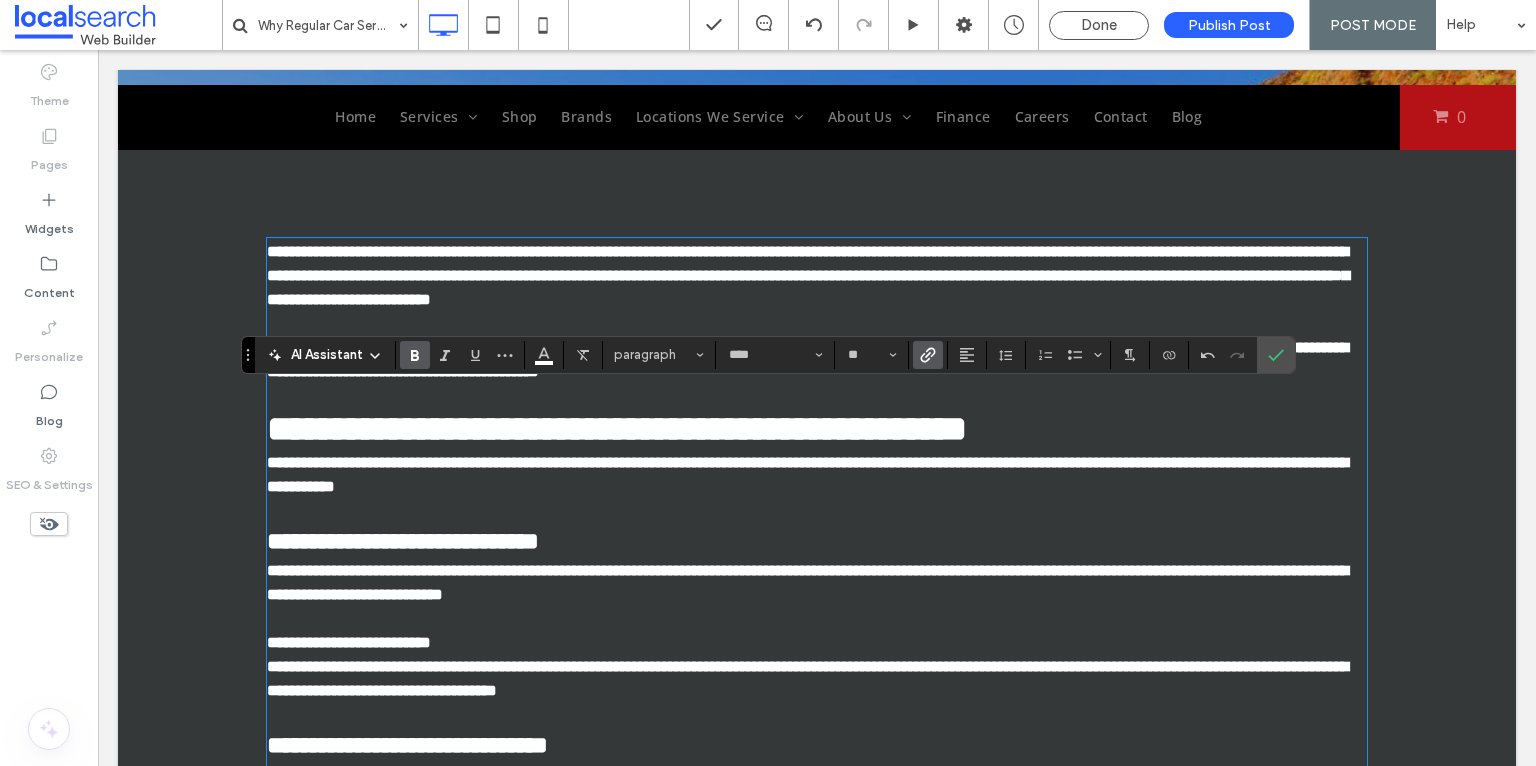 scroll, scrollTop: 445, scrollLeft: 0, axis: vertical 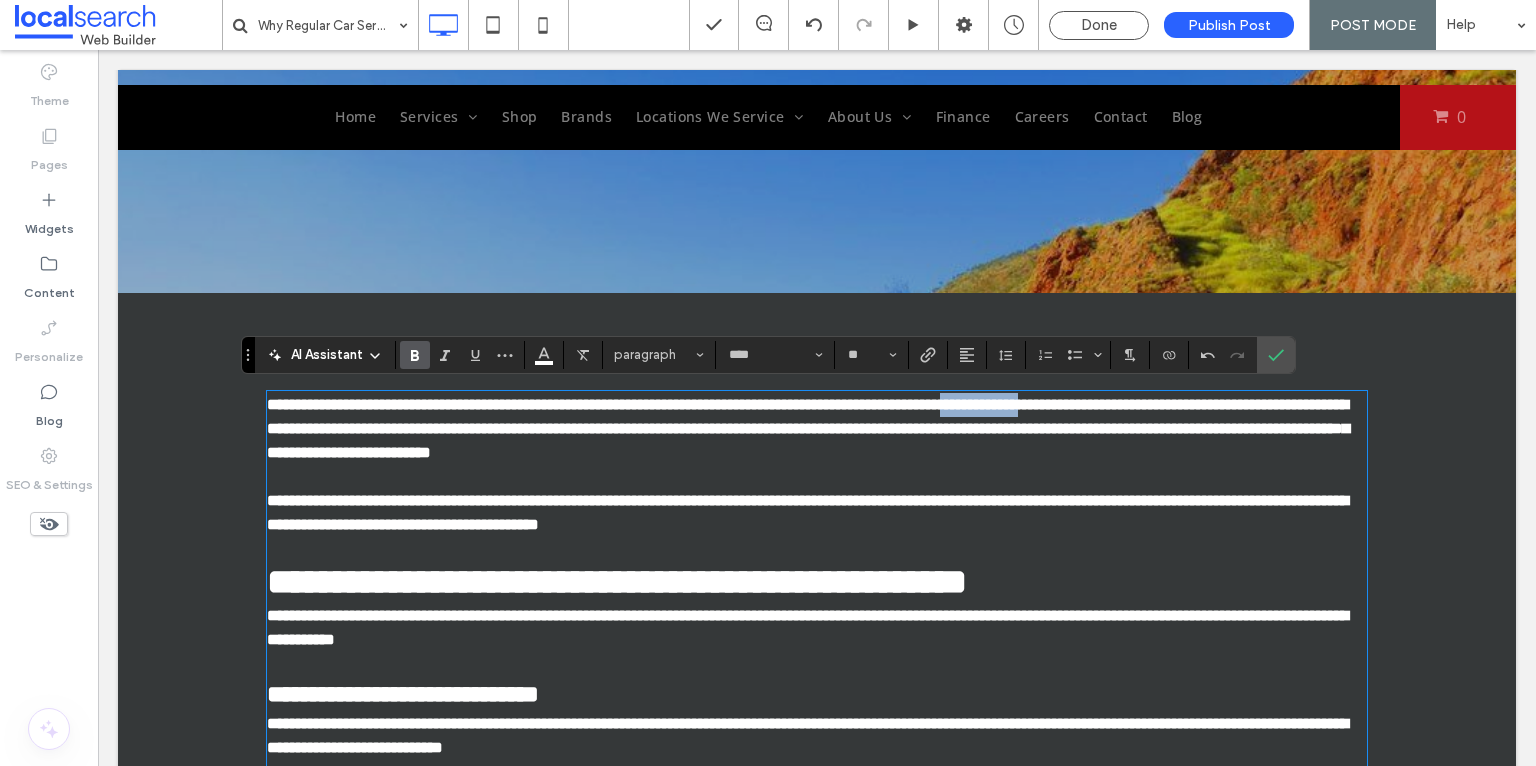 drag, startPoint x: 1186, startPoint y: 404, endPoint x: 1090, endPoint y: 406, distance: 96.02083 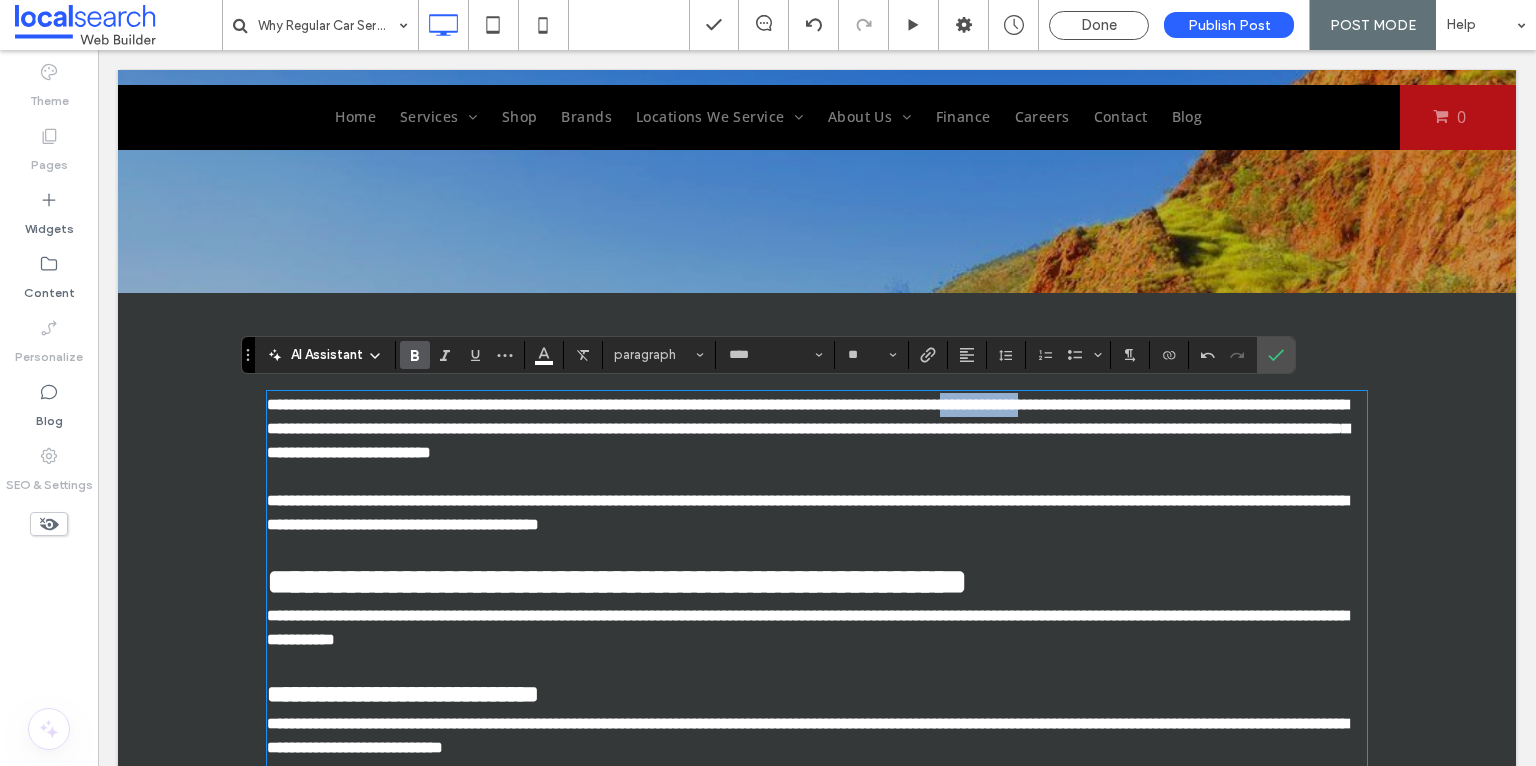 click on "**********" at bounding box center (808, 428) 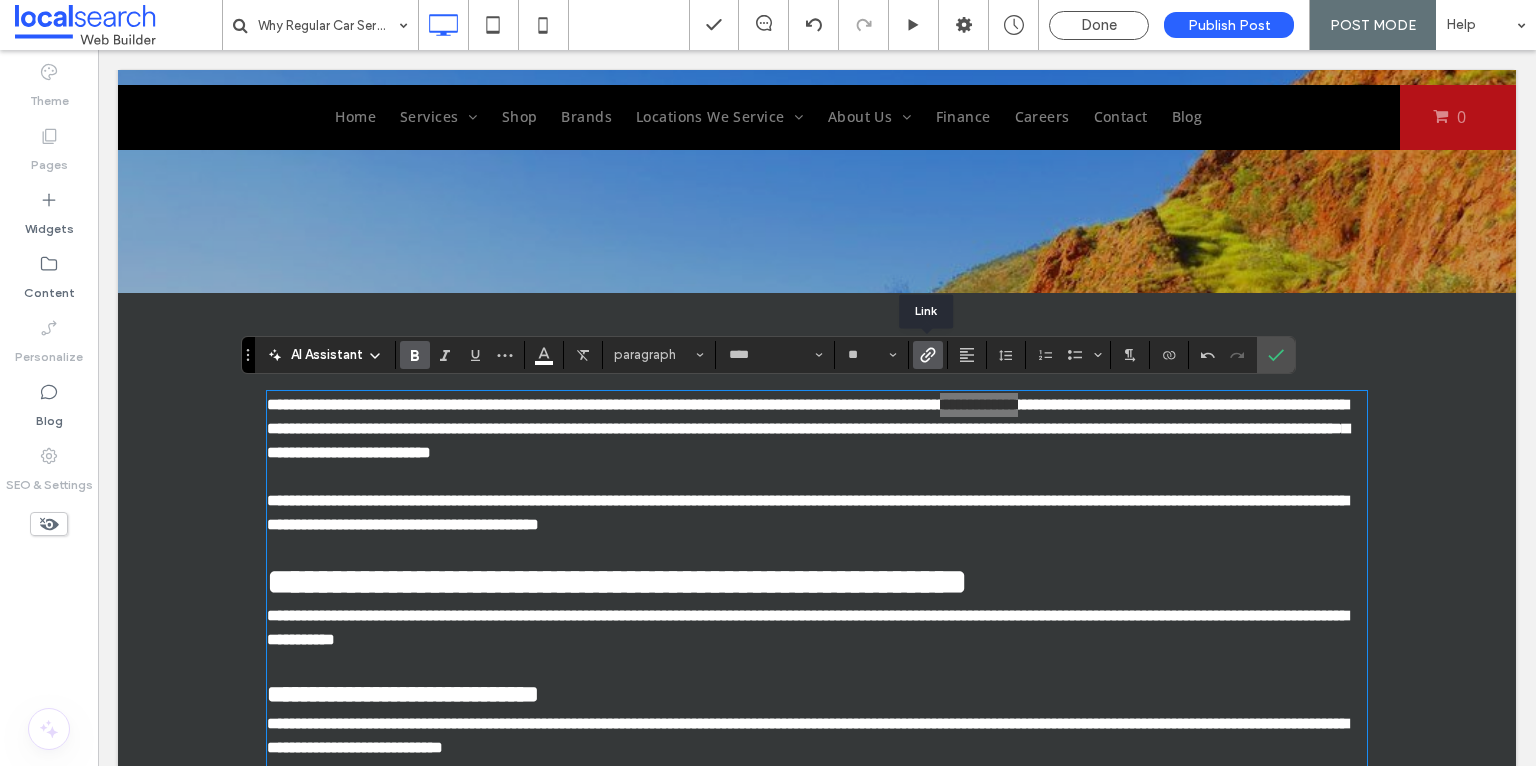 click 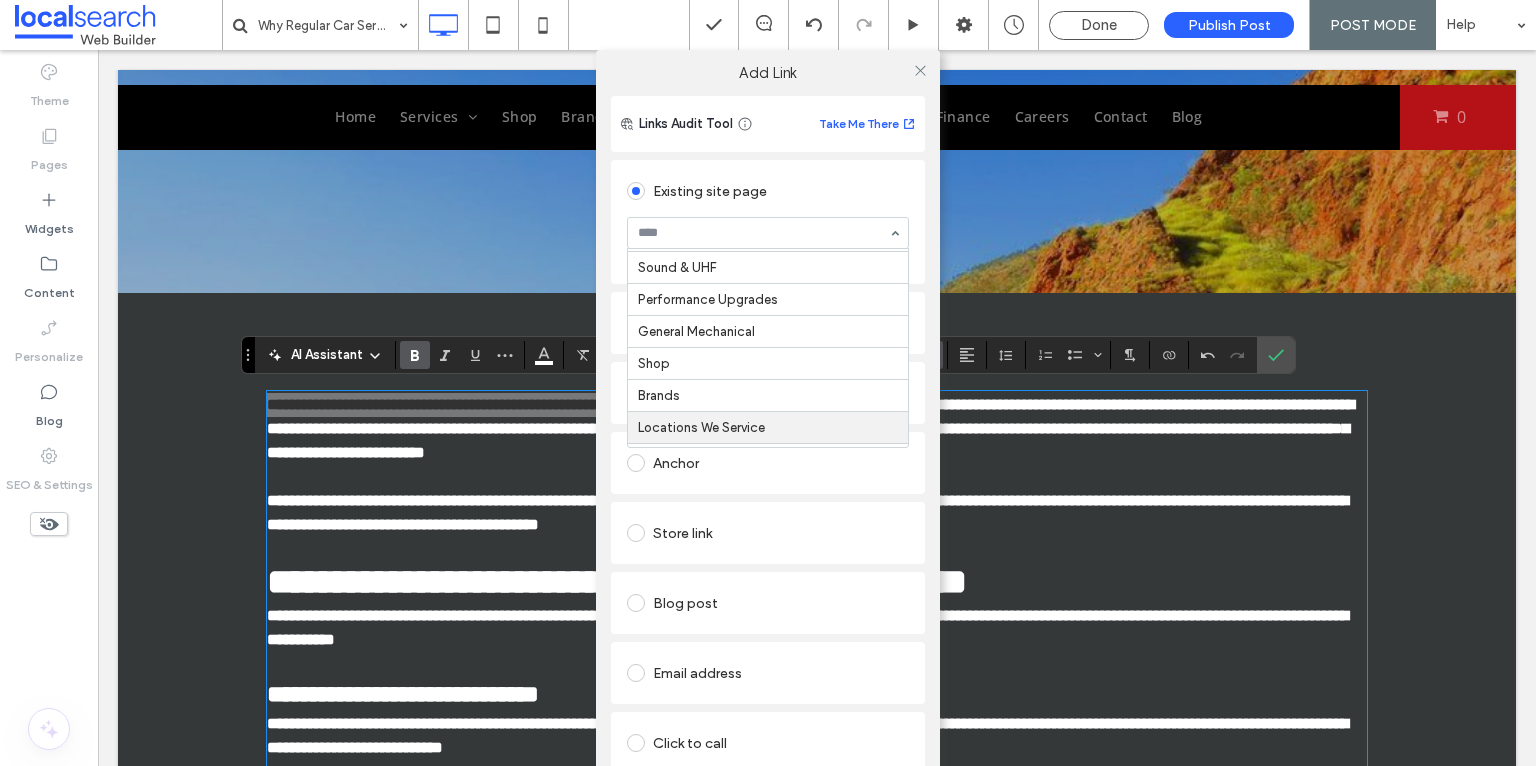 scroll, scrollTop: 144, scrollLeft: 0, axis: vertical 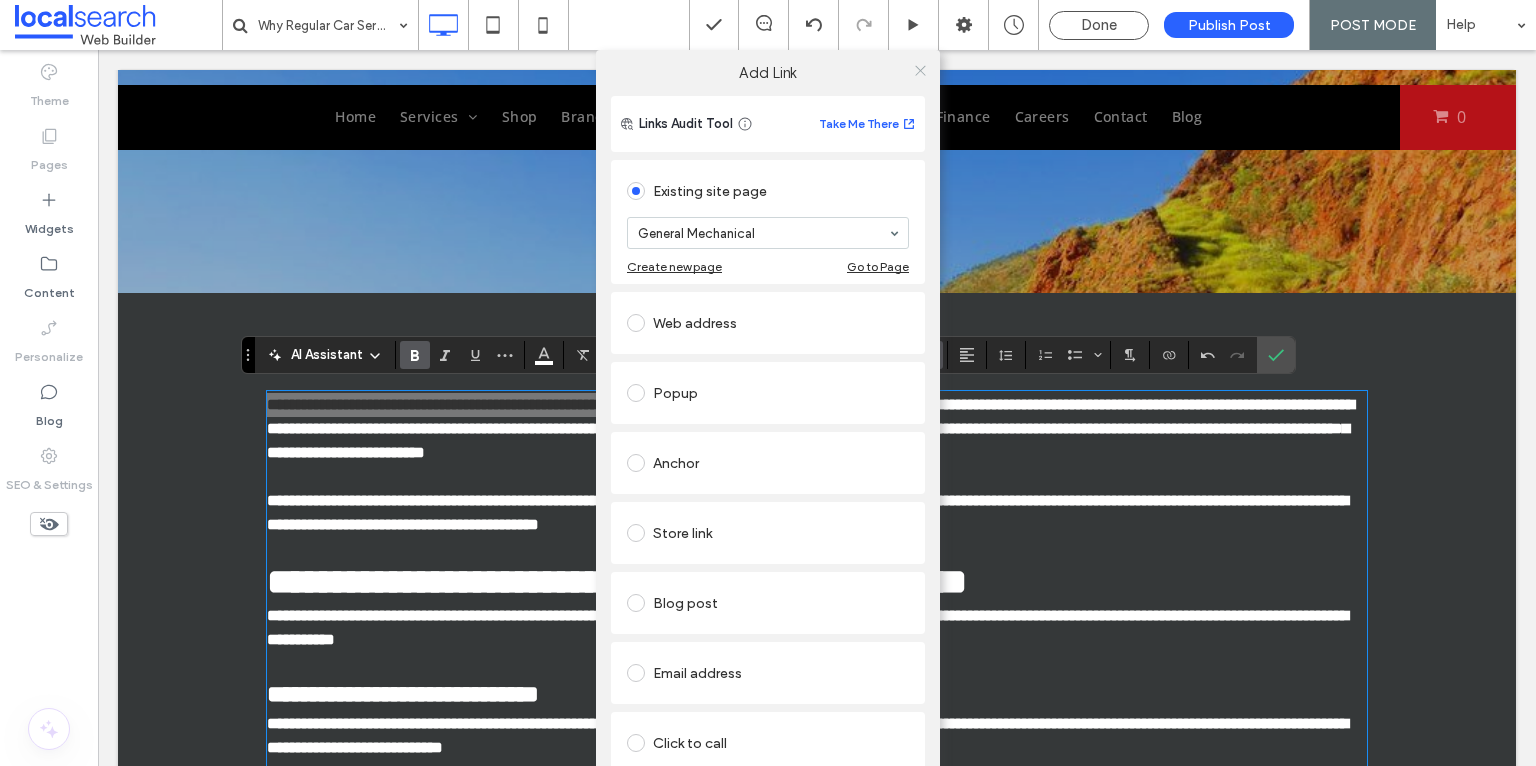 click 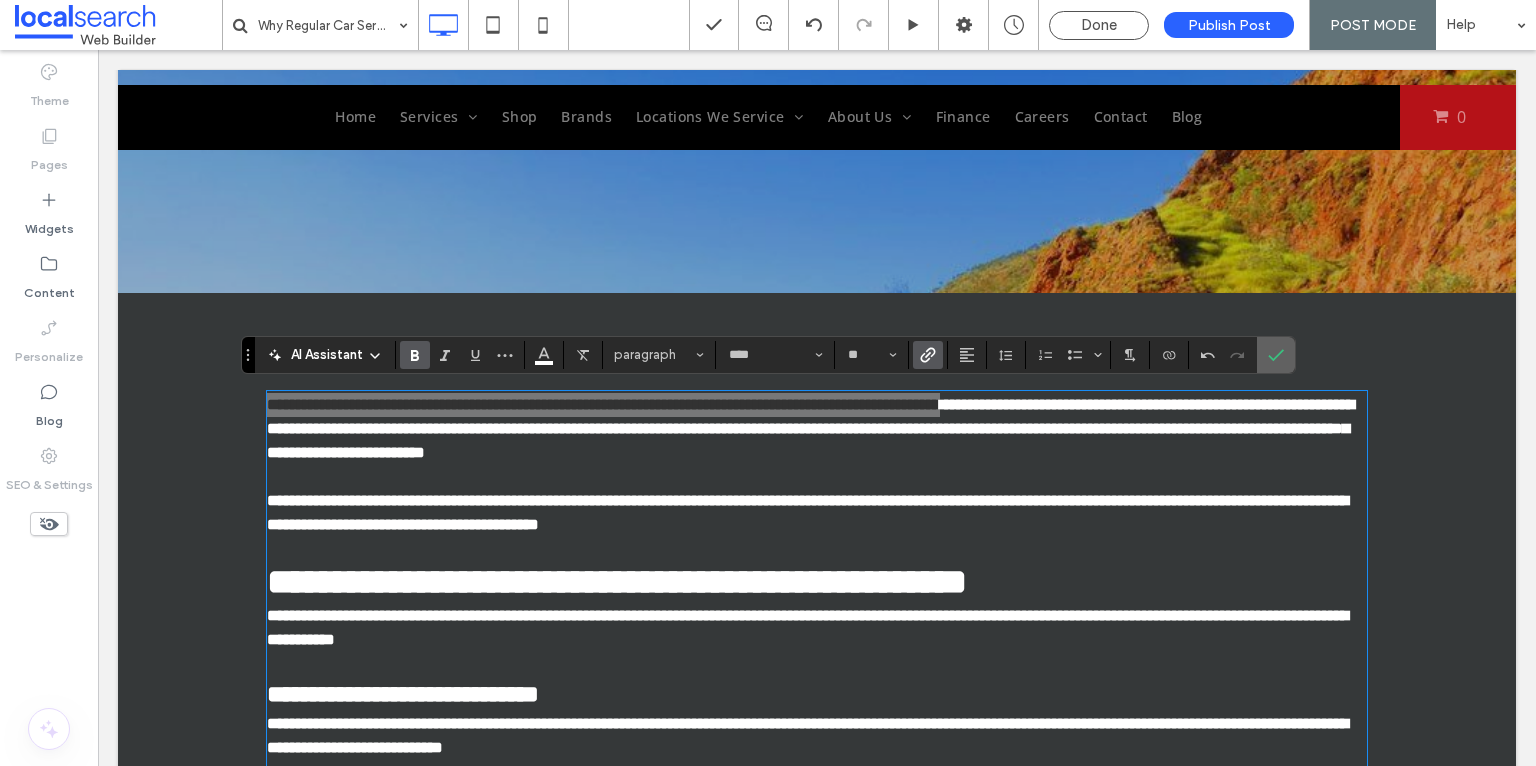 click 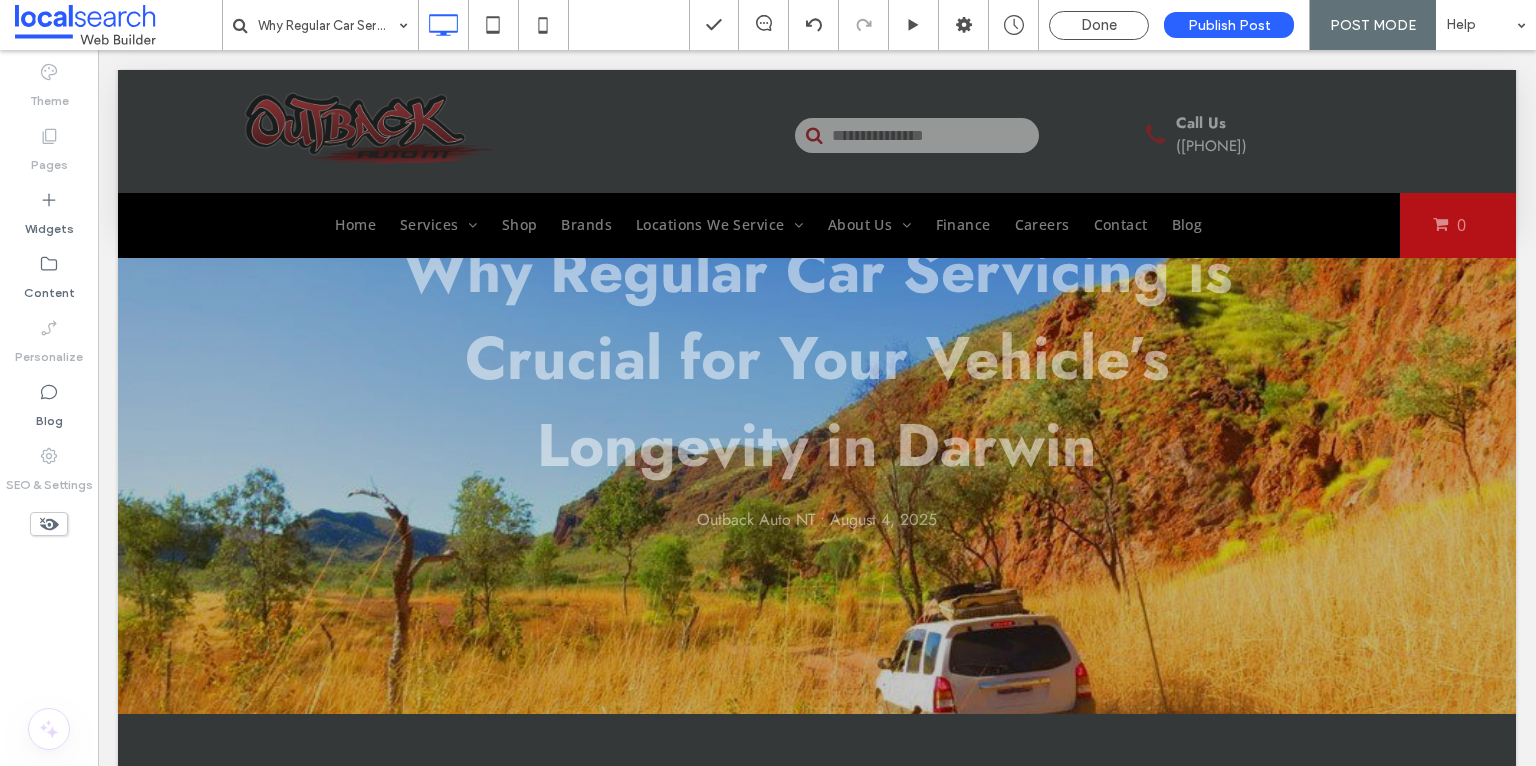 scroll, scrollTop: 0, scrollLeft: 0, axis: both 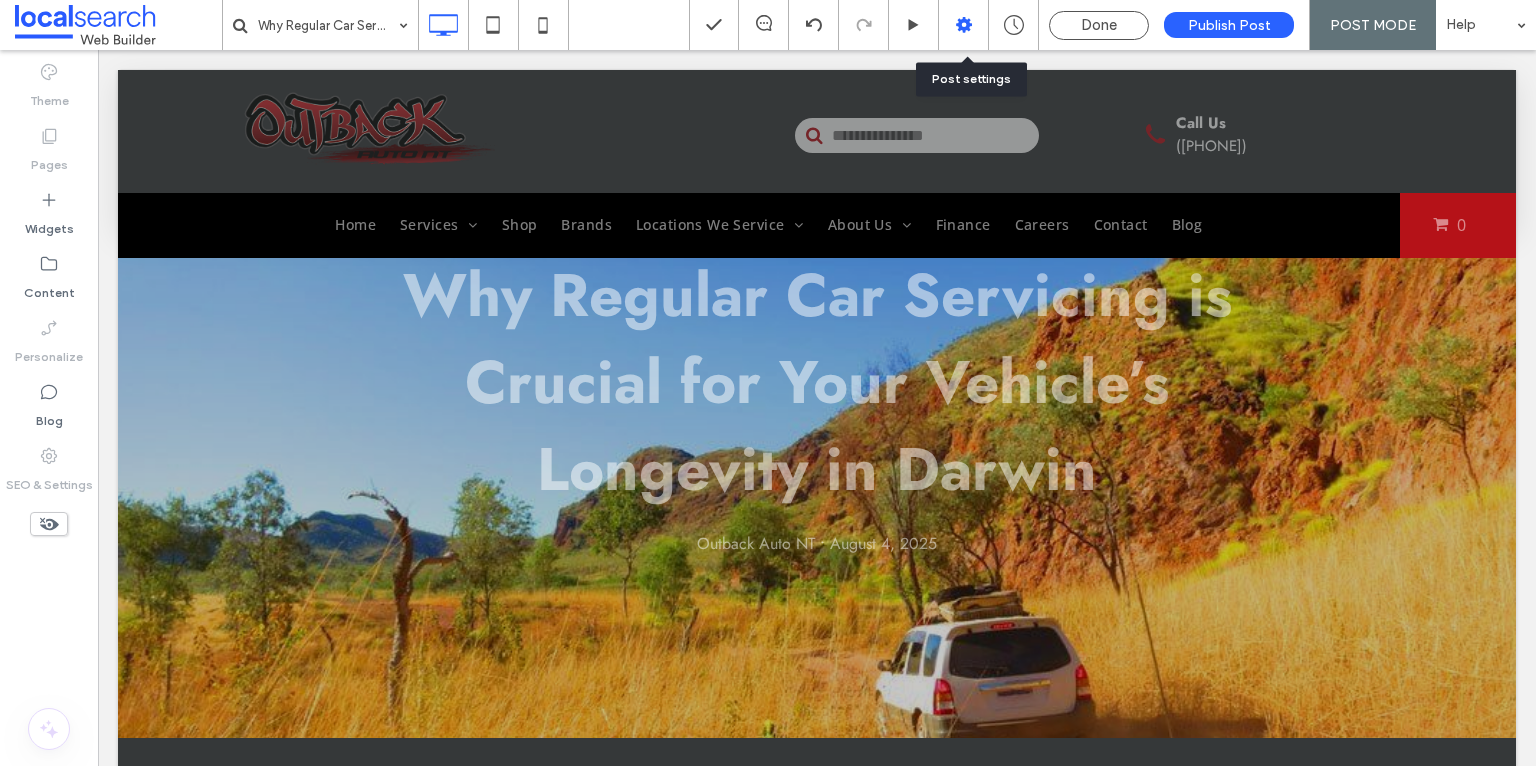 click 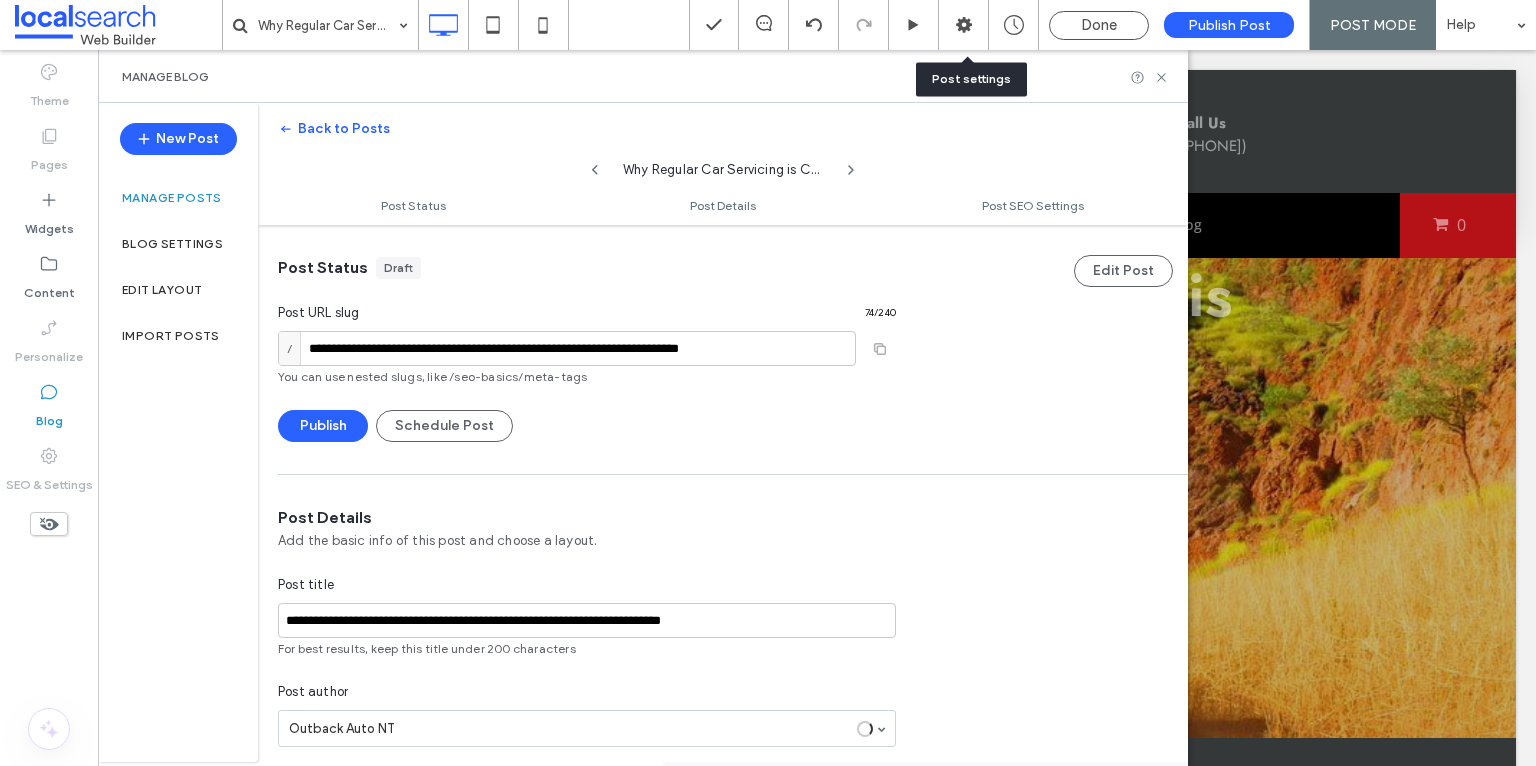 scroll, scrollTop: 0, scrollLeft: 0, axis: both 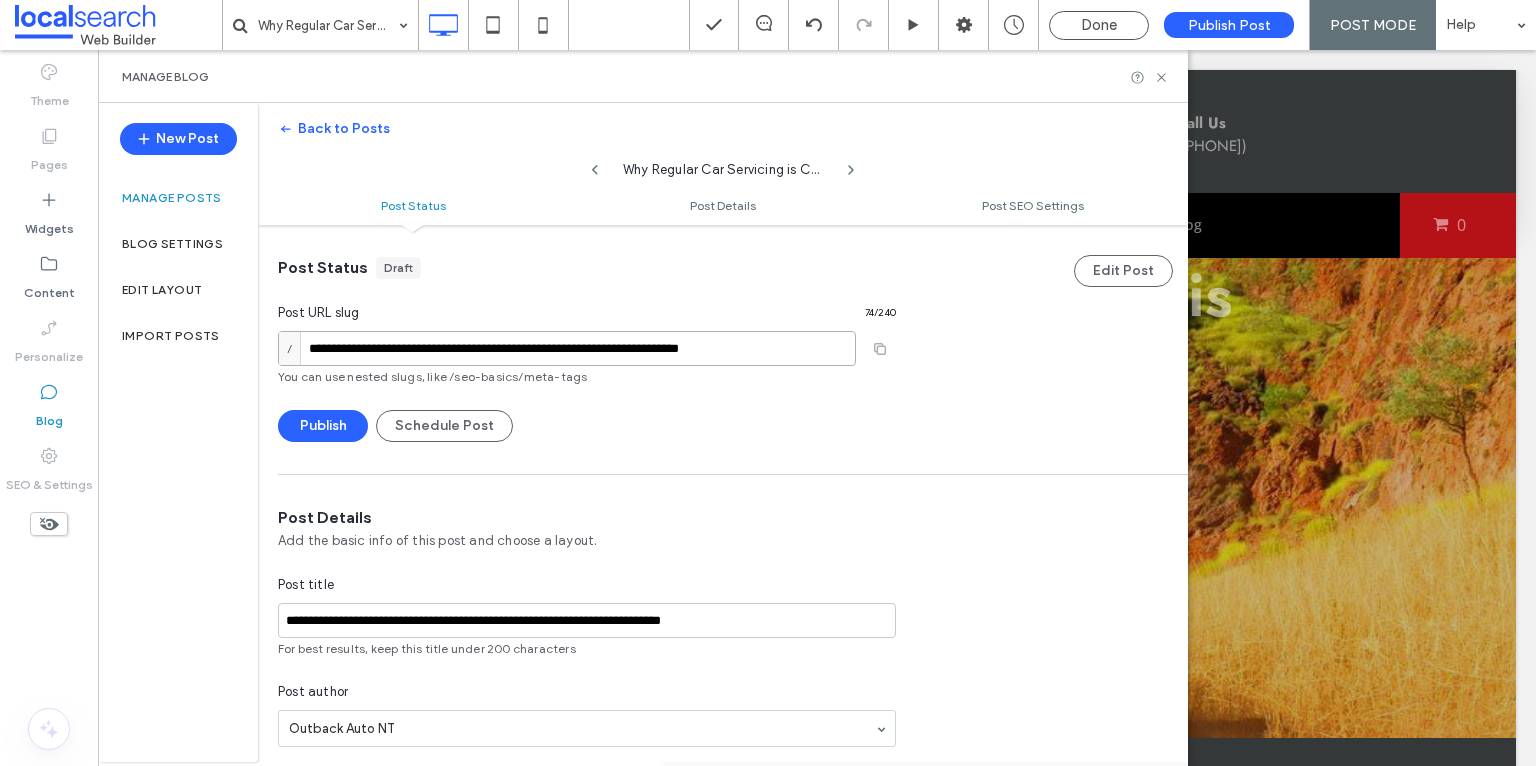 drag, startPoint x: 774, startPoint y: 345, endPoint x: 531, endPoint y: 349, distance: 243.03291 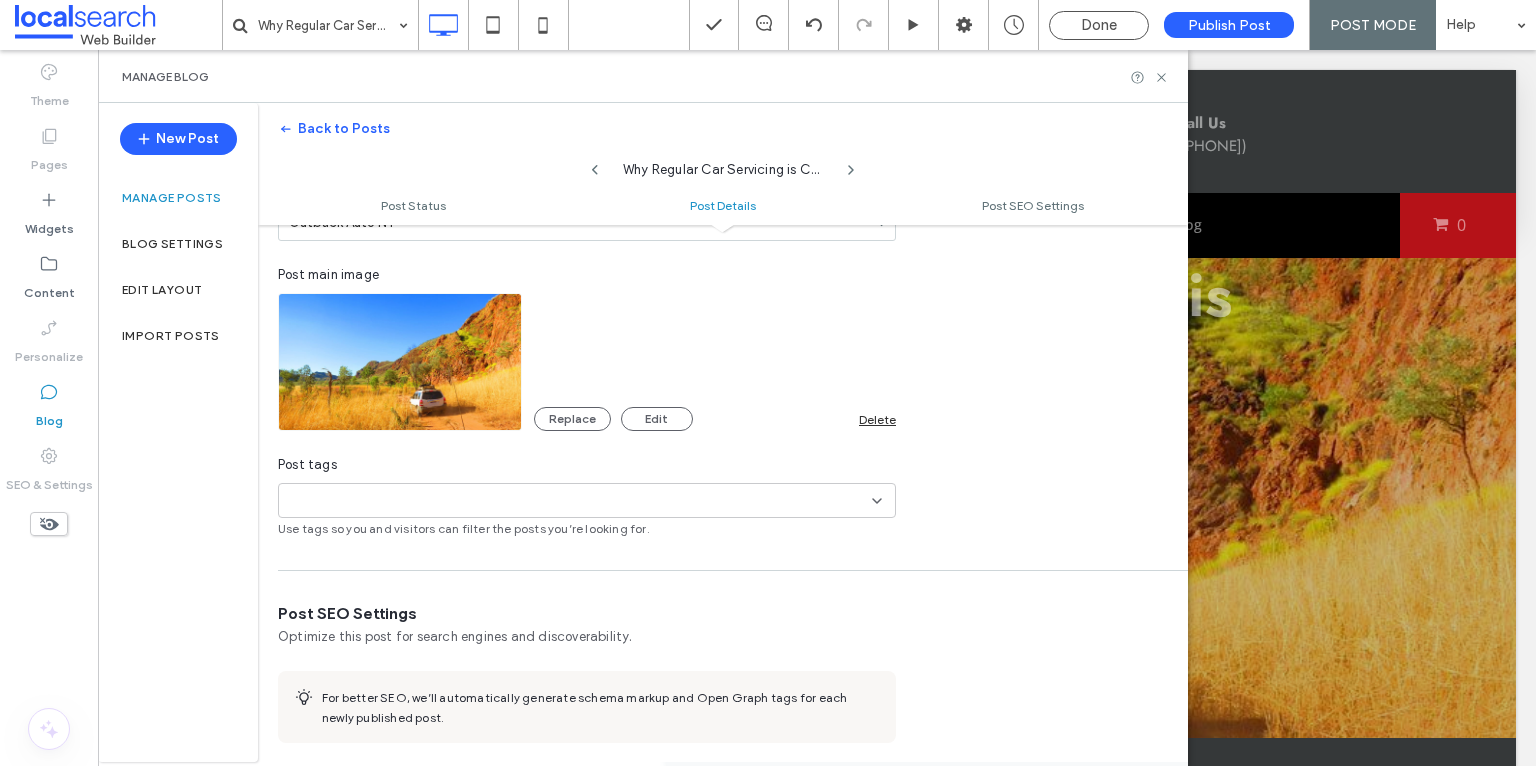 scroll, scrollTop: 507, scrollLeft: 0, axis: vertical 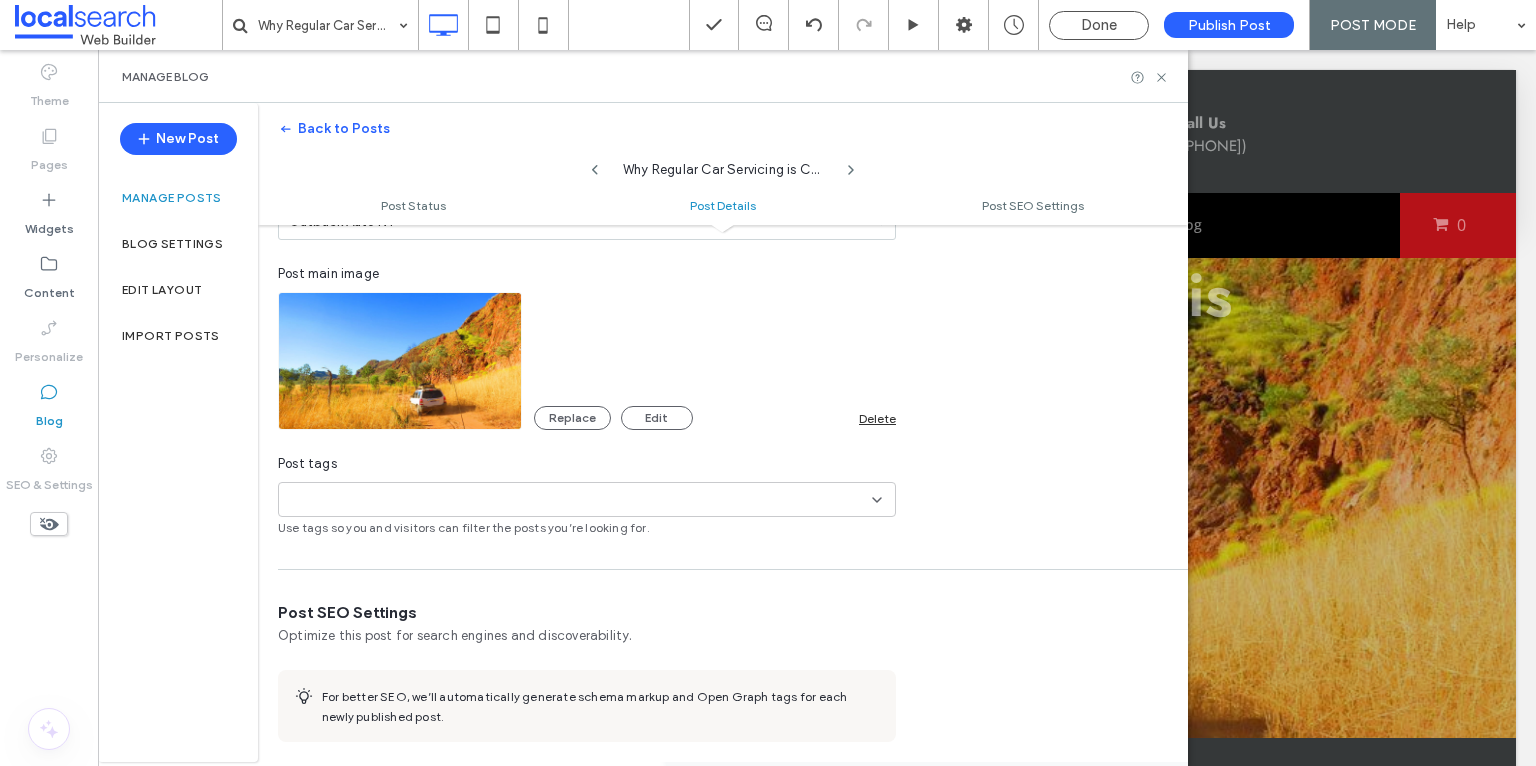 type on "**********" 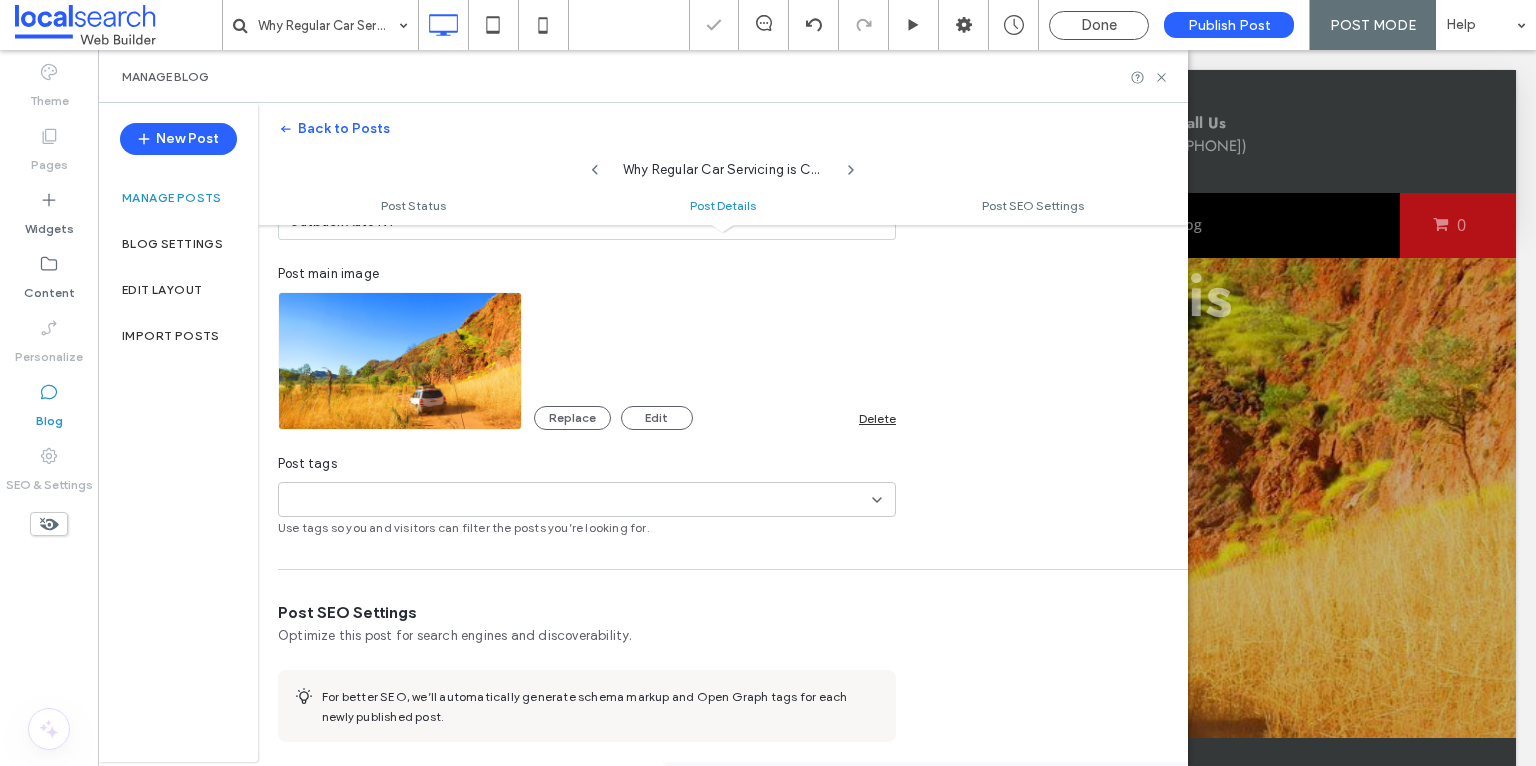 click at bounding box center [356, 500] 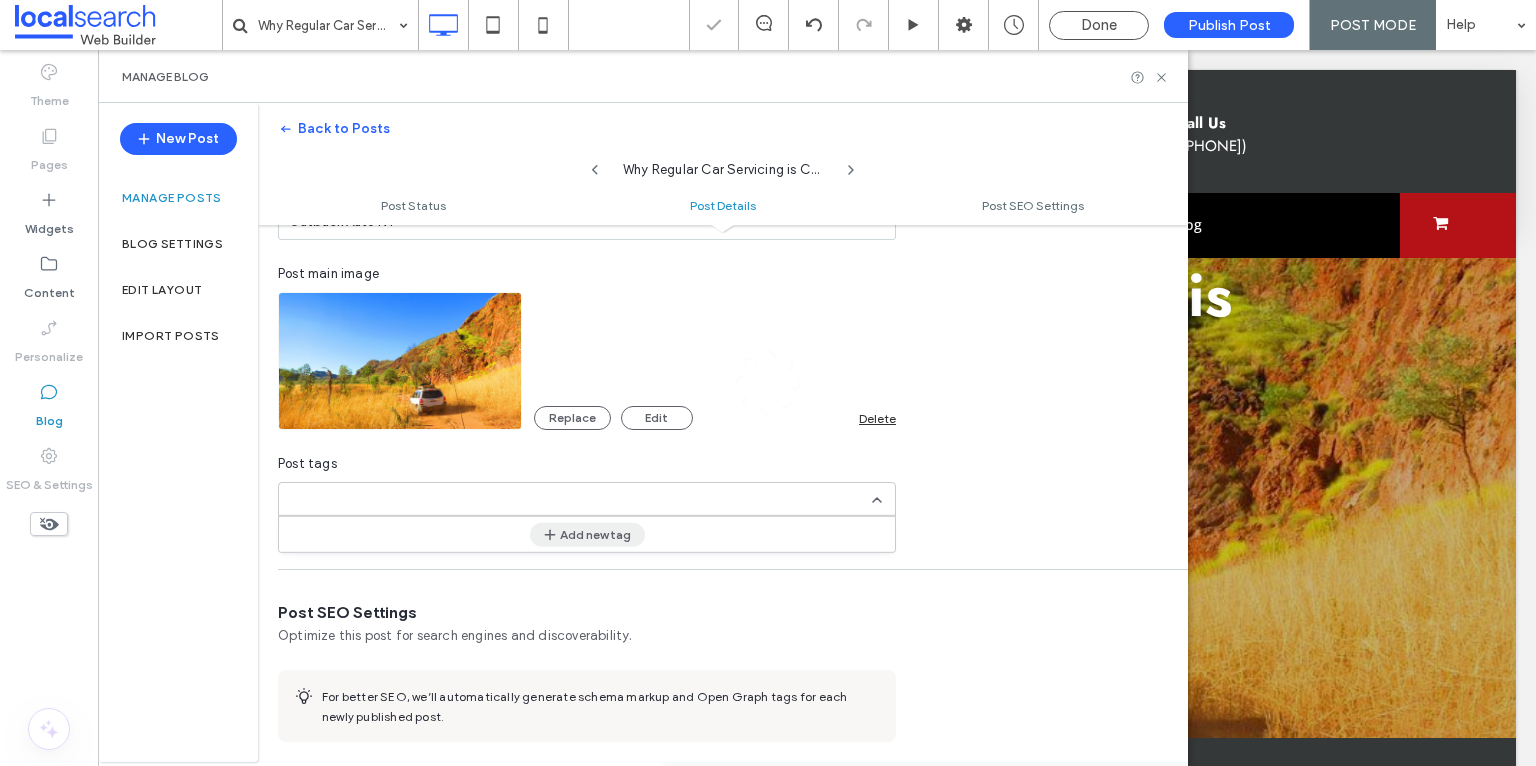 scroll, scrollTop: 0, scrollLeft: 0, axis: both 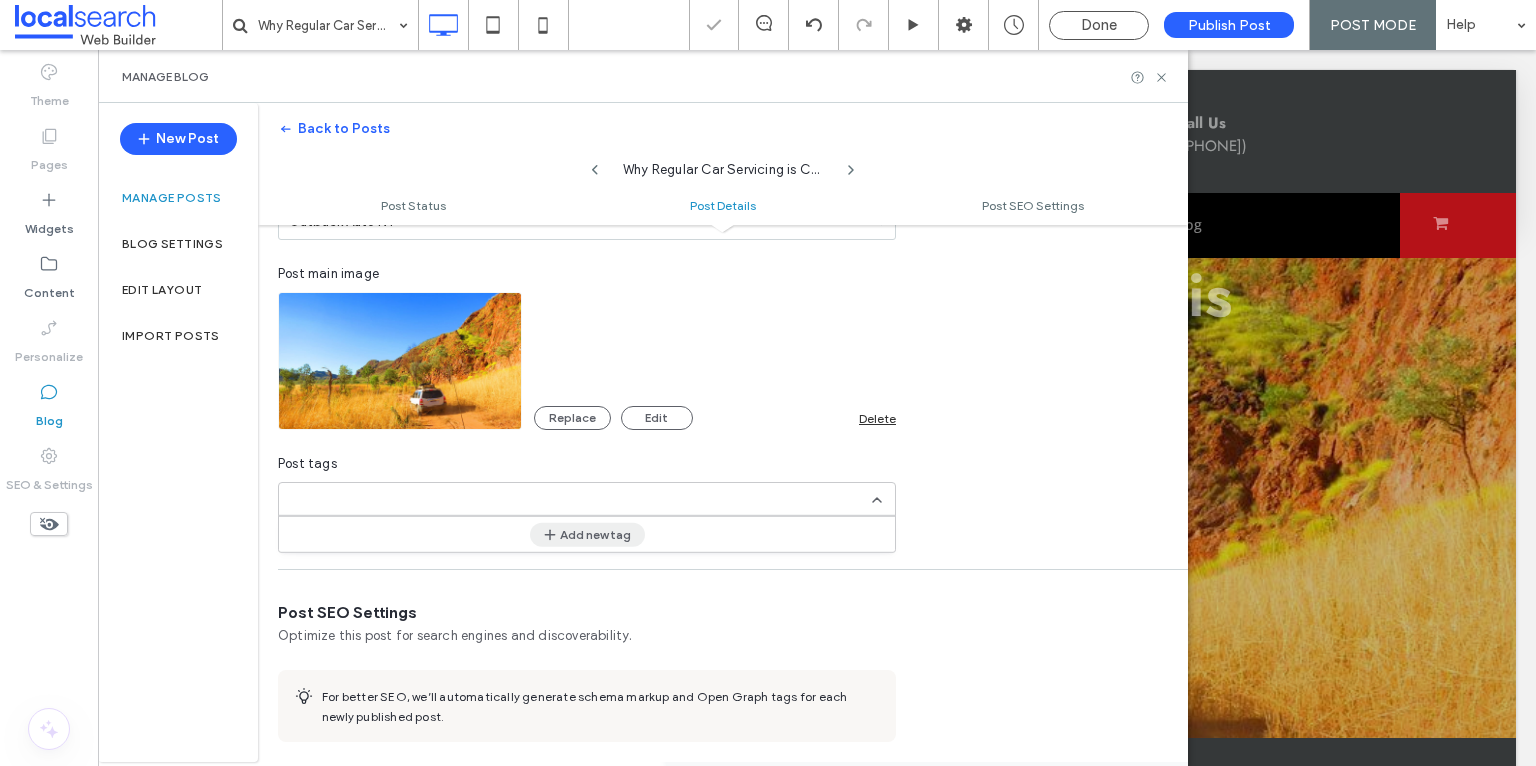 click on "Add new tag" at bounding box center [587, 534] 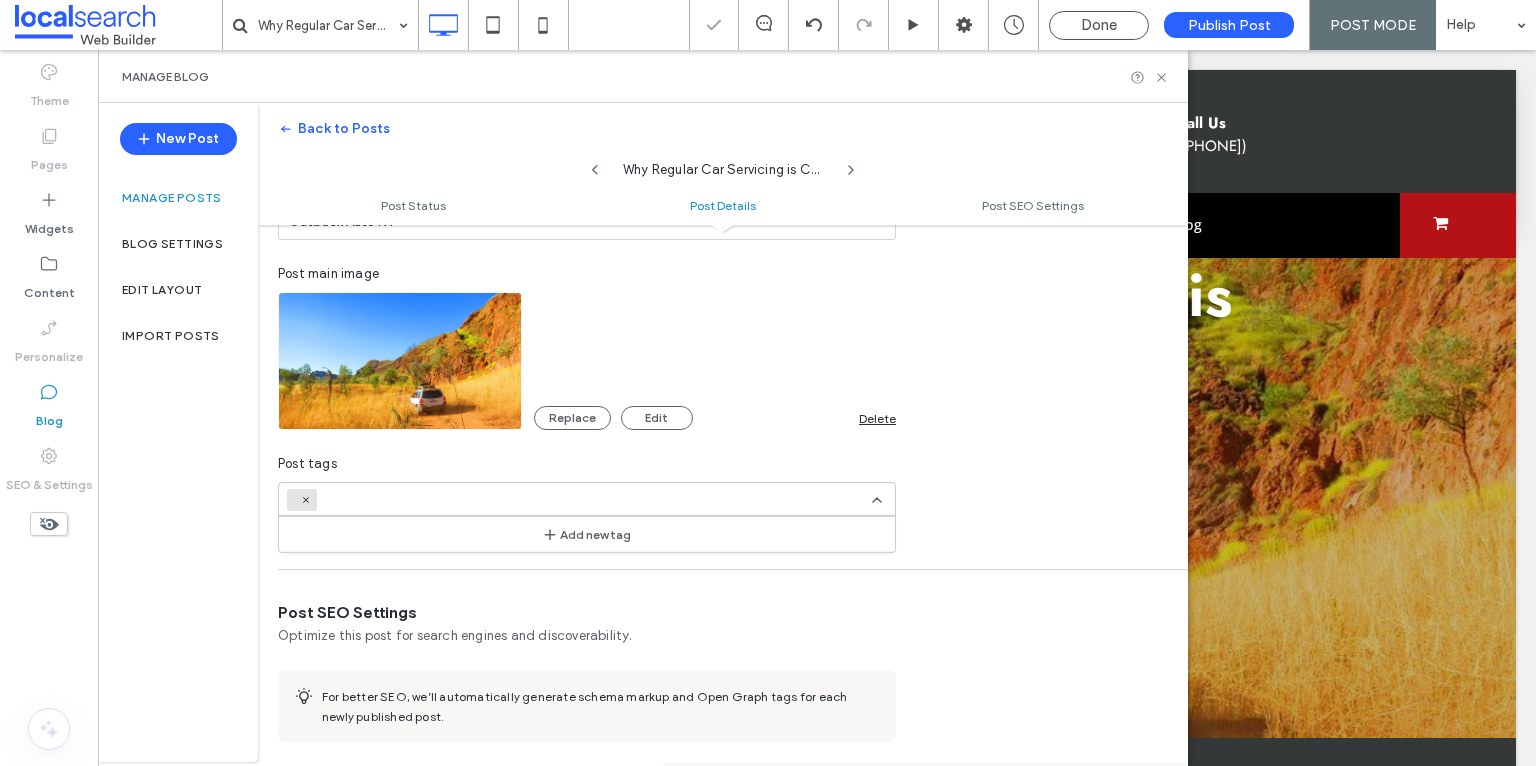 scroll, scrollTop: 0, scrollLeft: 0, axis: both 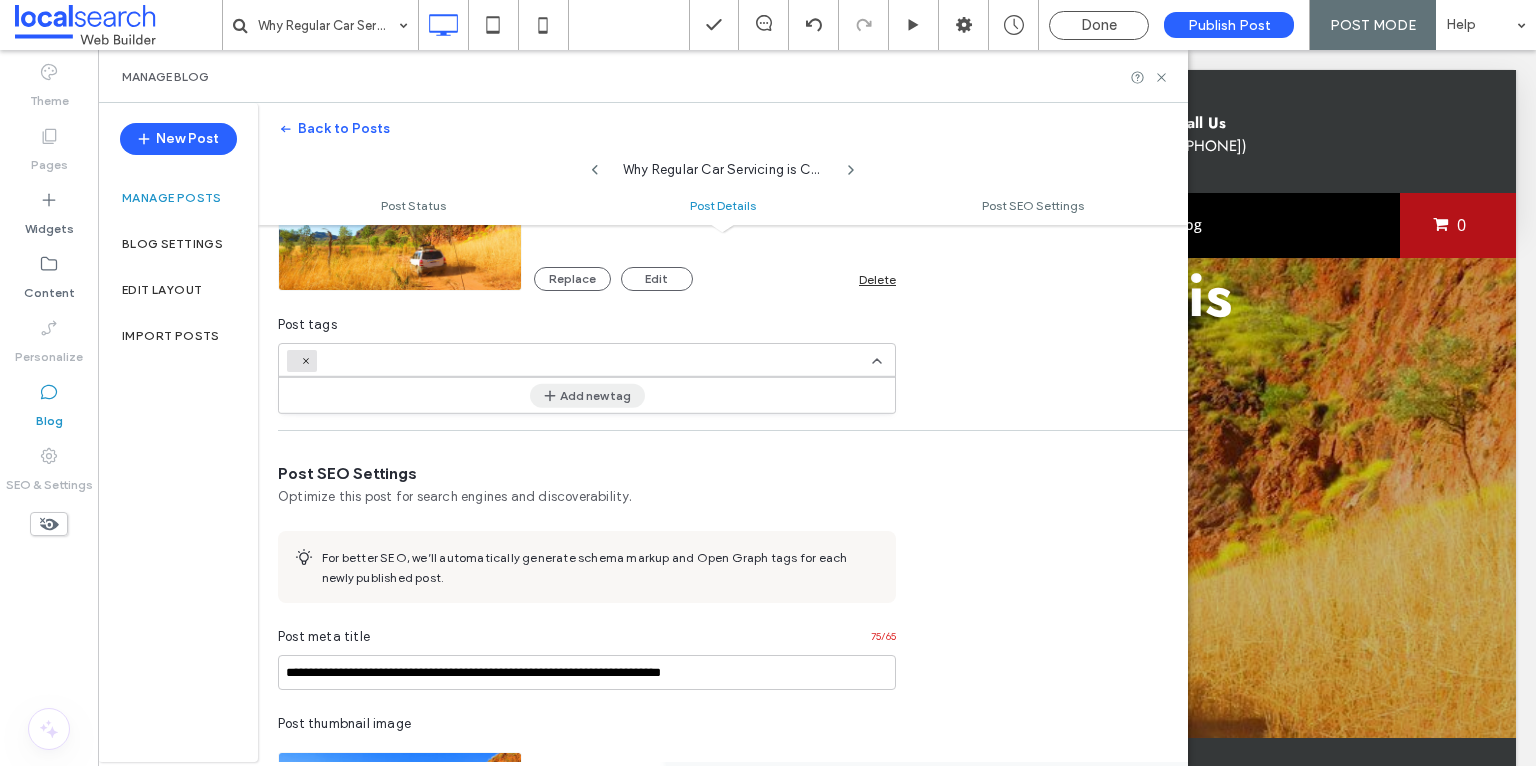 click on "Add new tag" at bounding box center (587, 395) 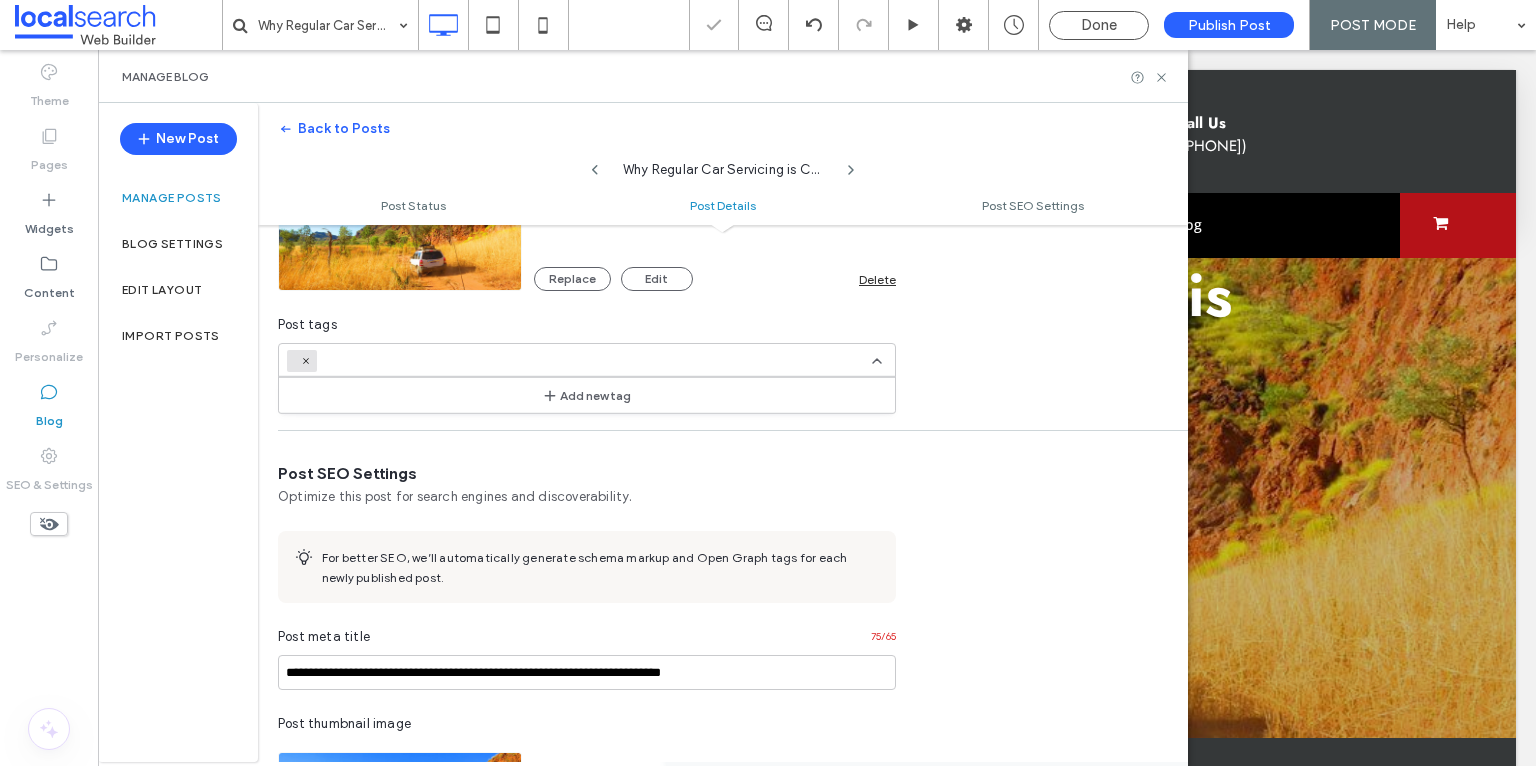 scroll, scrollTop: 0, scrollLeft: 0, axis: both 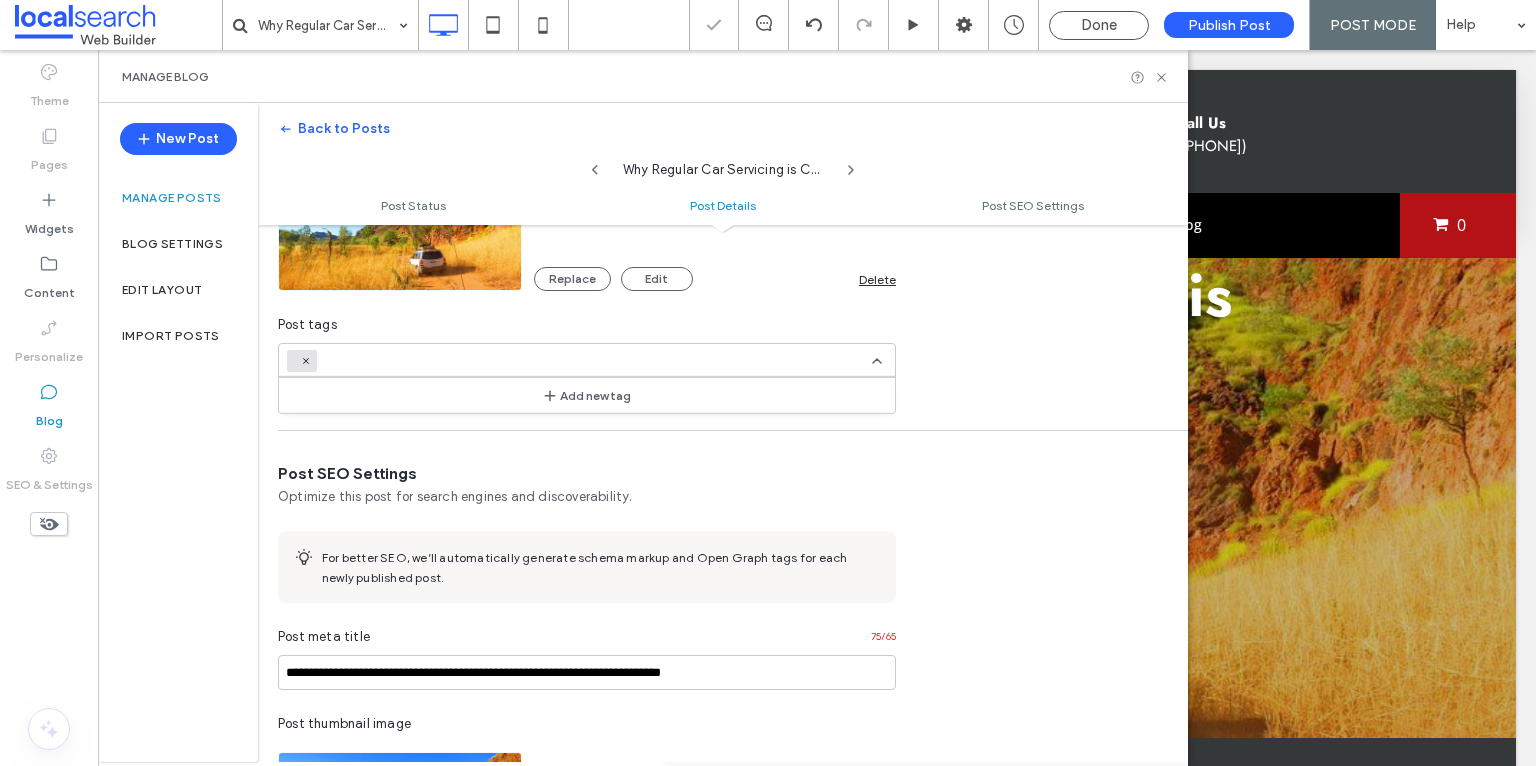 click at bounding box center [394, 361] 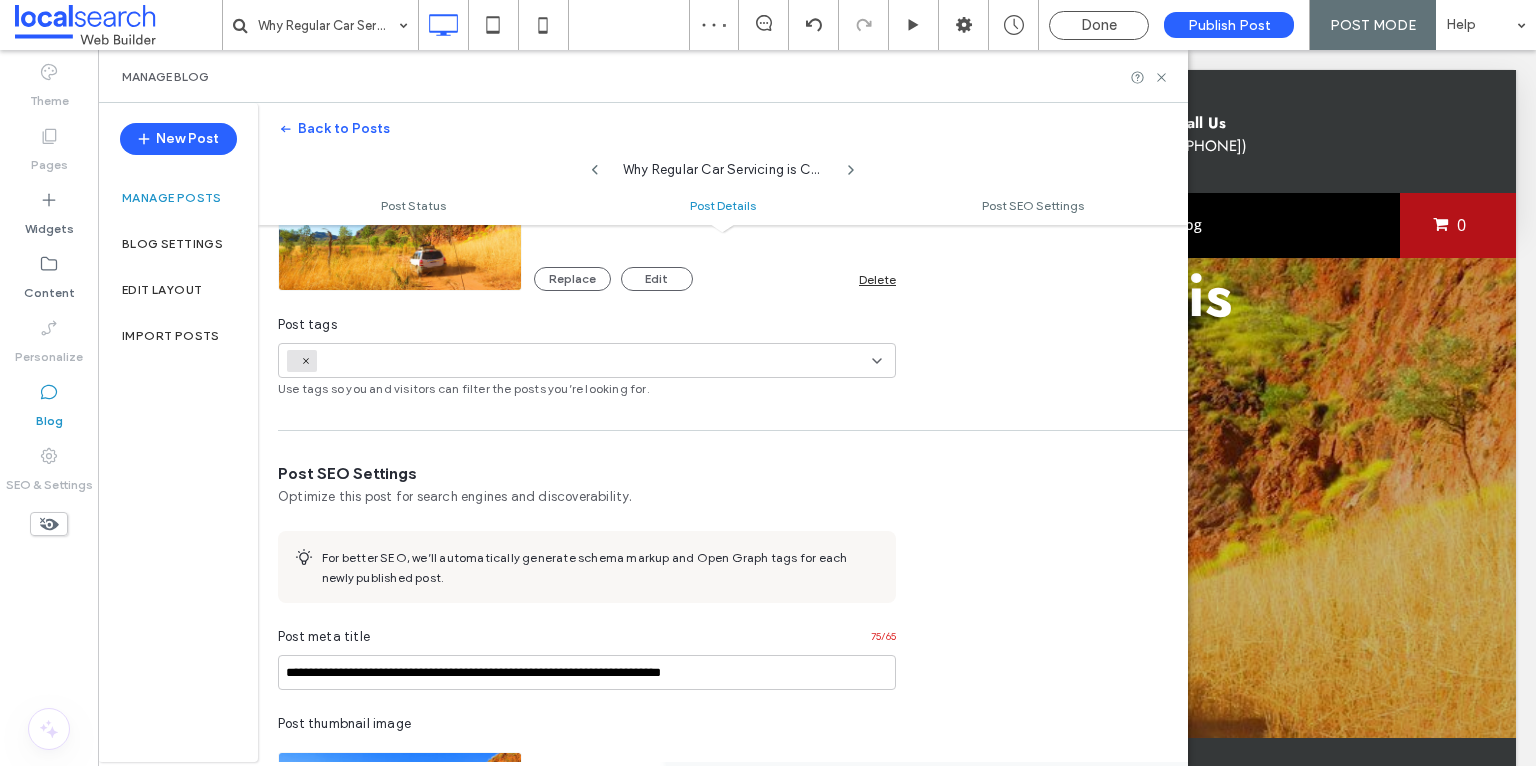 type on "*" 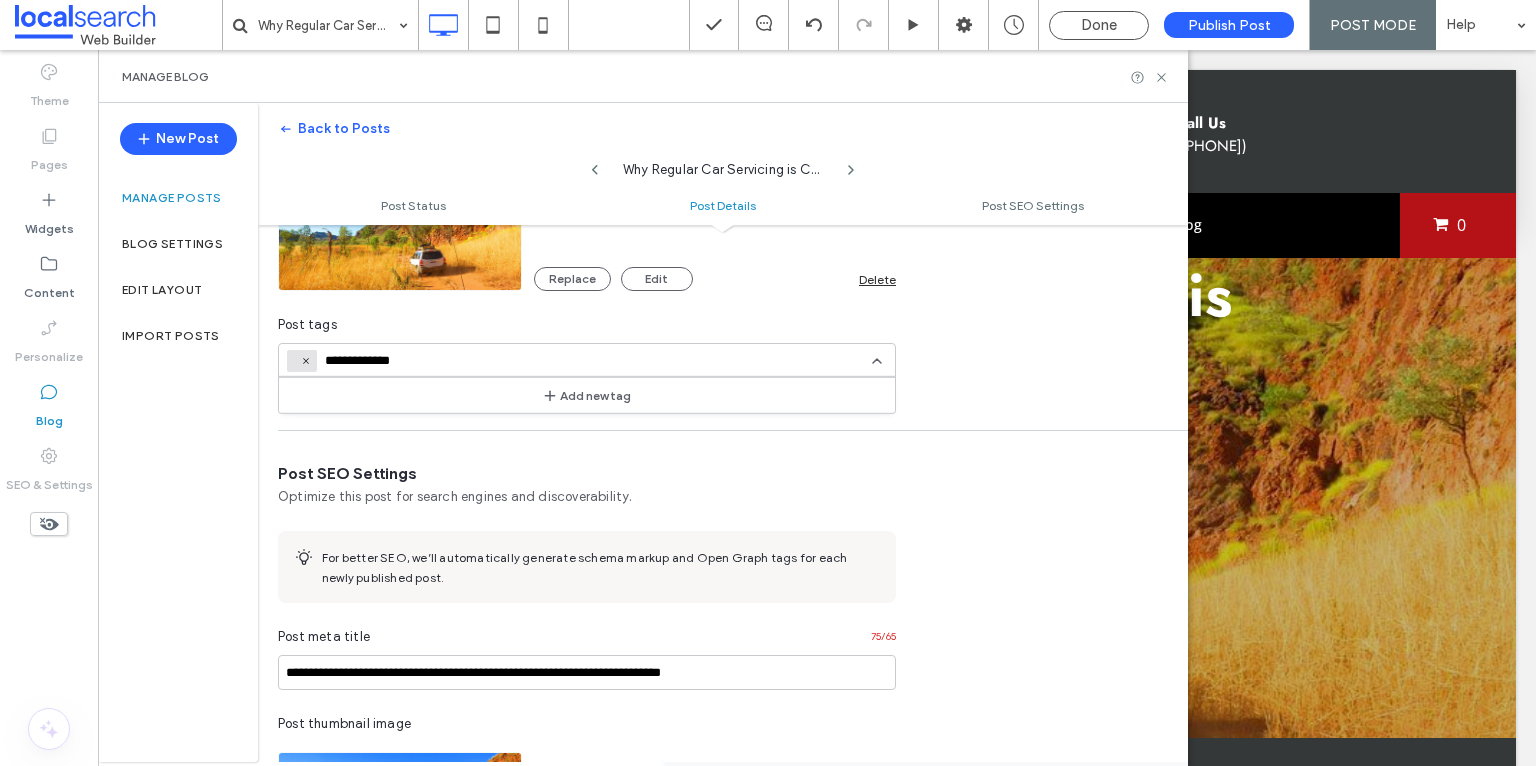 type on "**********" 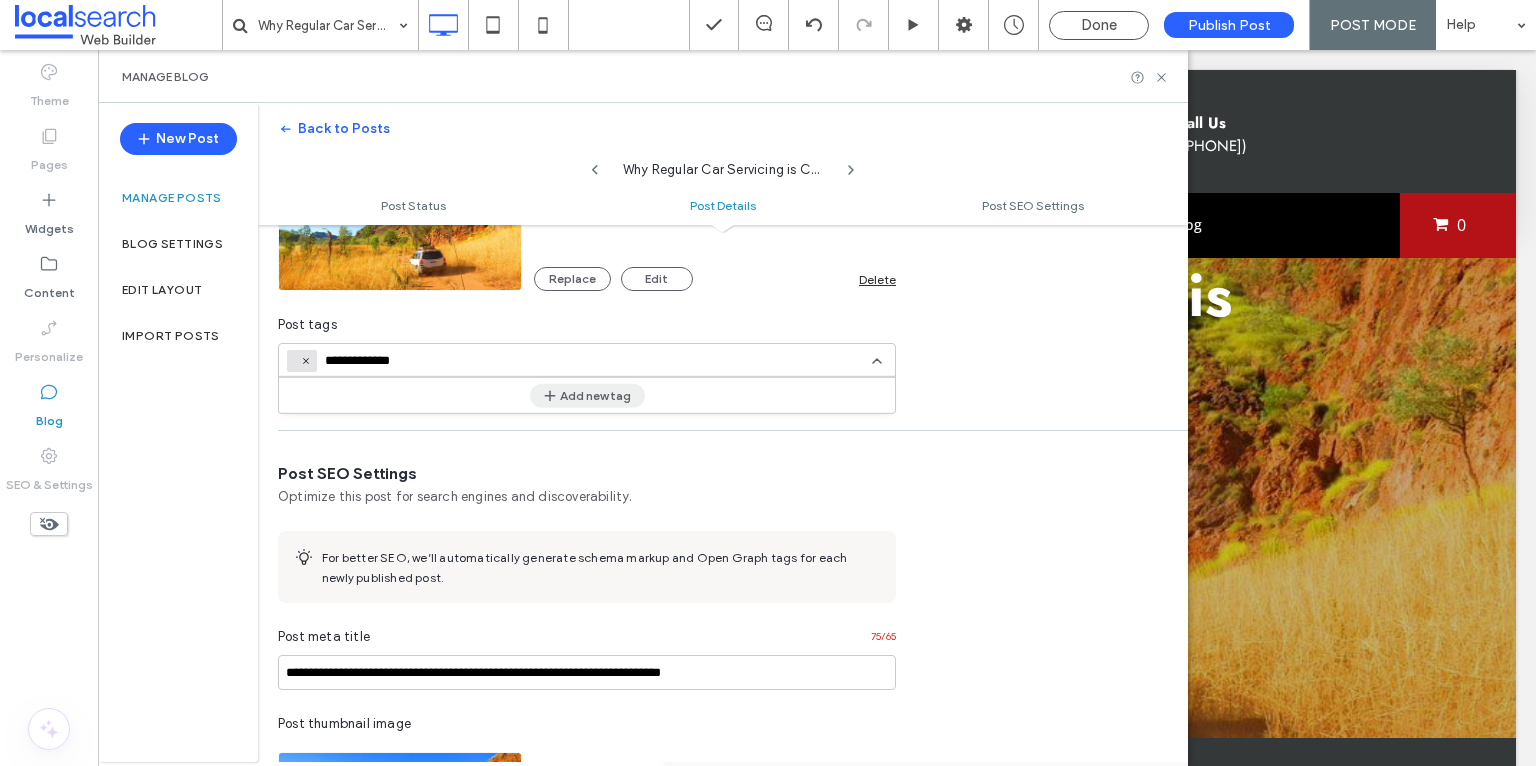 click on "Add new tag" at bounding box center (587, 395) 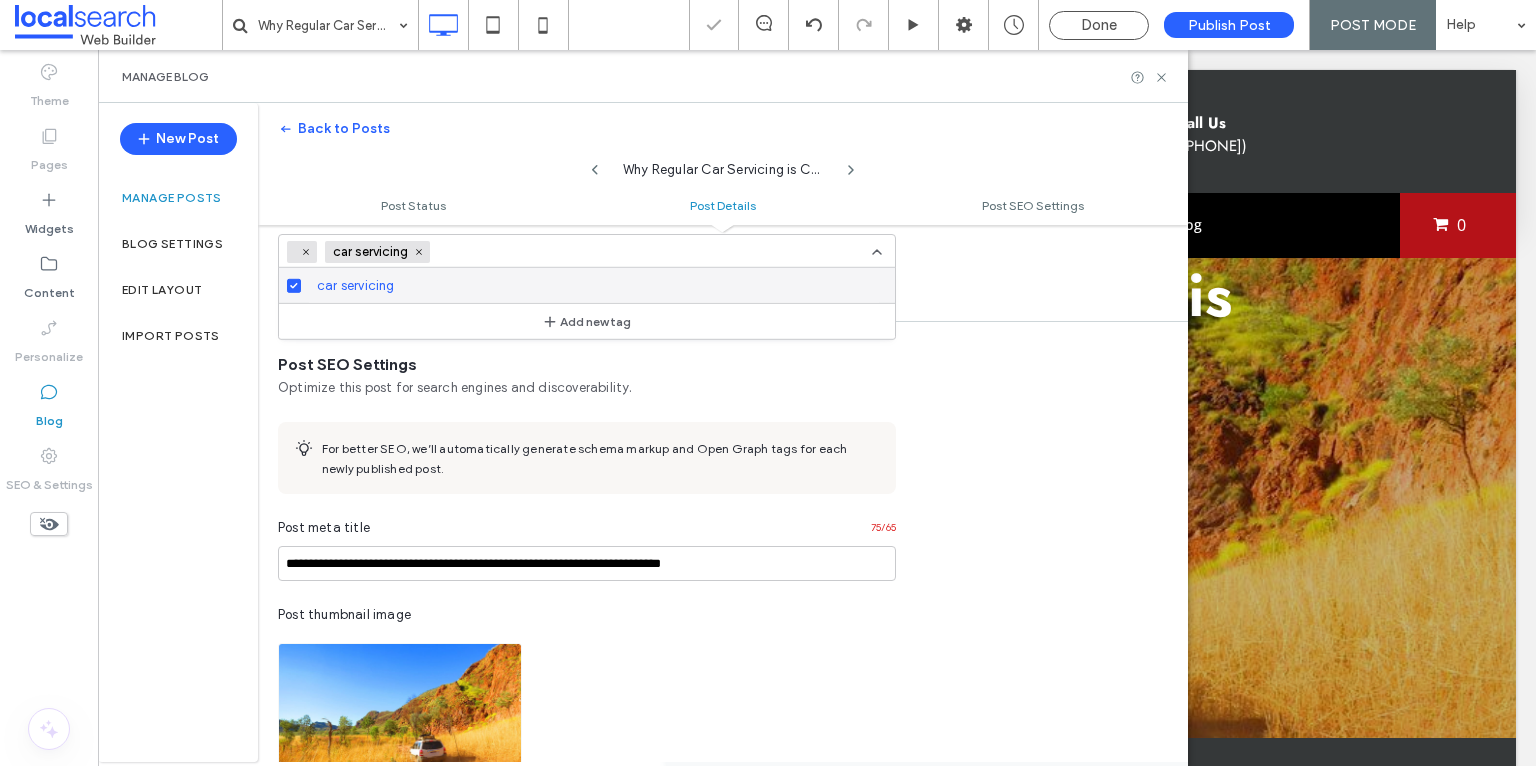 scroll, scrollTop: 757, scrollLeft: 0, axis: vertical 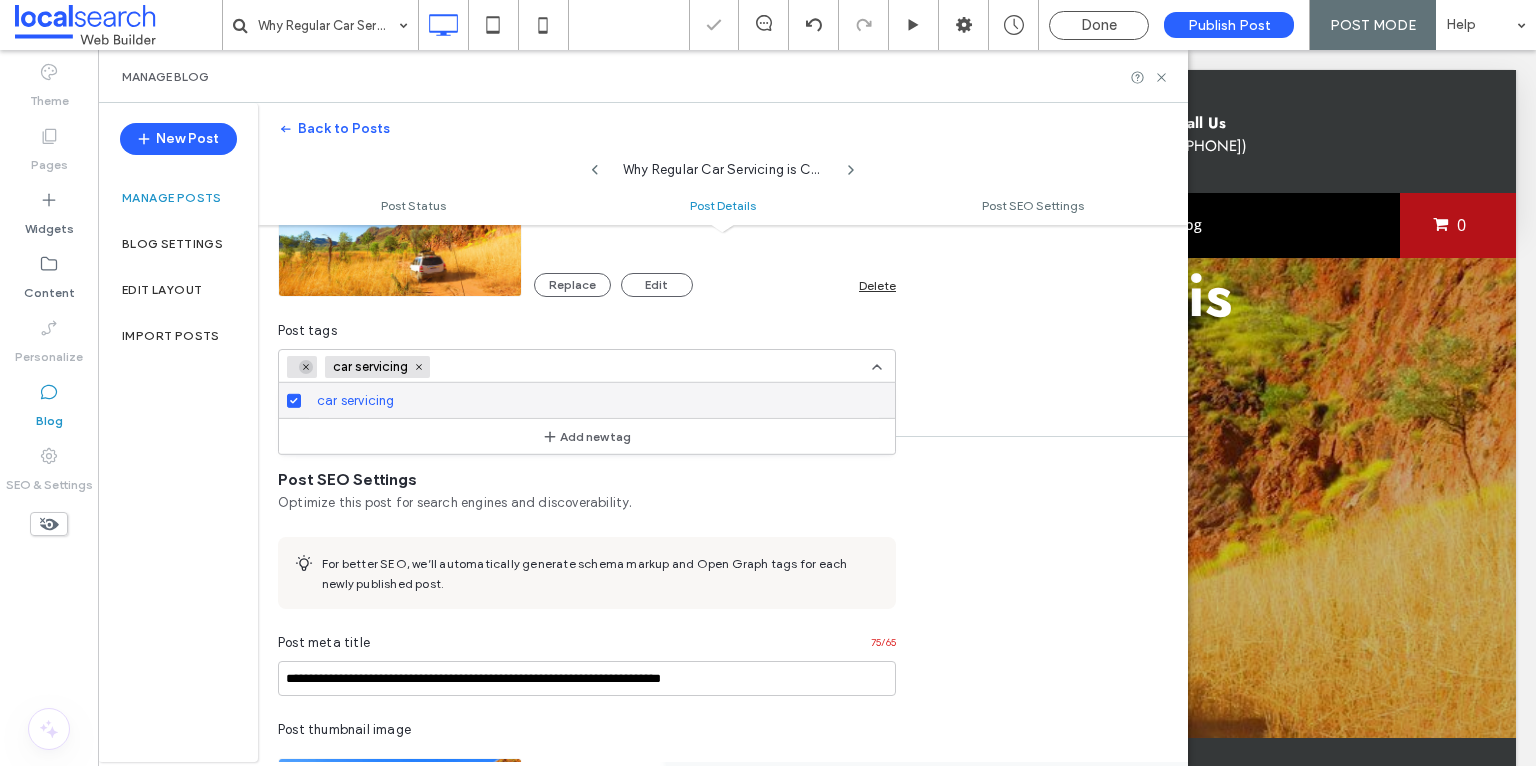 click 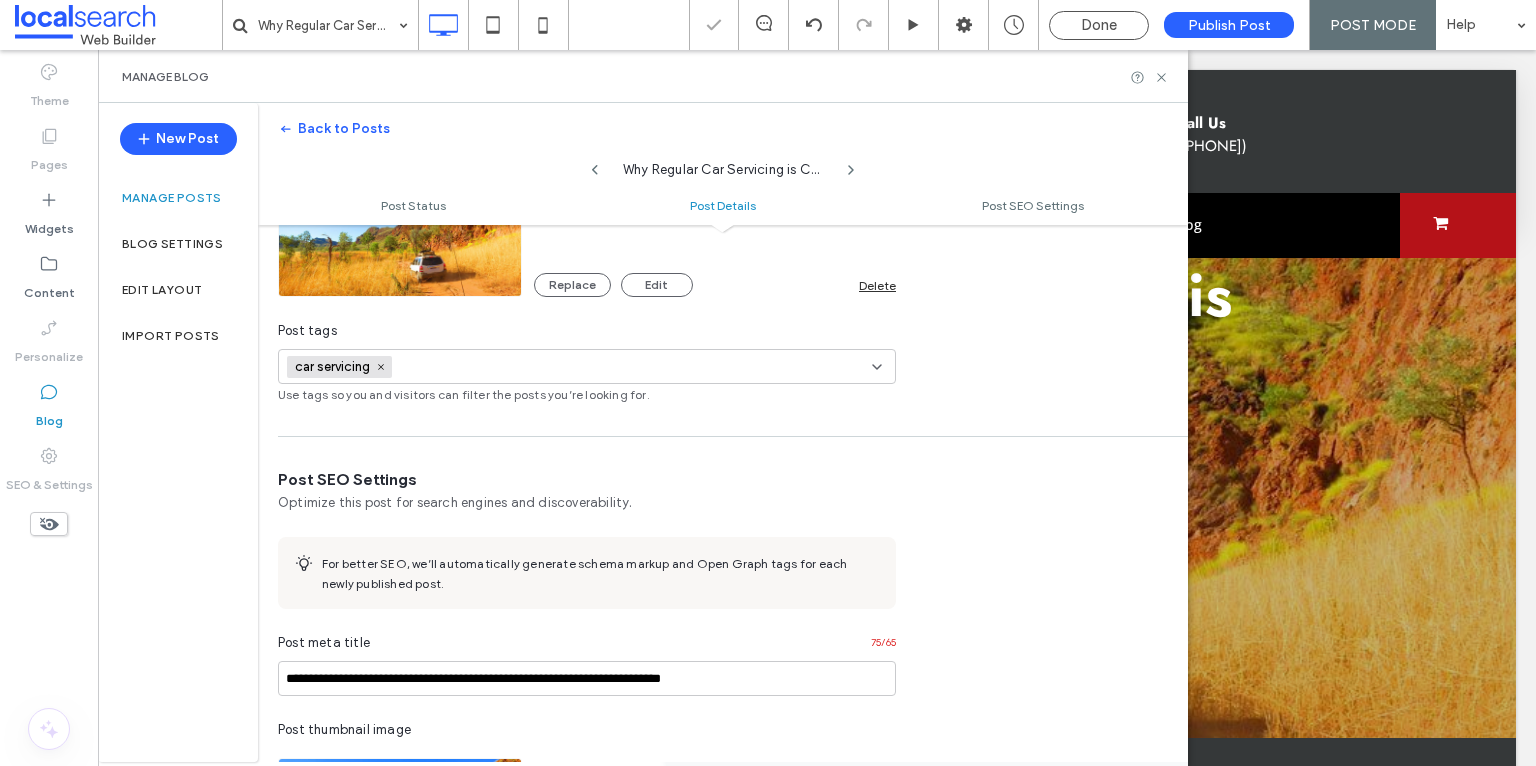 scroll, scrollTop: 0, scrollLeft: 0, axis: both 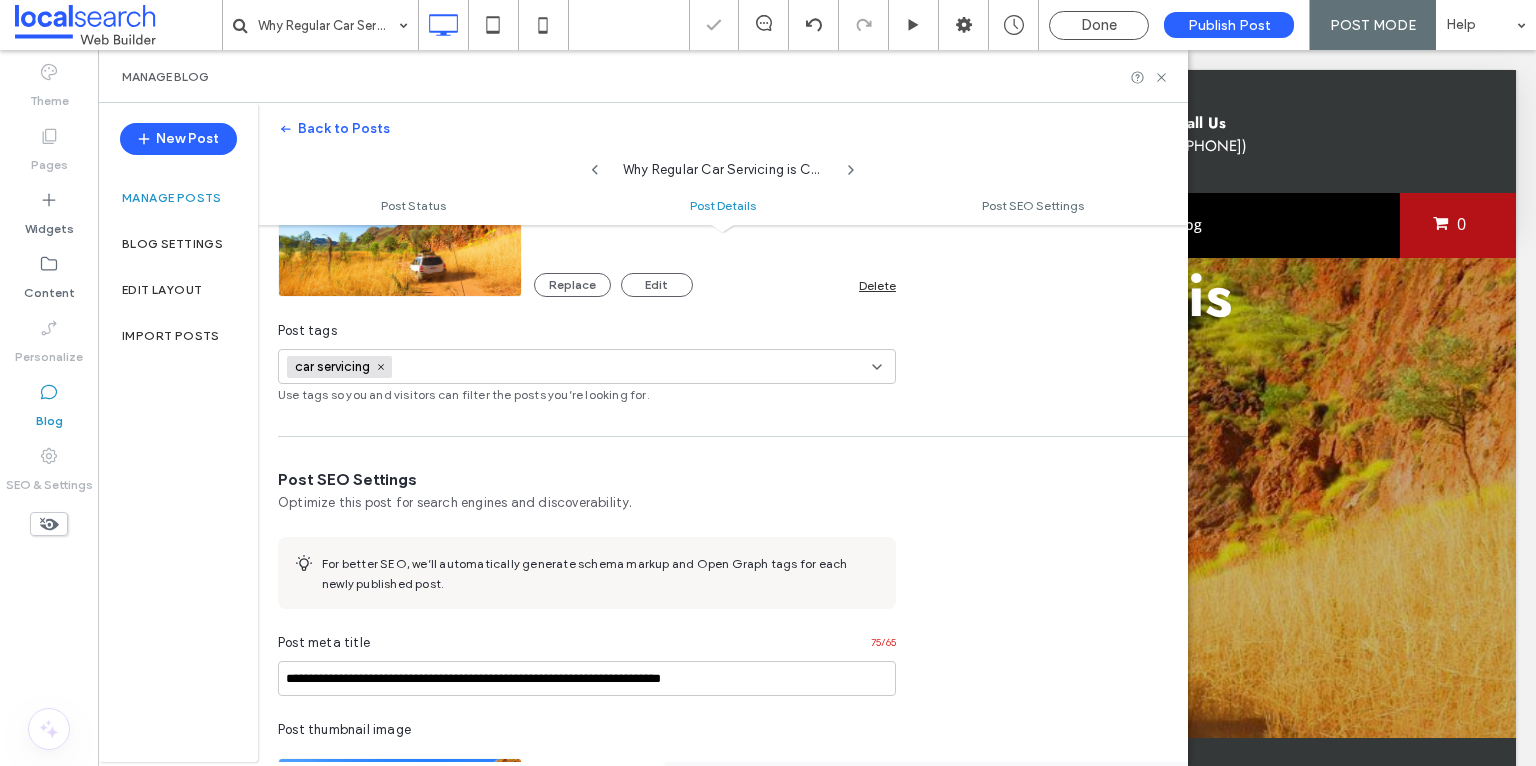 click on "**********" at bounding box center [723, 135] 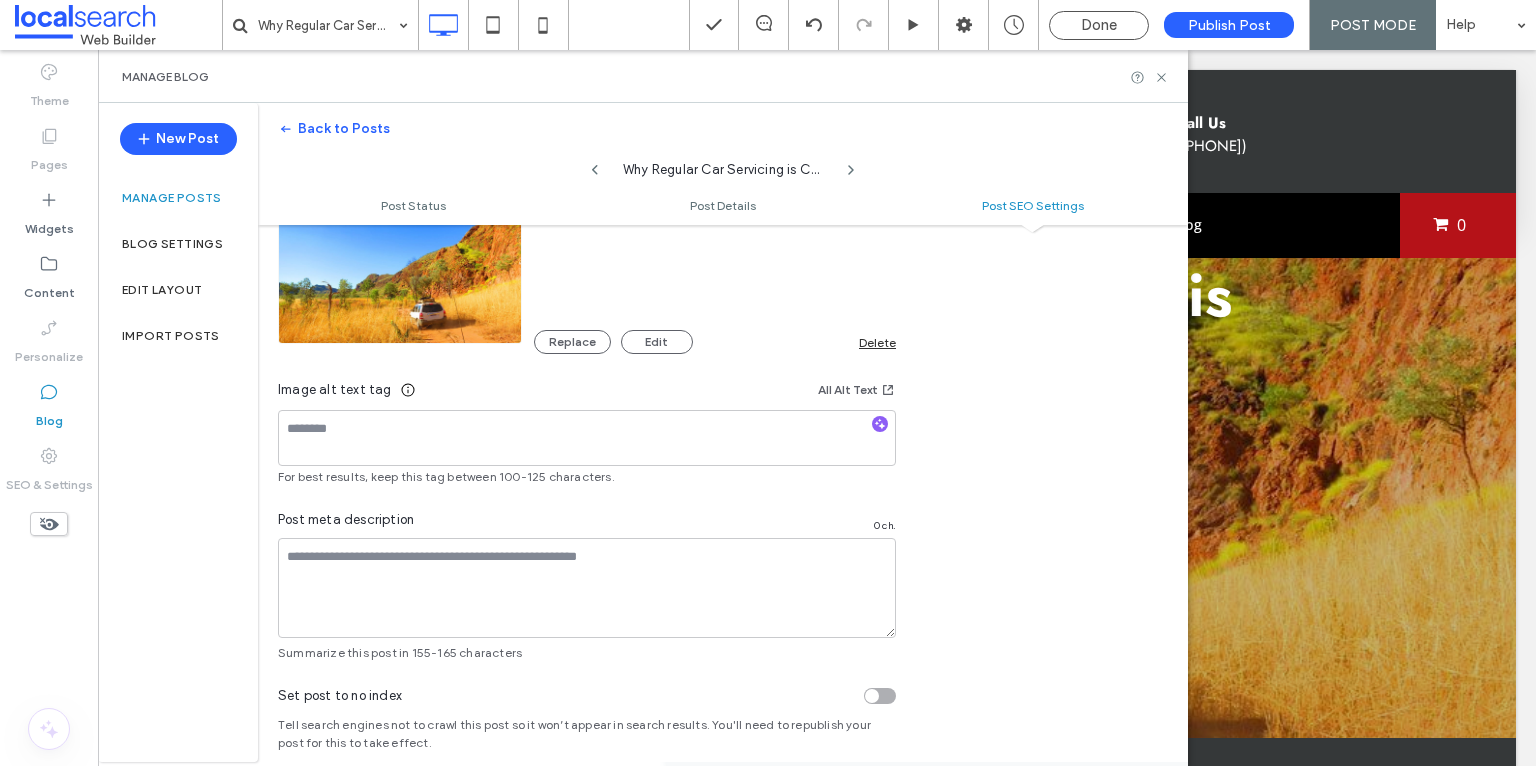 scroll, scrollTop: 1193, scrollLeft: 0, axis: vertical 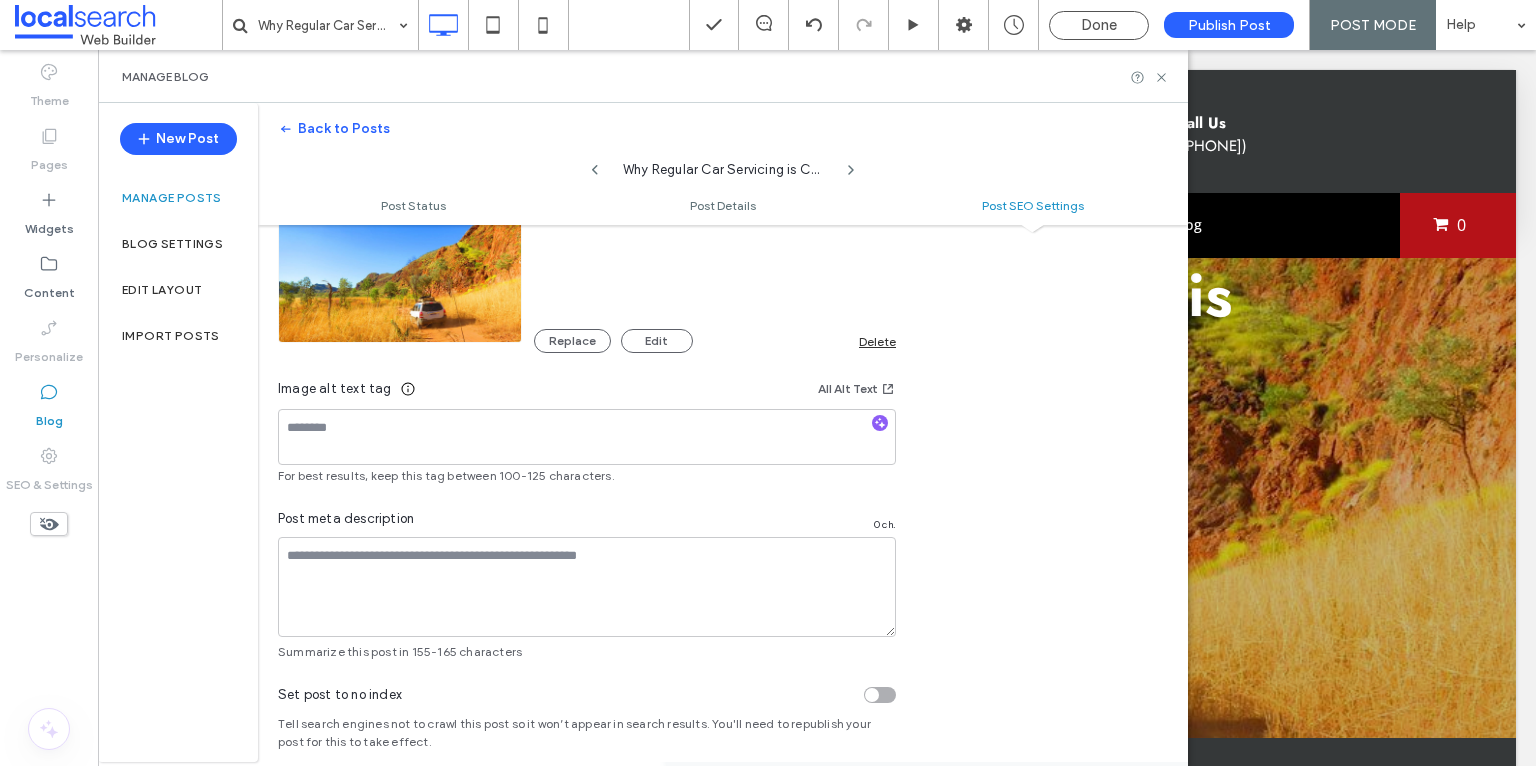 click at bounding box center [400, 274] 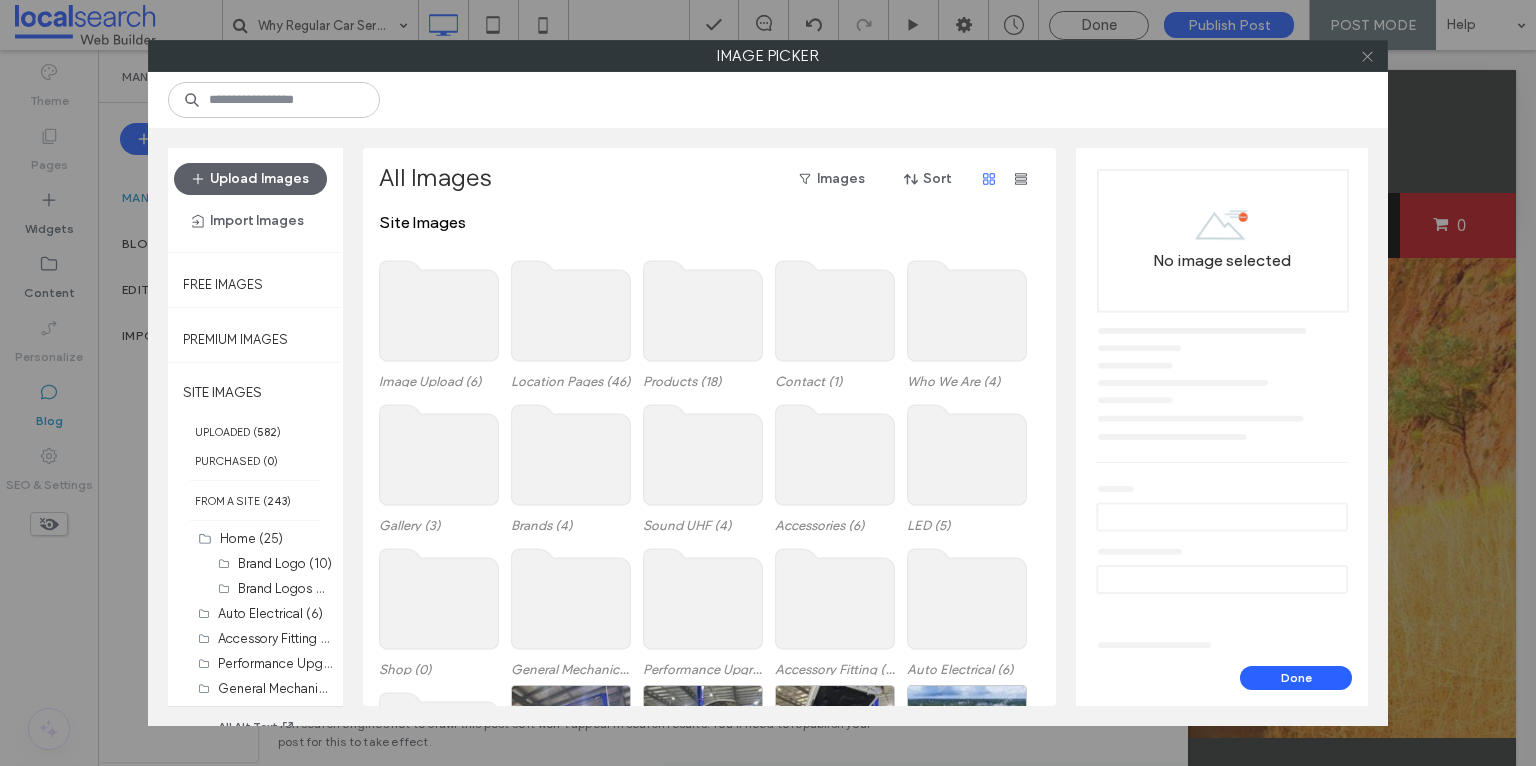 click 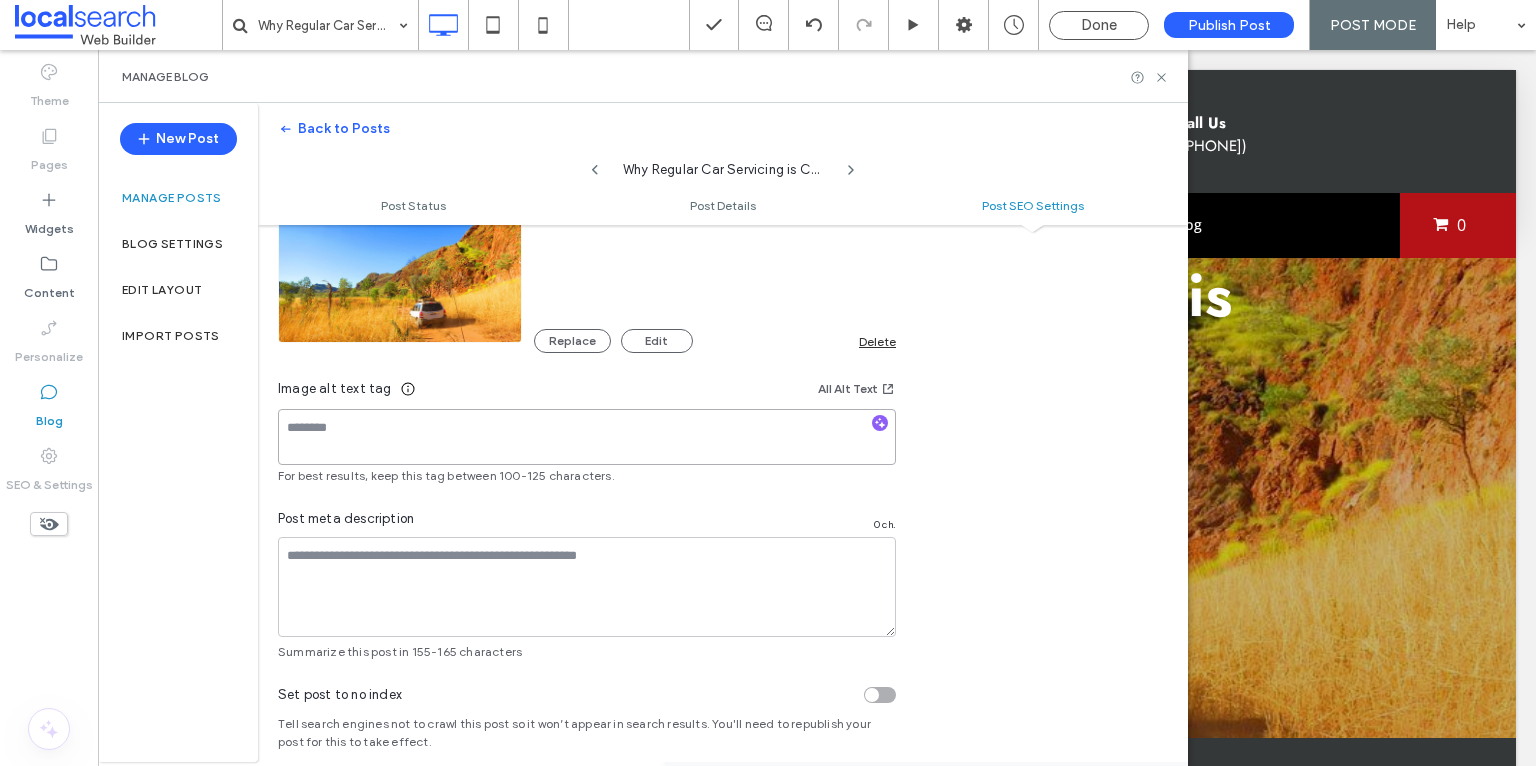 click at bounding box center [587, 437] 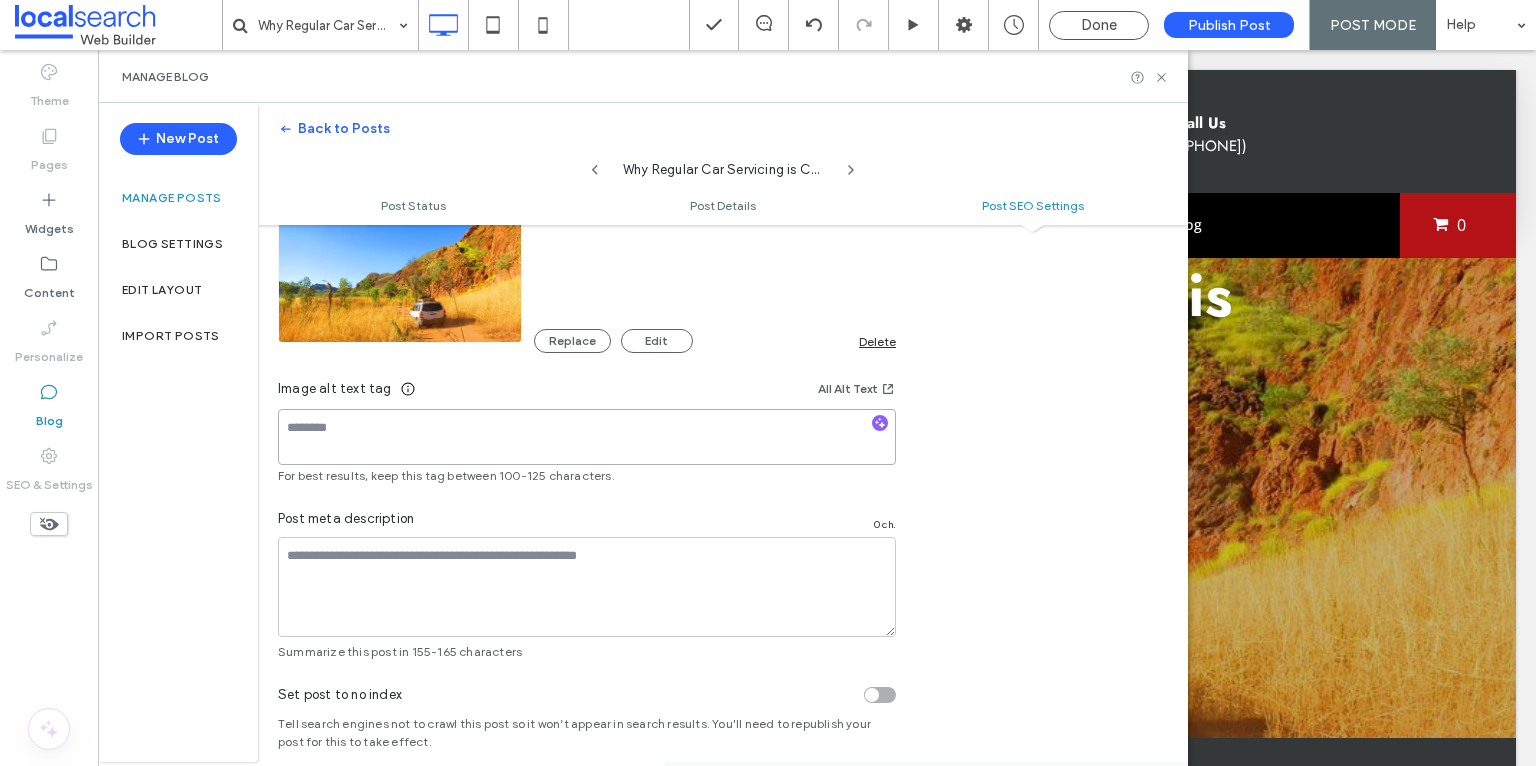 paste on "**********" 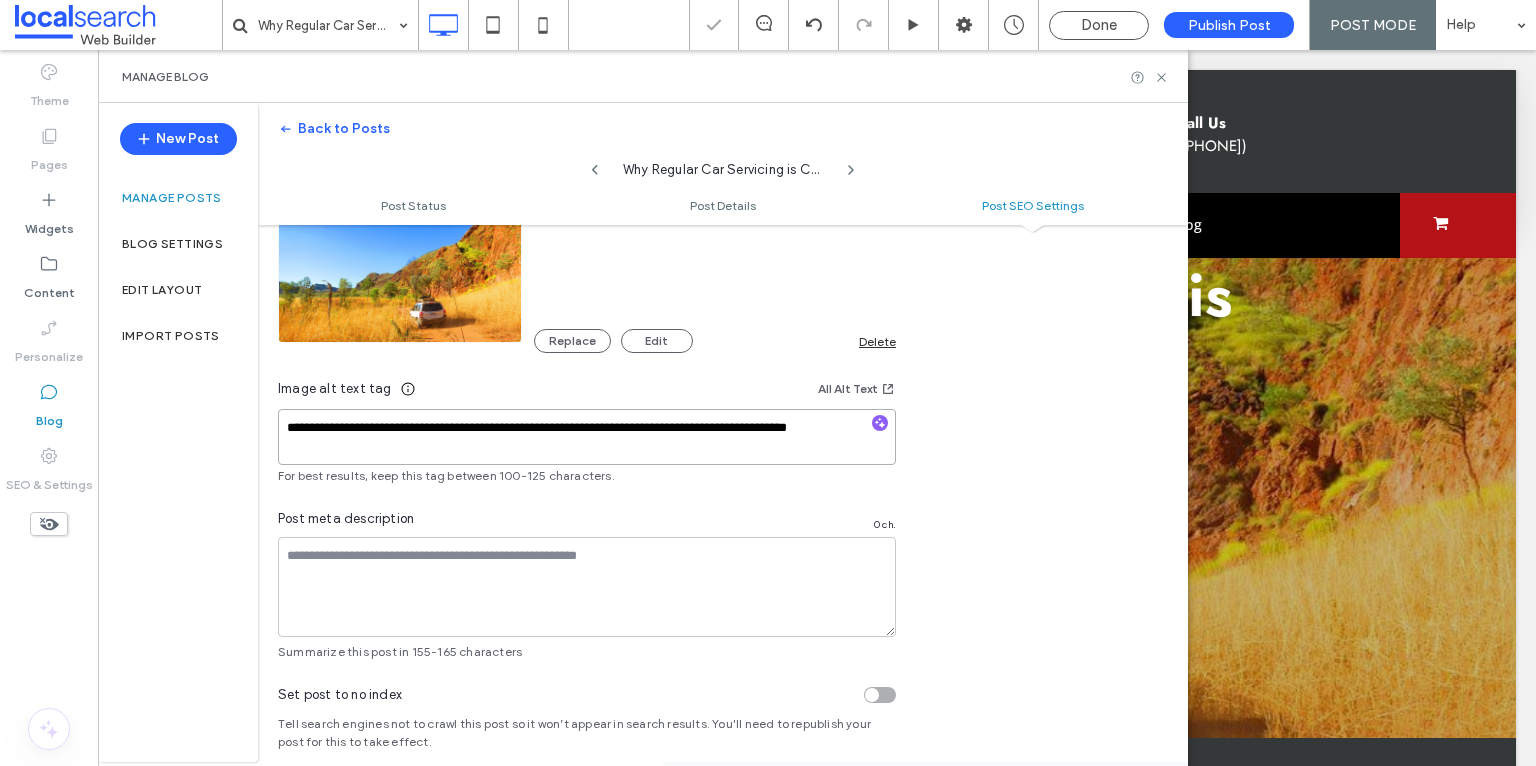 scroll, scrollTop: 0, scrollLeft: 0, axis: both 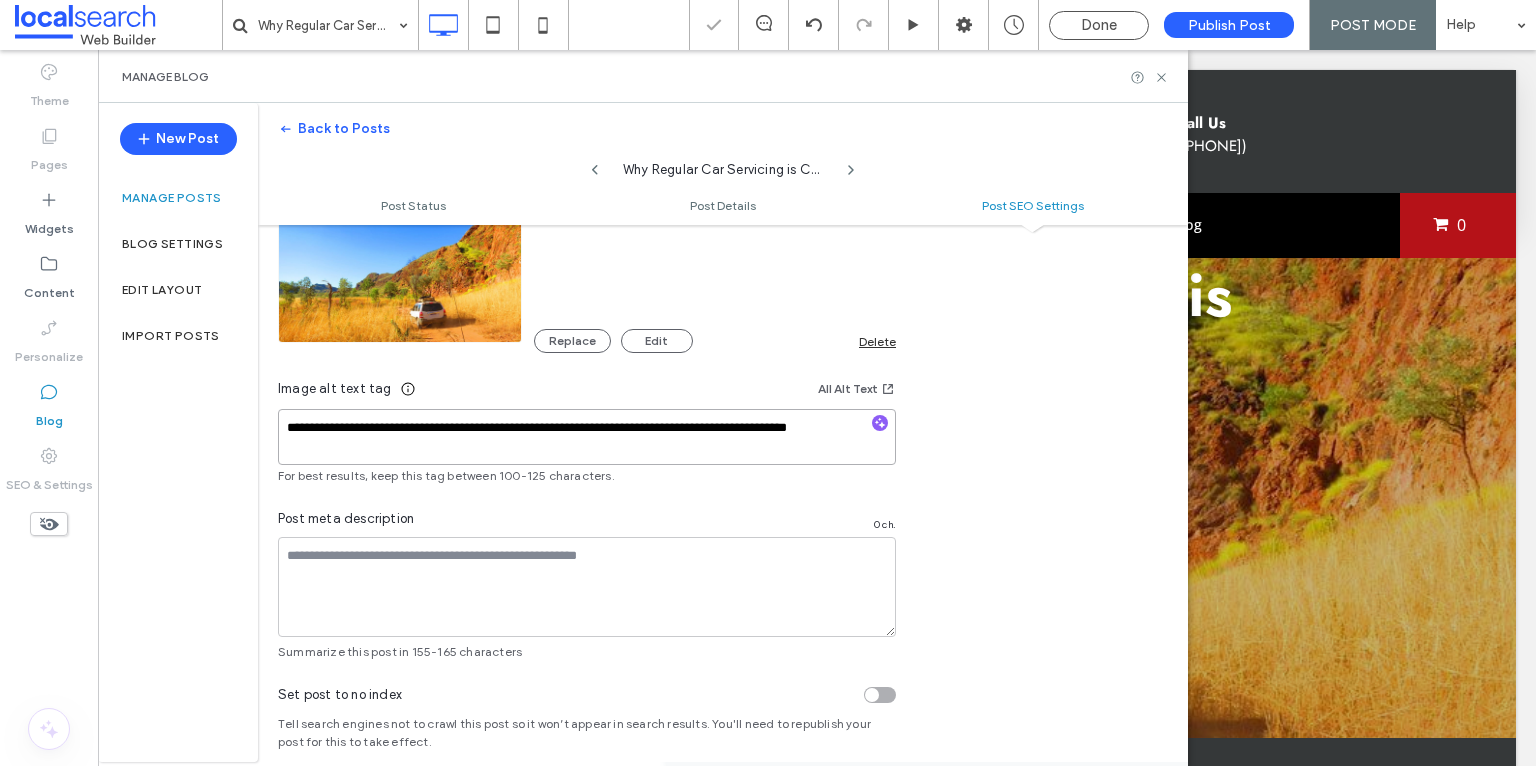 click on "**********" at bounding box center [587, 437] 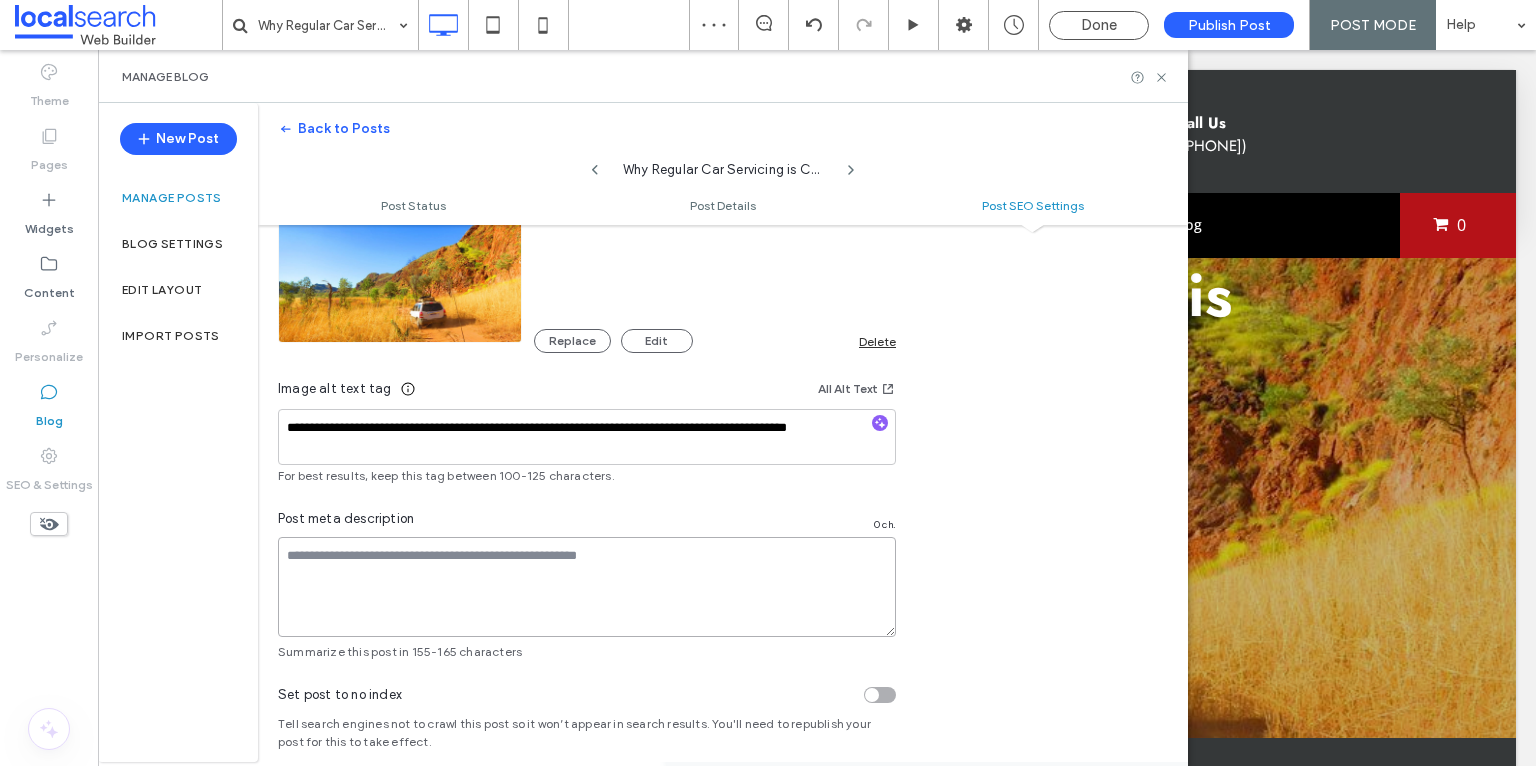 click at bounding box center [587, 587] 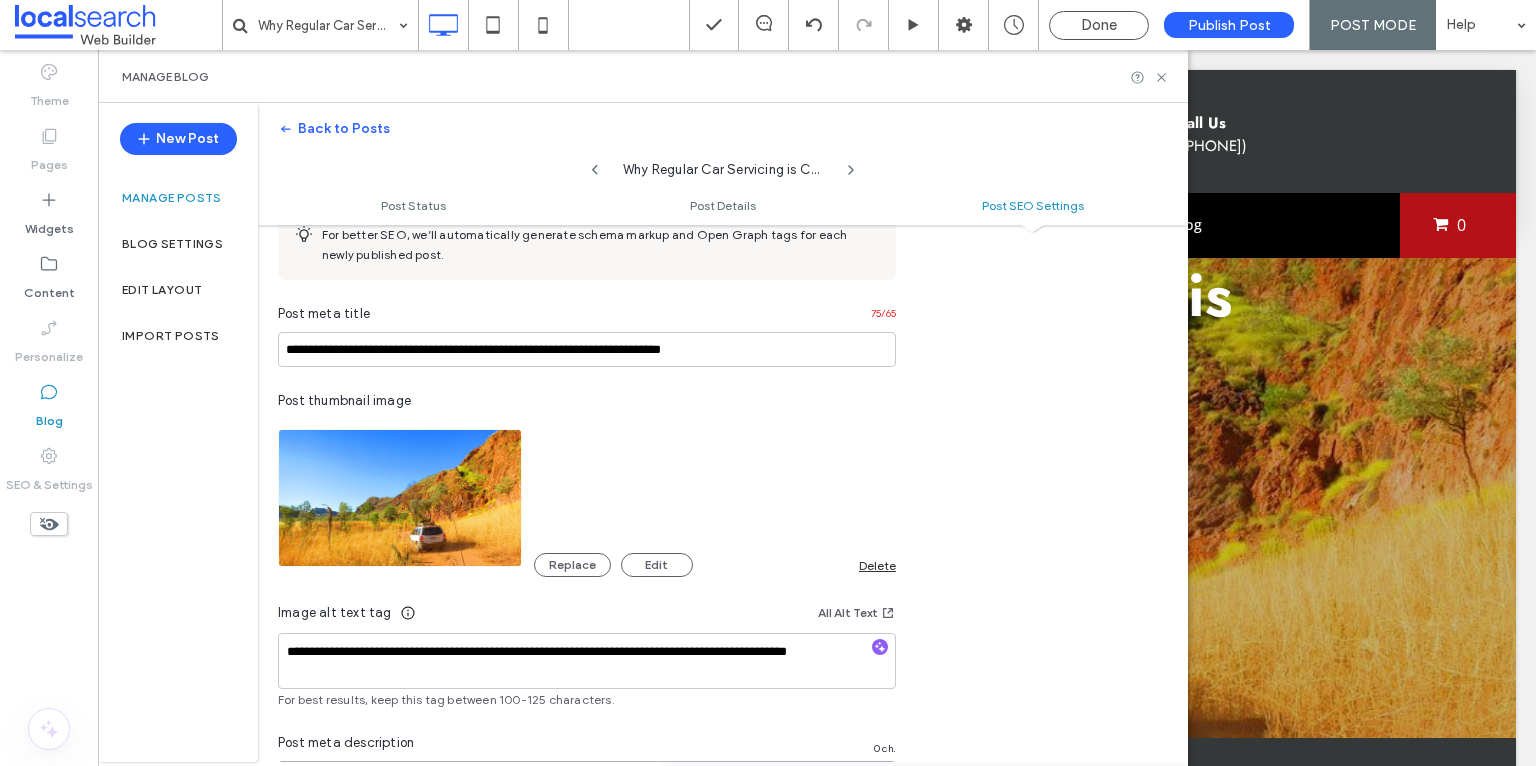 scroll, scrollTop: 929, scrollLeft: 0, axis: vertical 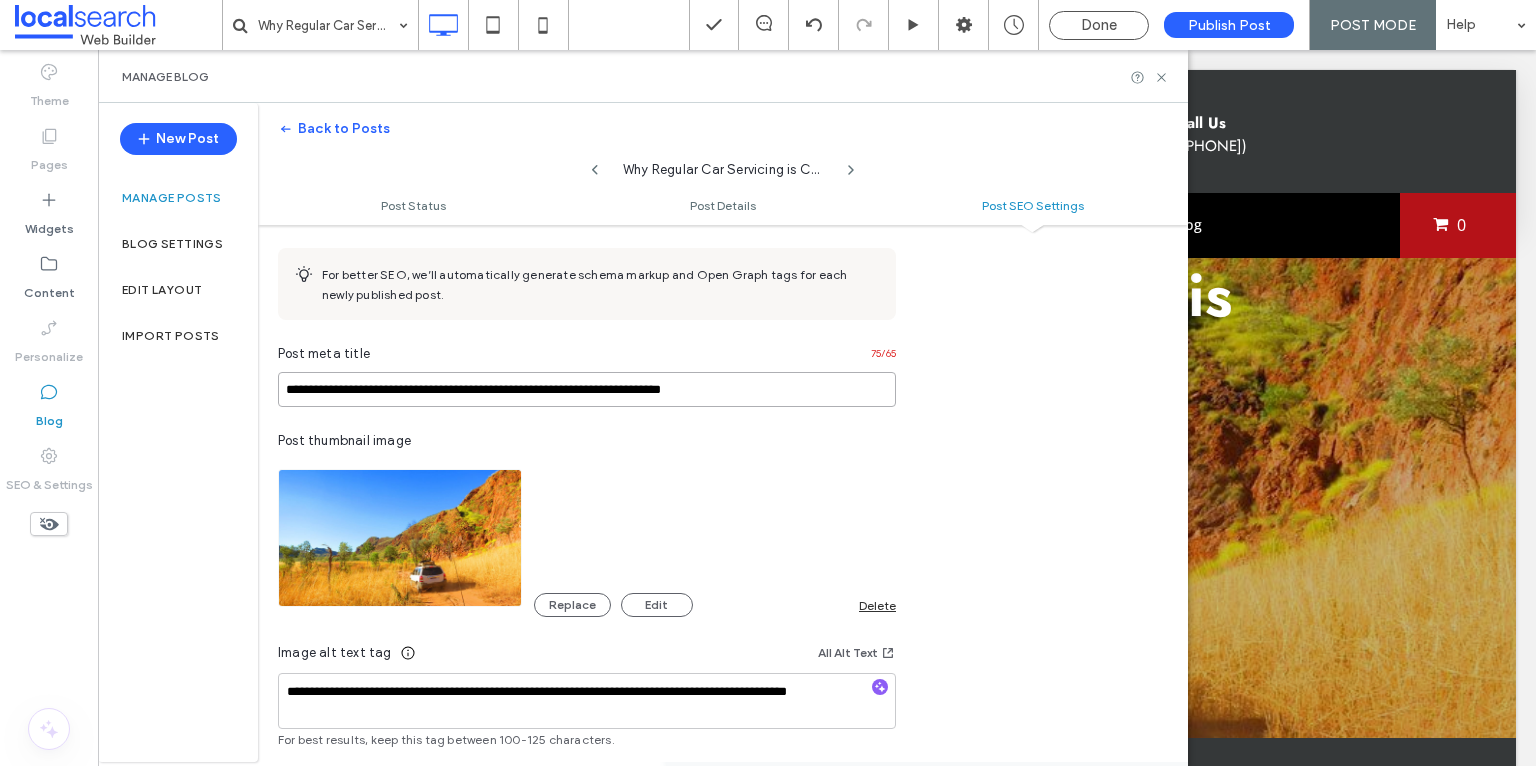 drag, startPoint x: 771, startPoint y: 385, endPoint x: 225, endPoint y: 360, distance: 546.572 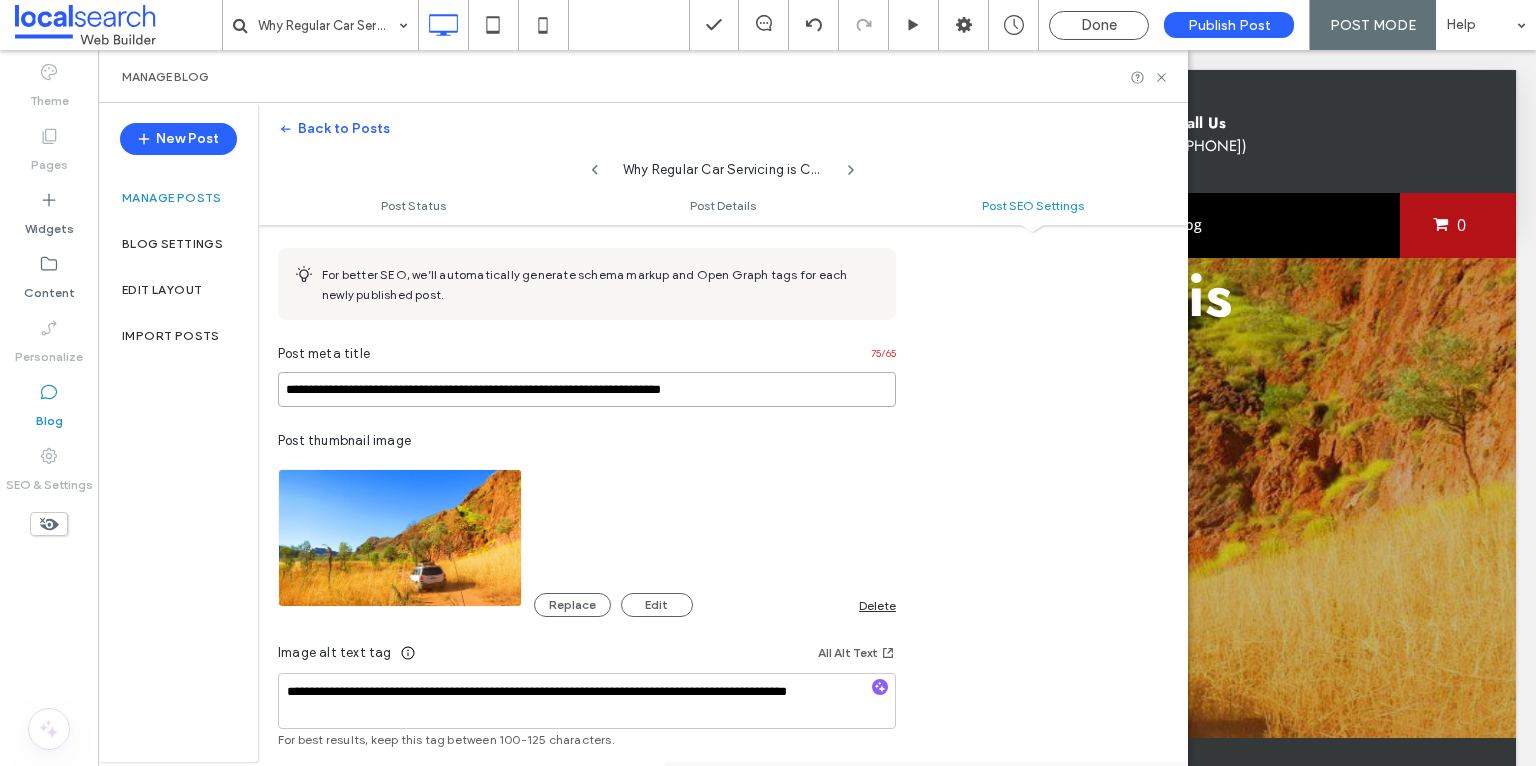click on "**********" at bounding box center (643, 432) 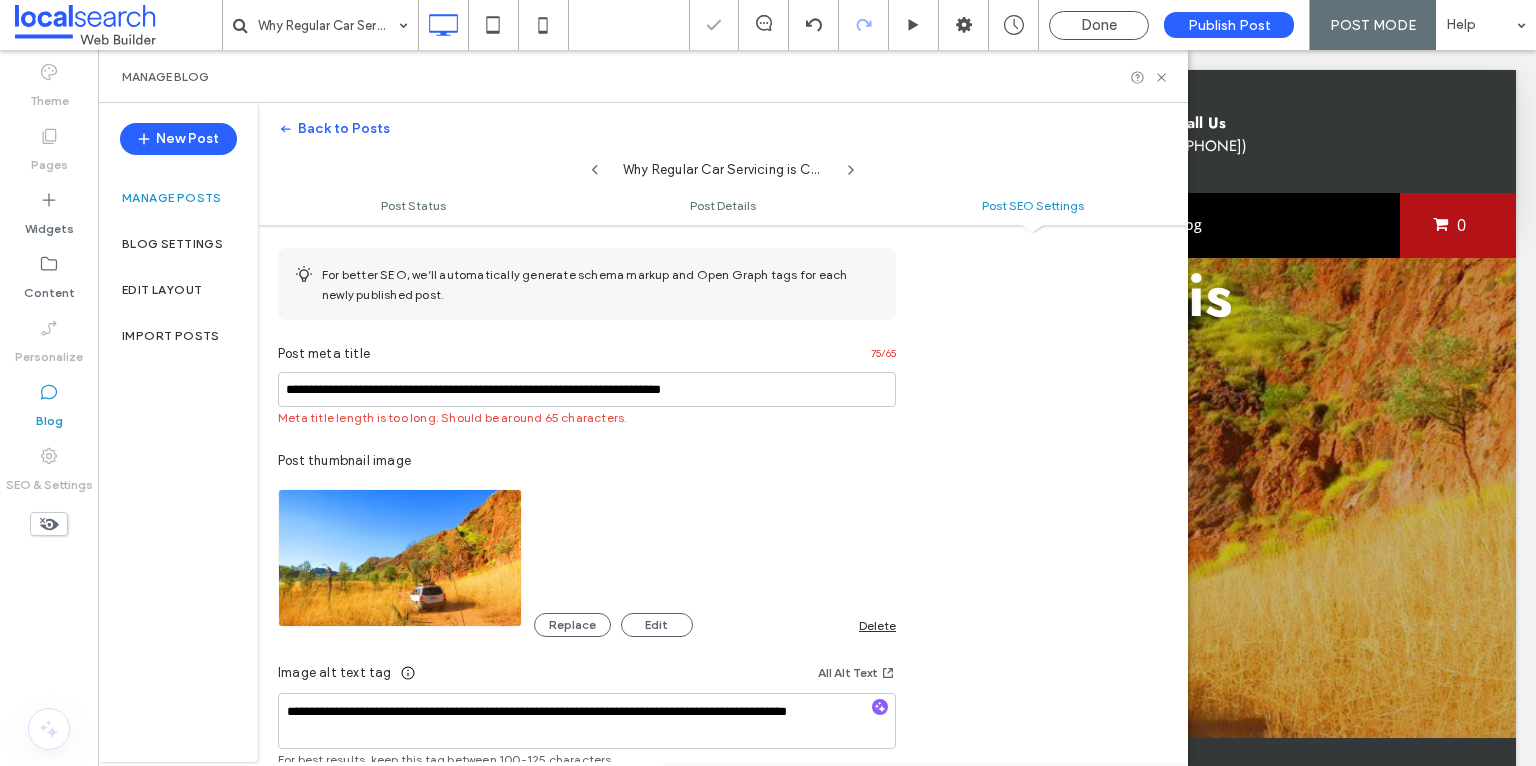 type on "**********" 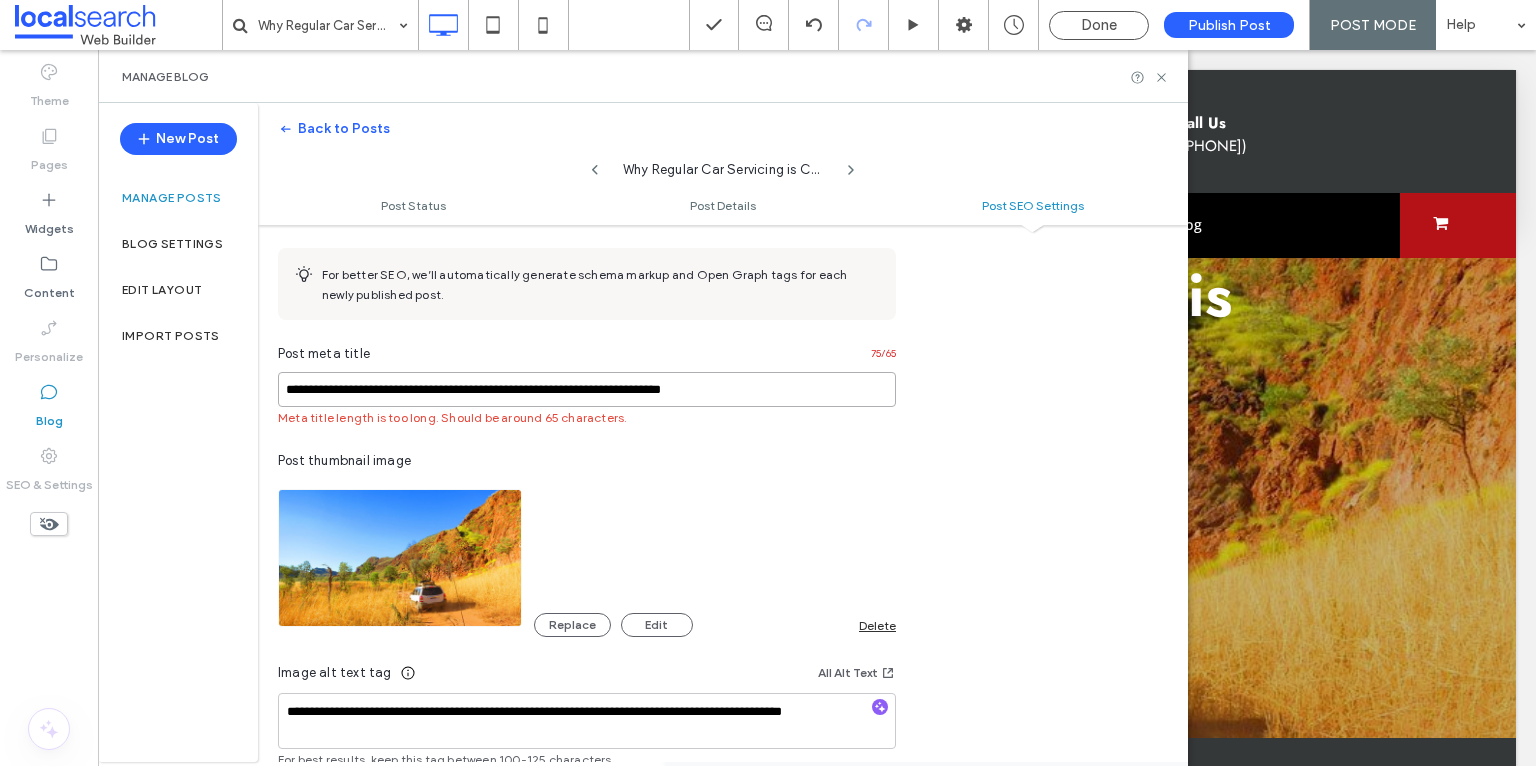scroll, scrollTop: 0, scrollLeft: 0, axis: both 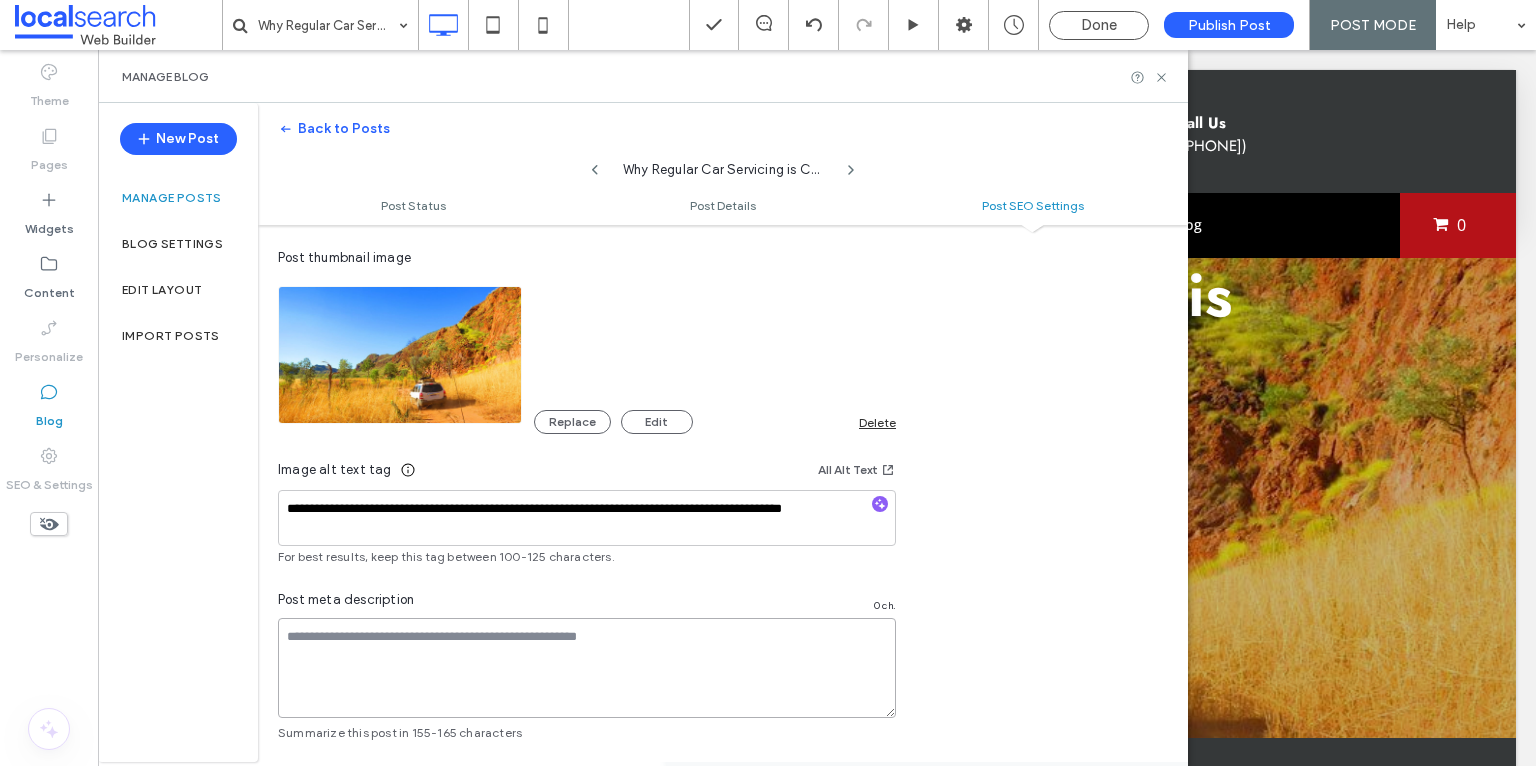 click at bounding box center (587, 668) 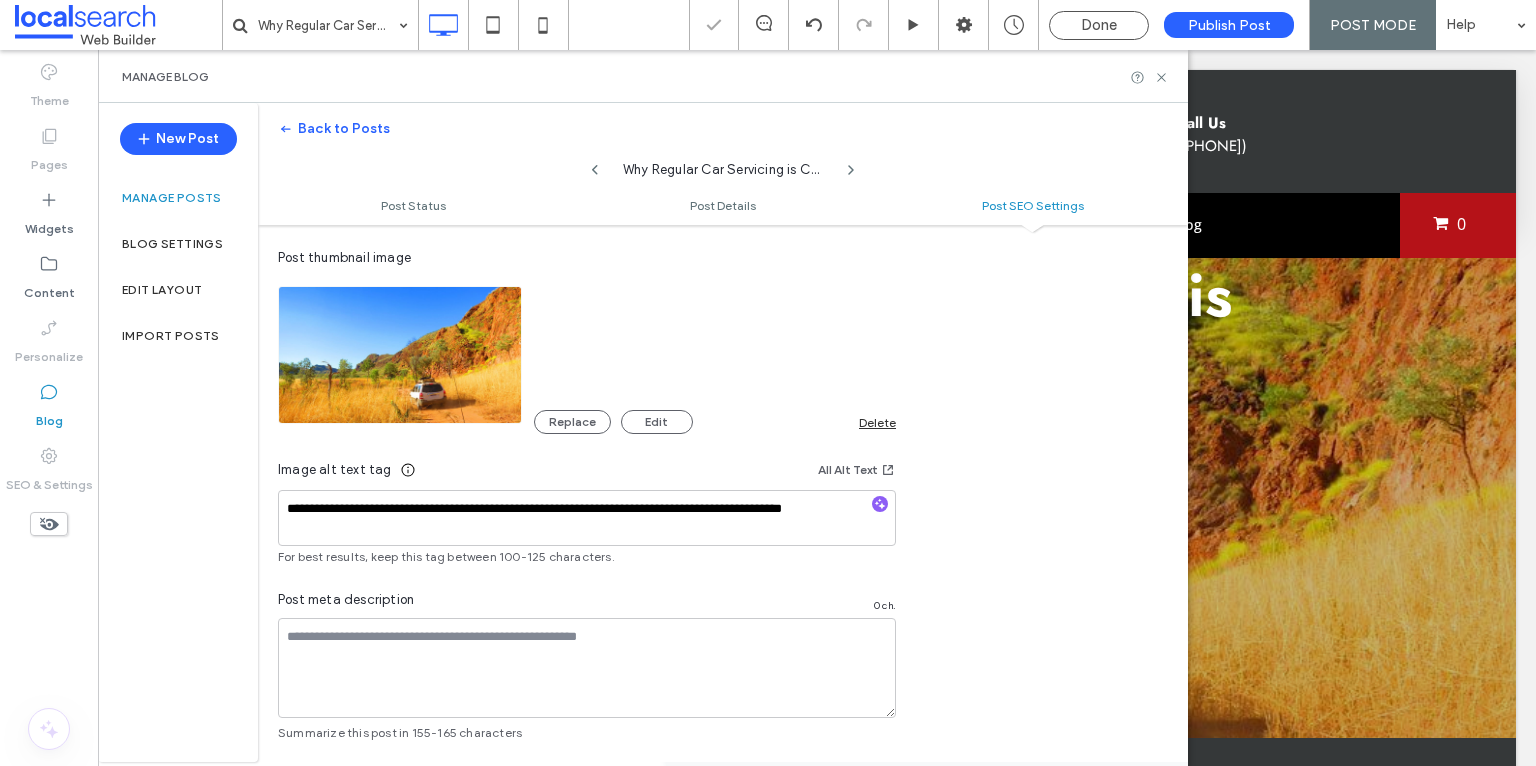 scroll, scrollTop: 0, scrollLeft: 0, axis: both 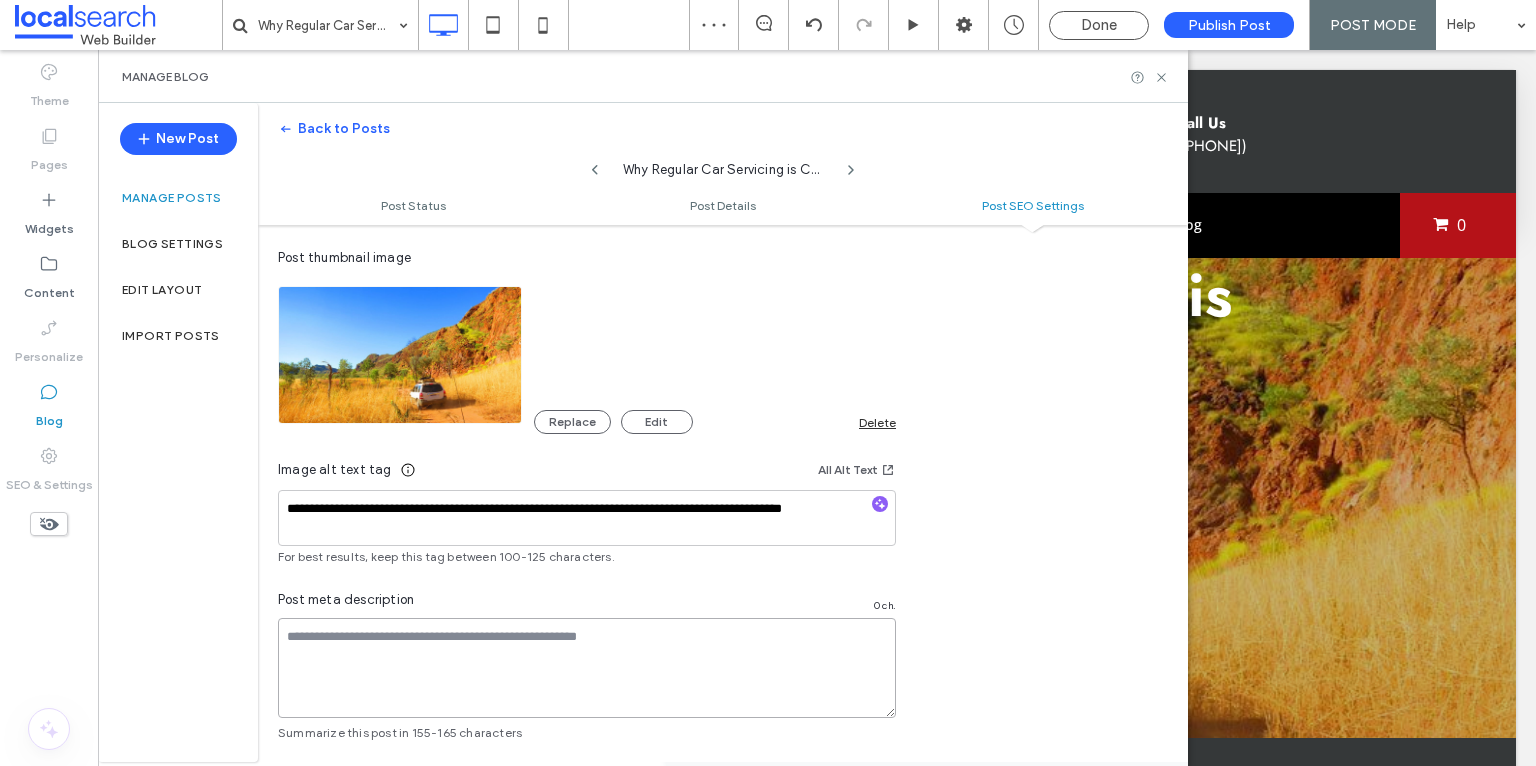 paste on "**********" 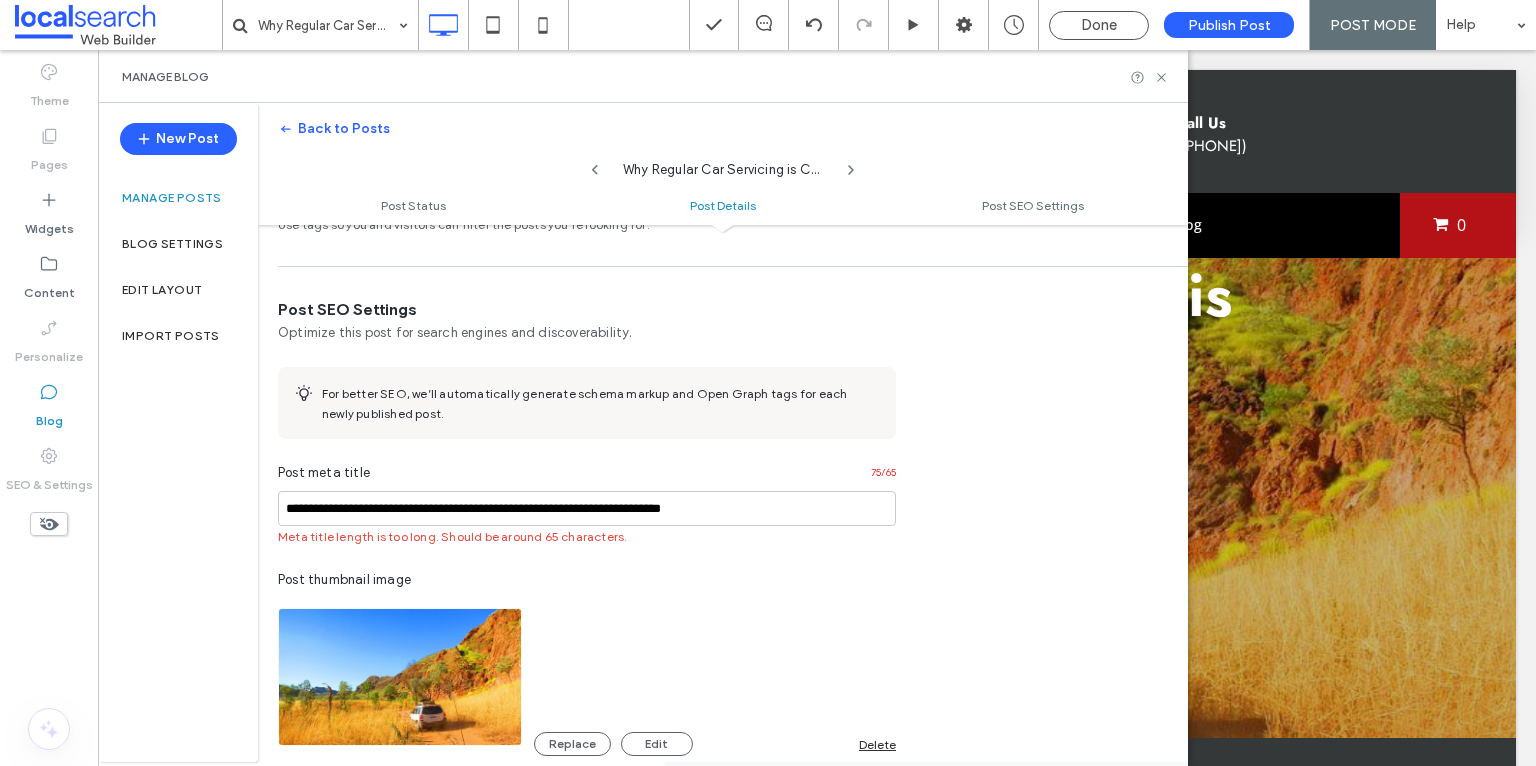 scroll, scrollTop: 804, scrollLeft: 0, axis: vertical 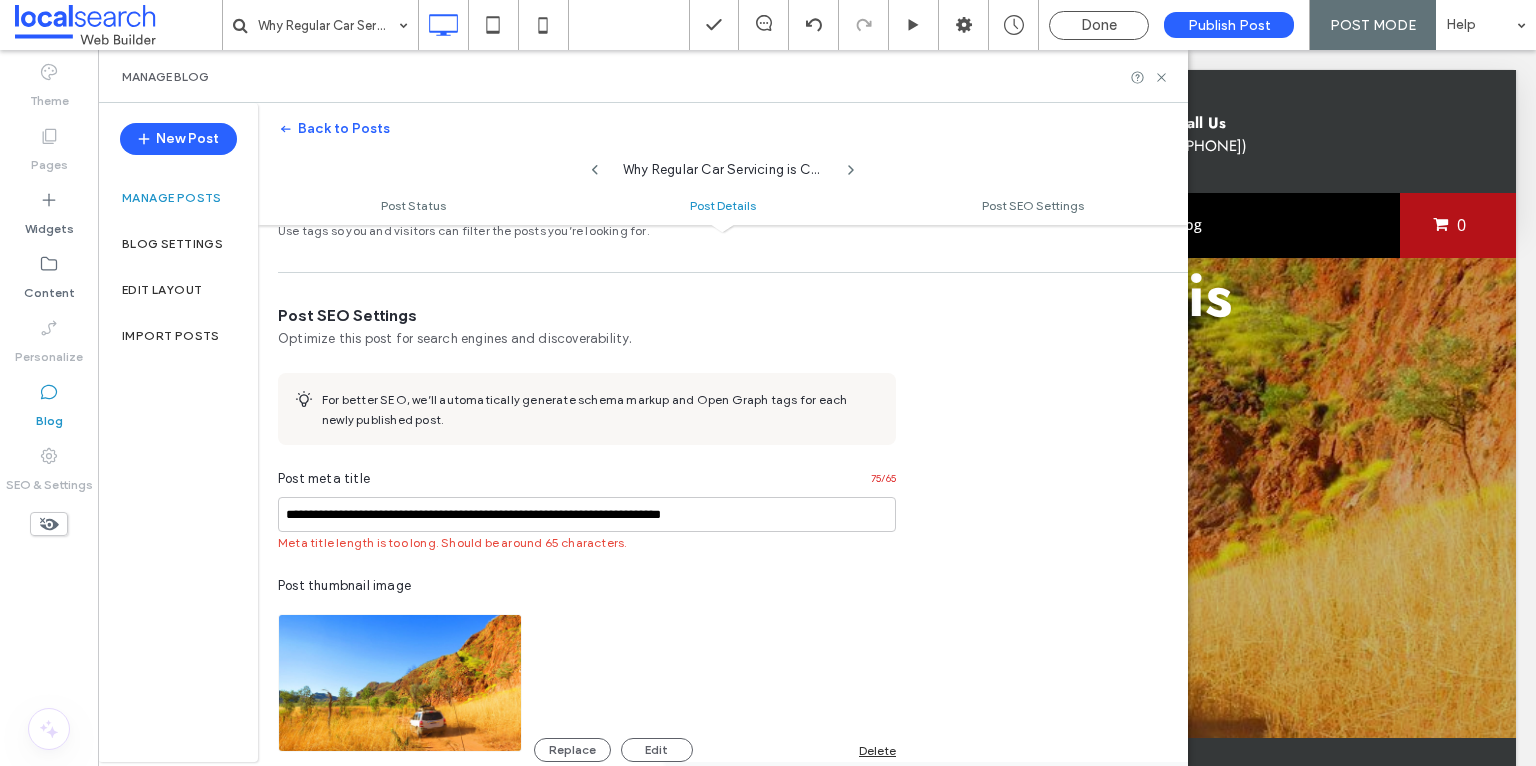type on "**********" 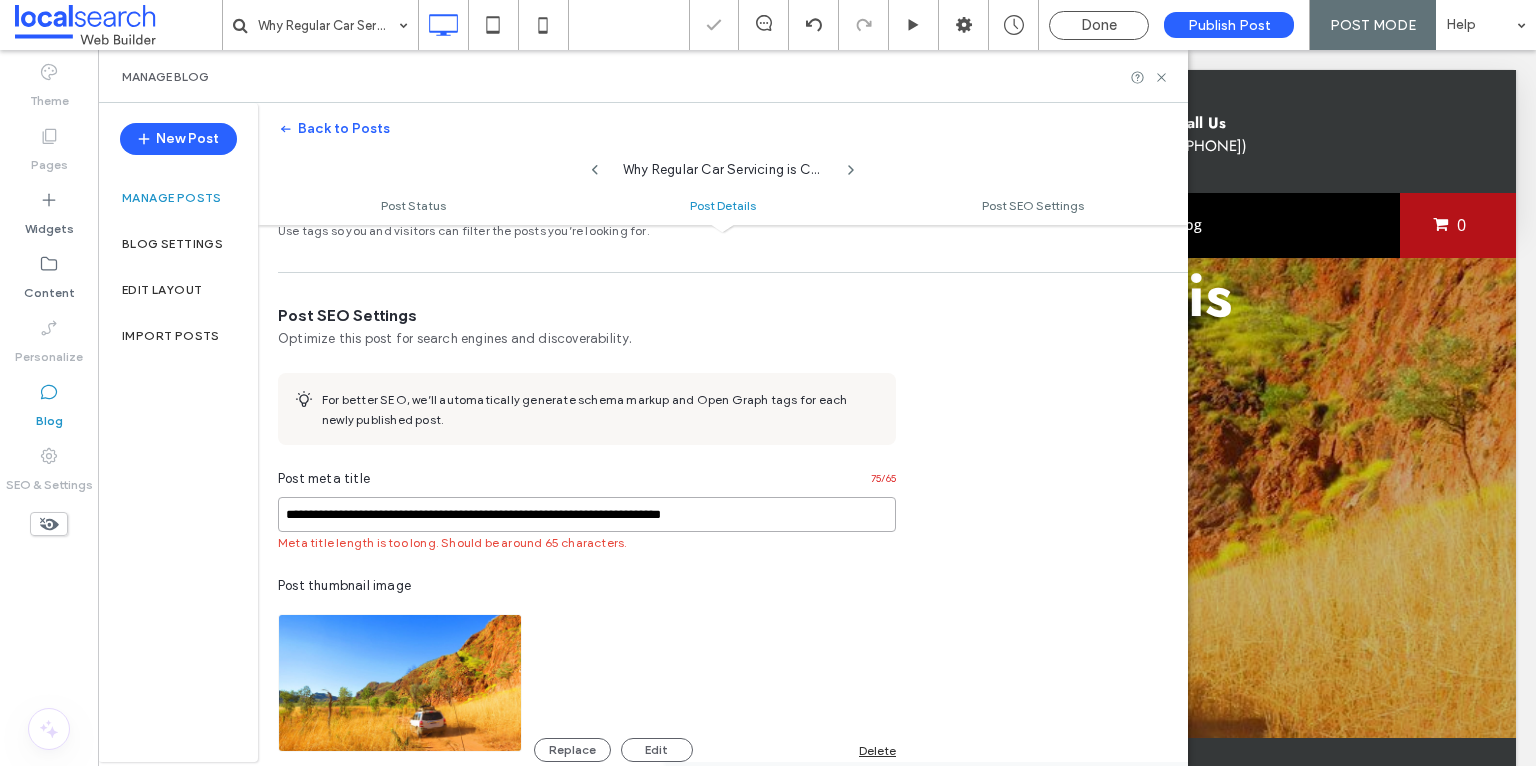 drag, startPoint x: 740, startPoint y: 515, endPoint x: 673, endPoint y: 511, distance: 67.11929 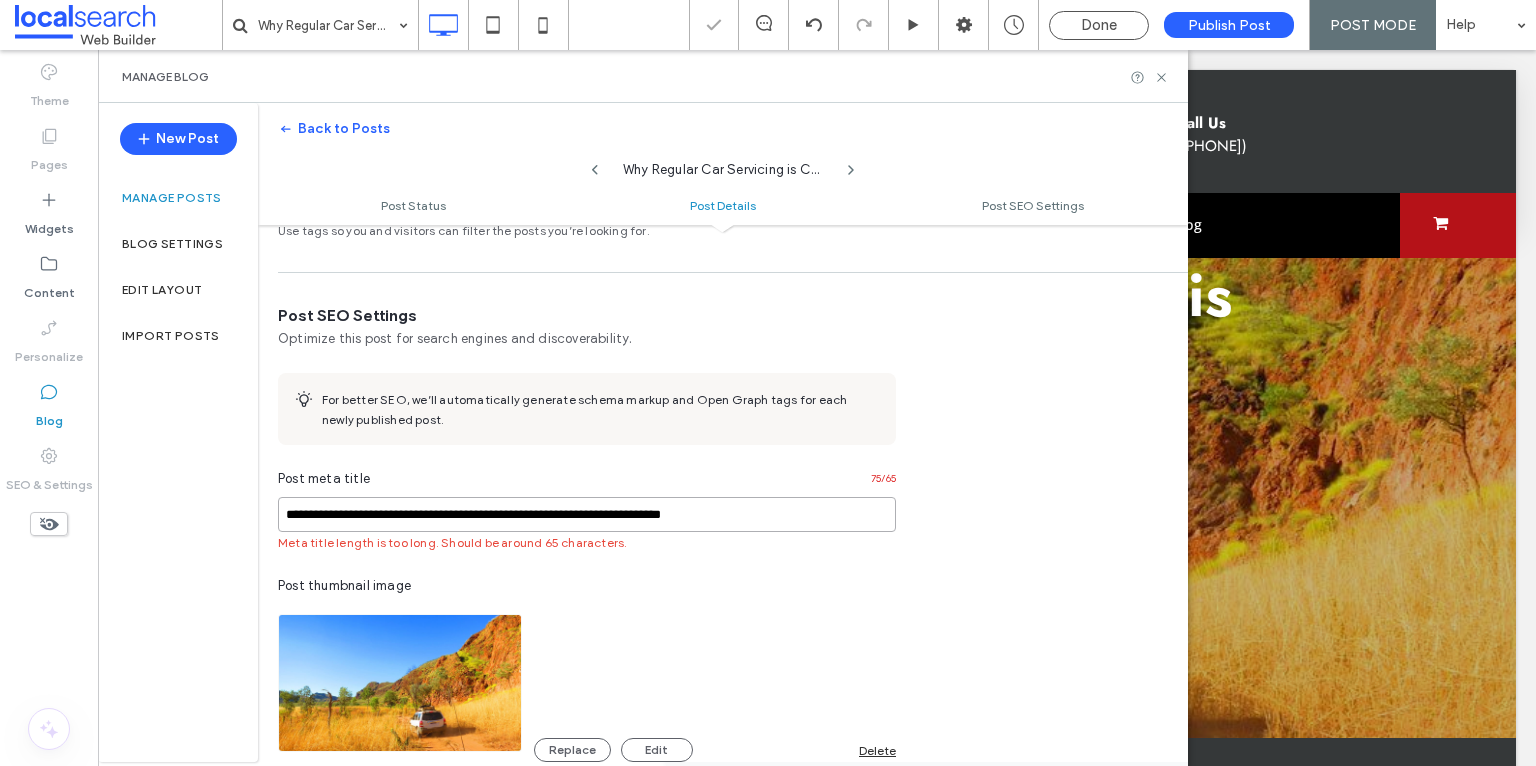 scroll, scrollTop: 0, scrollLeft: 0, axis: both 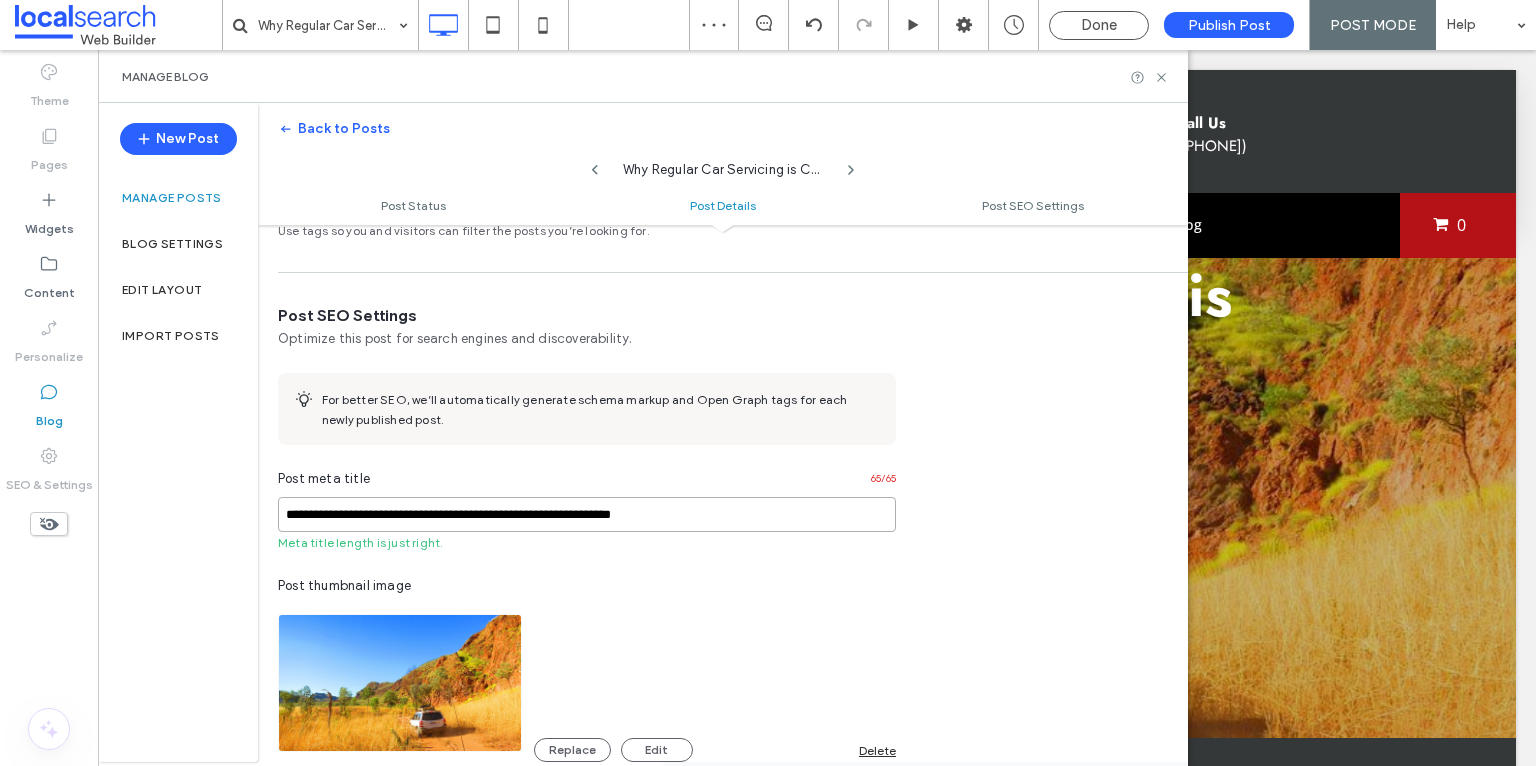 click on "**********" at bounding box center (587, 514) 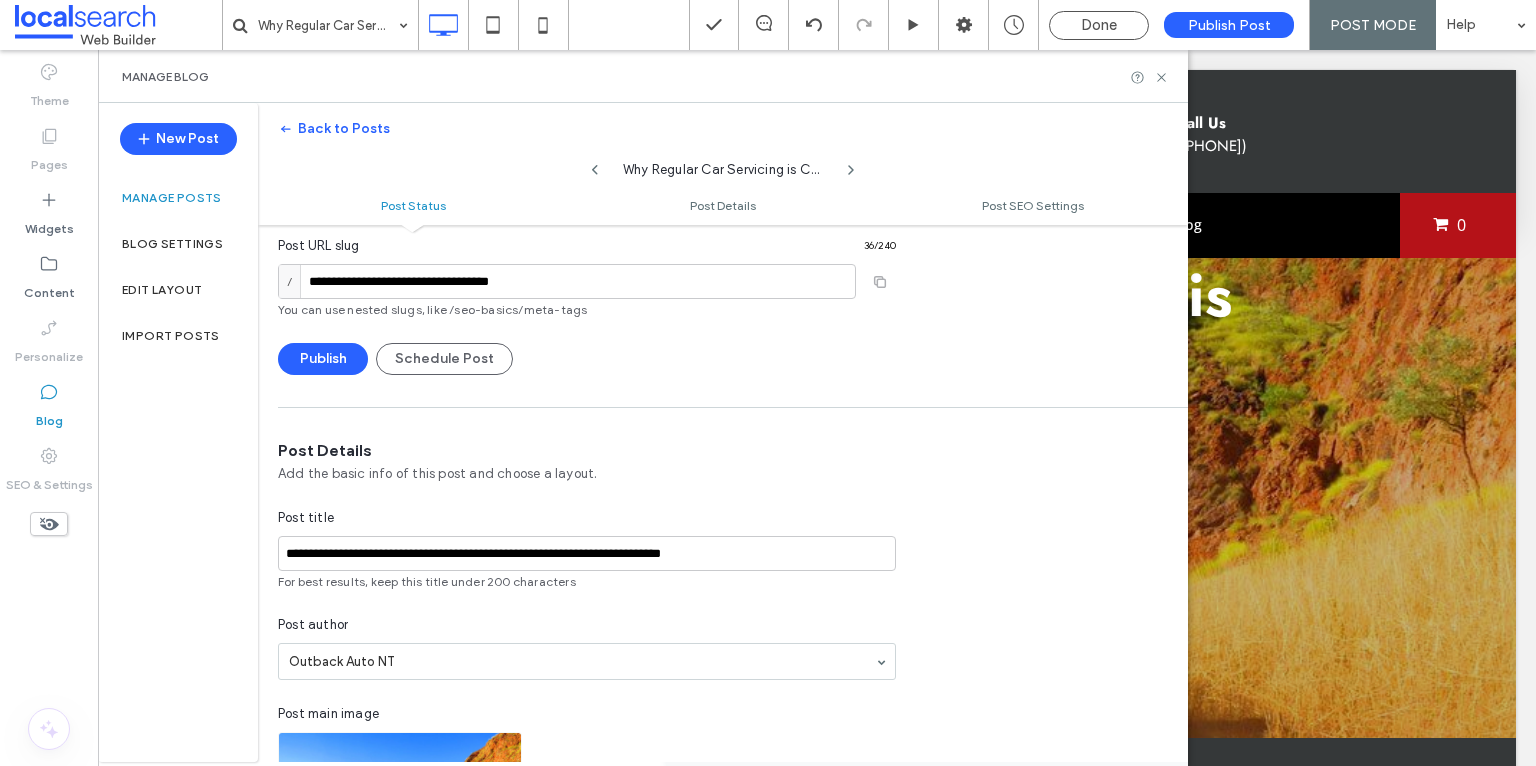 scroll, scrollTop: 0, scrollLeft: 0, axis: both 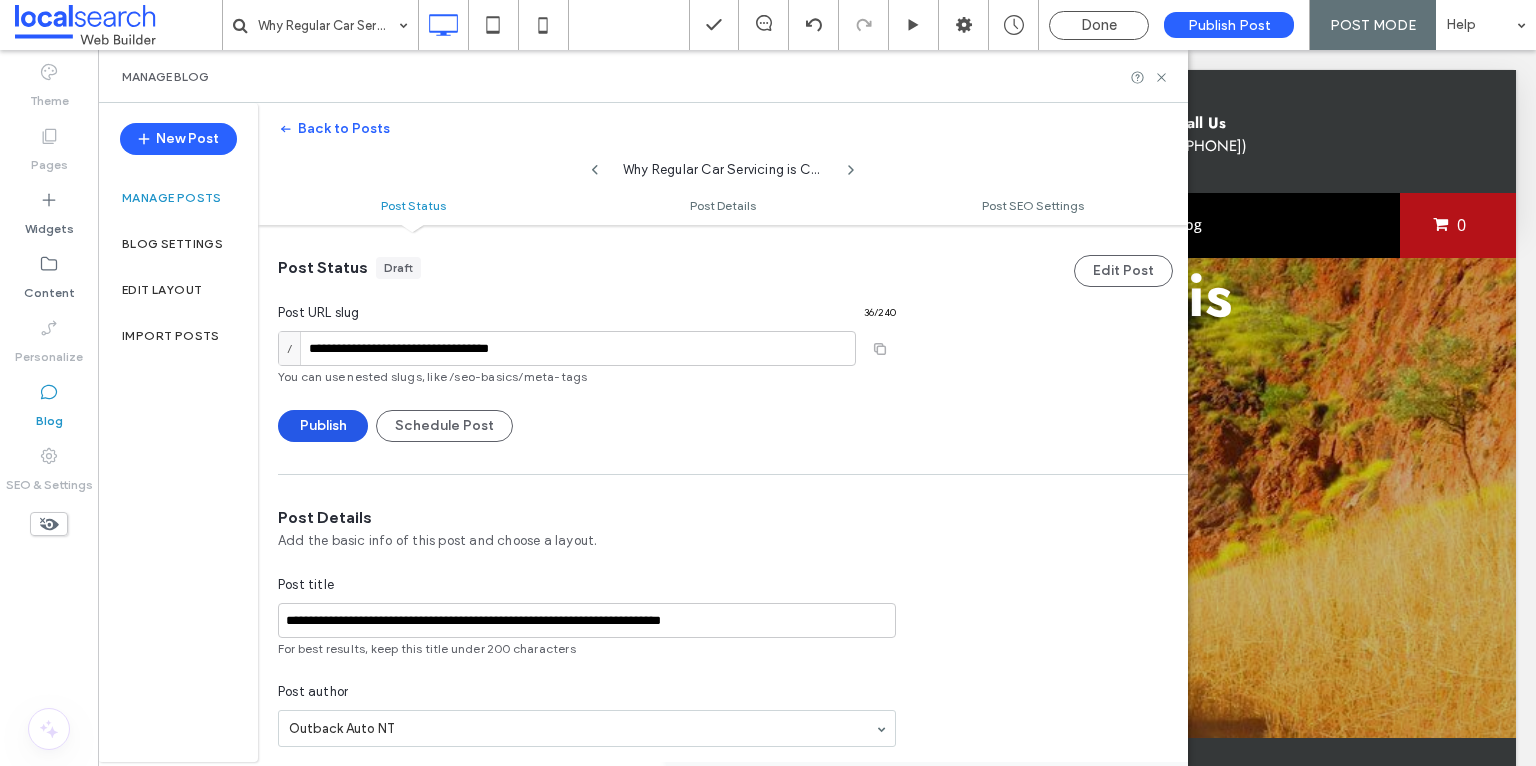 type on "**********" 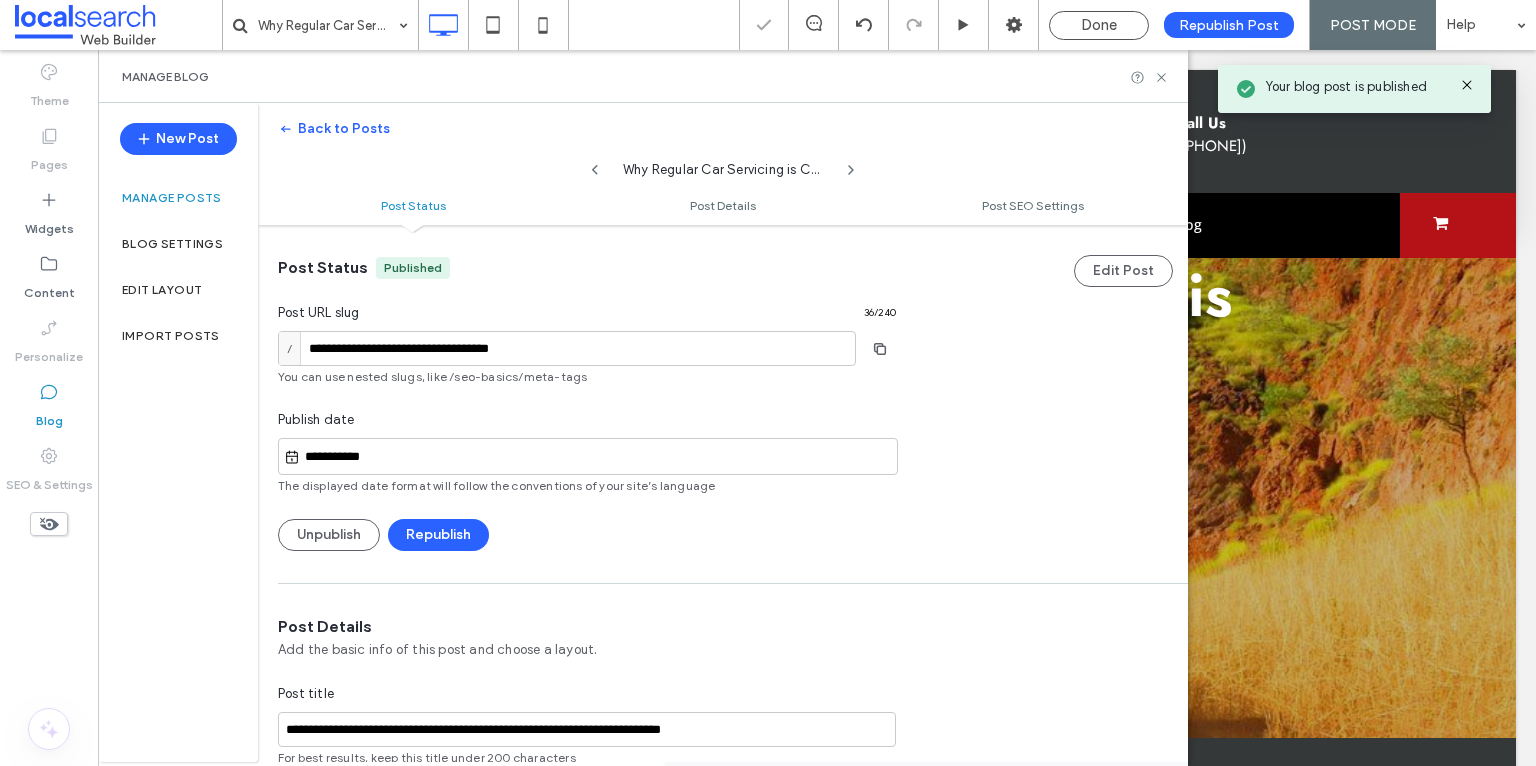 scroll, scrollTop: 0, scrollLeft: 0, axis: both 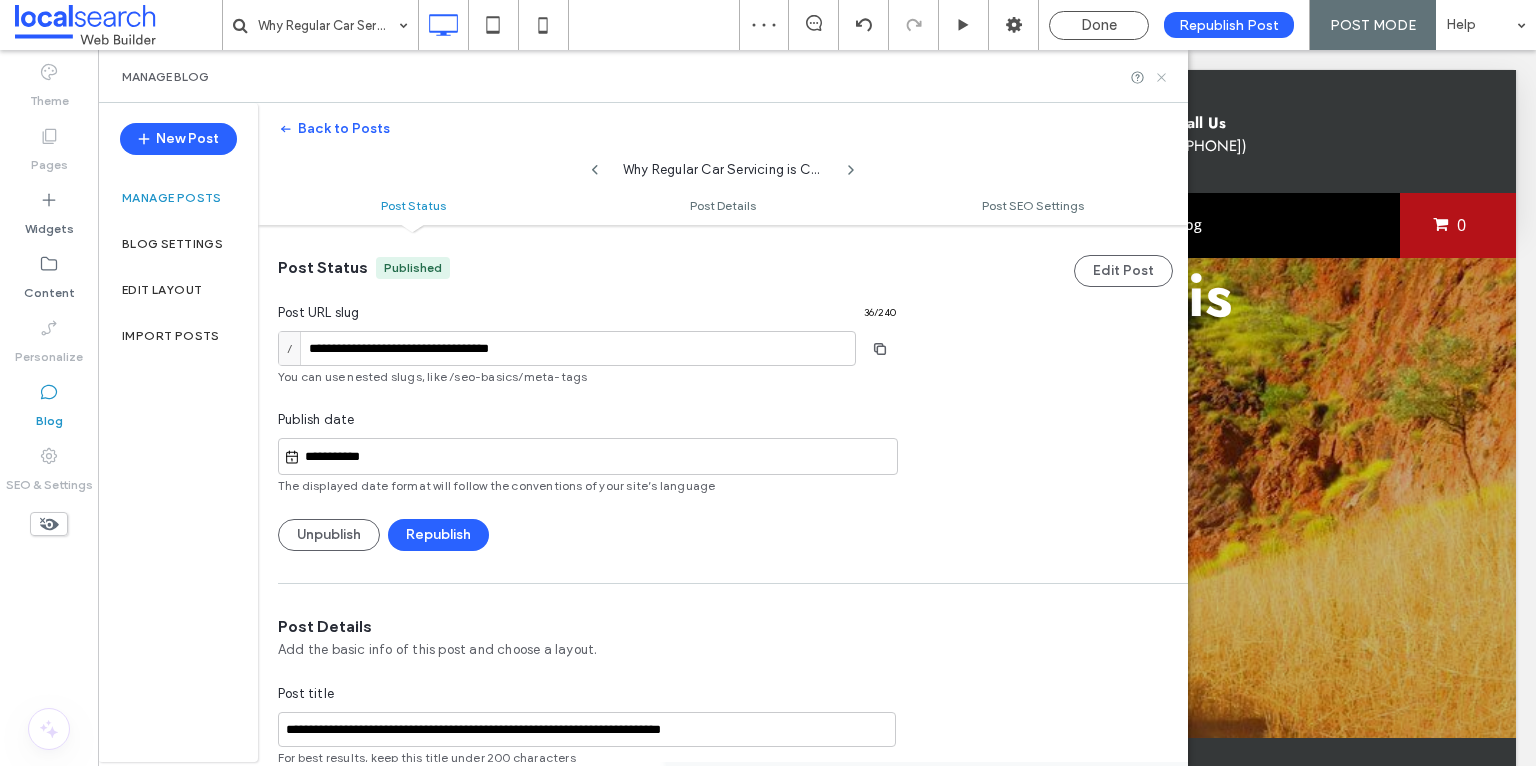 click 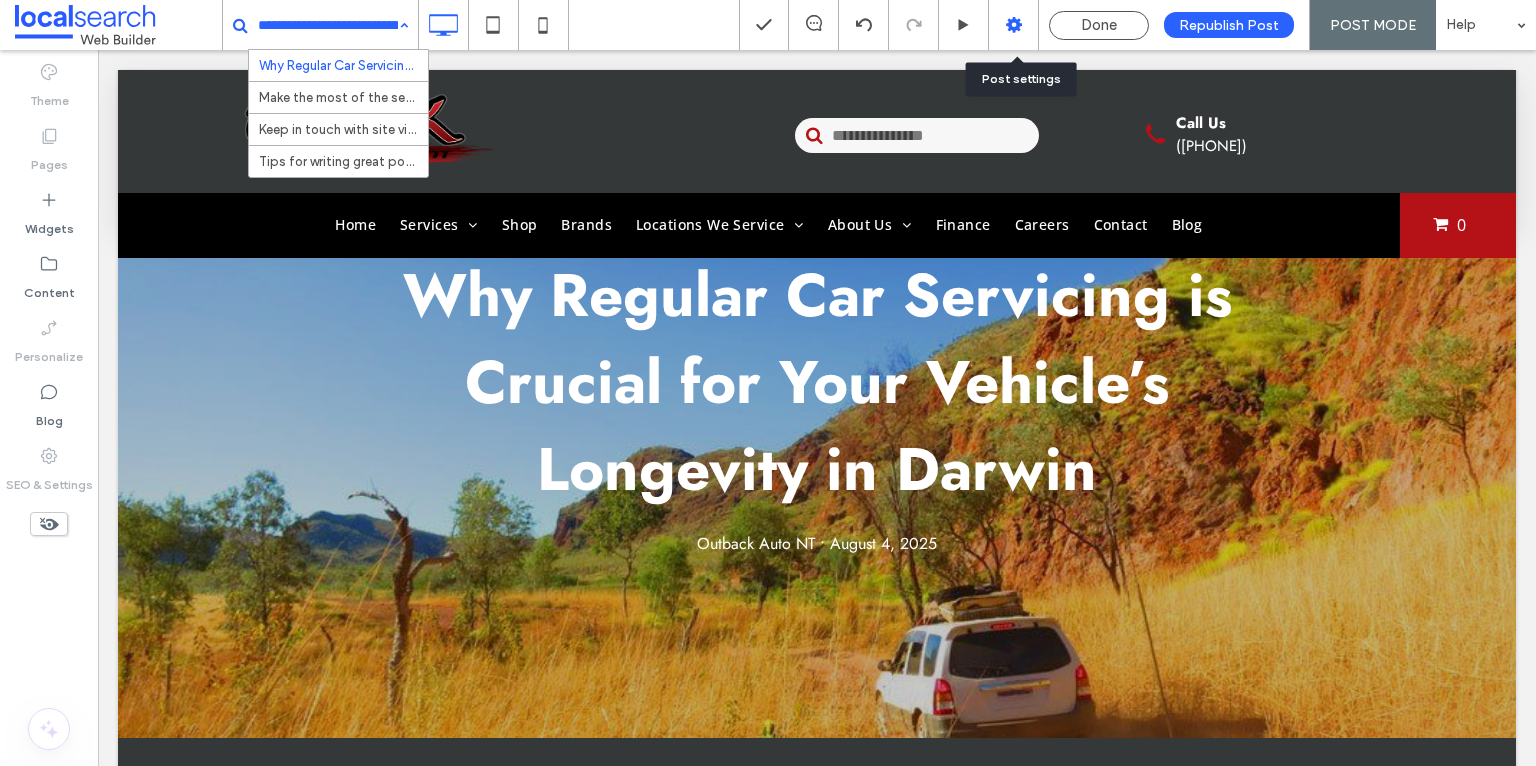 click 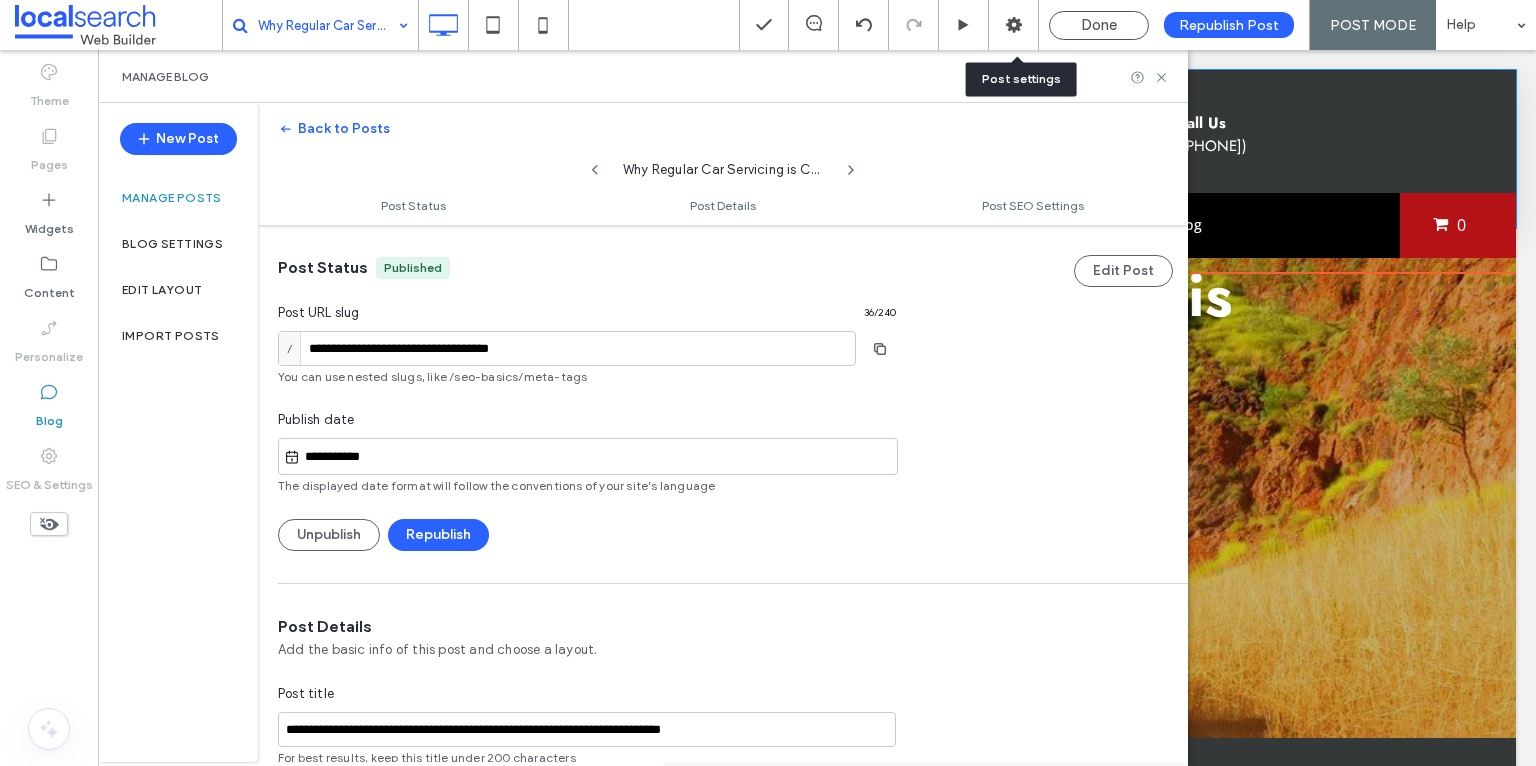 scroll, scrollTop: 0, scrollLeft: 0, axis: both 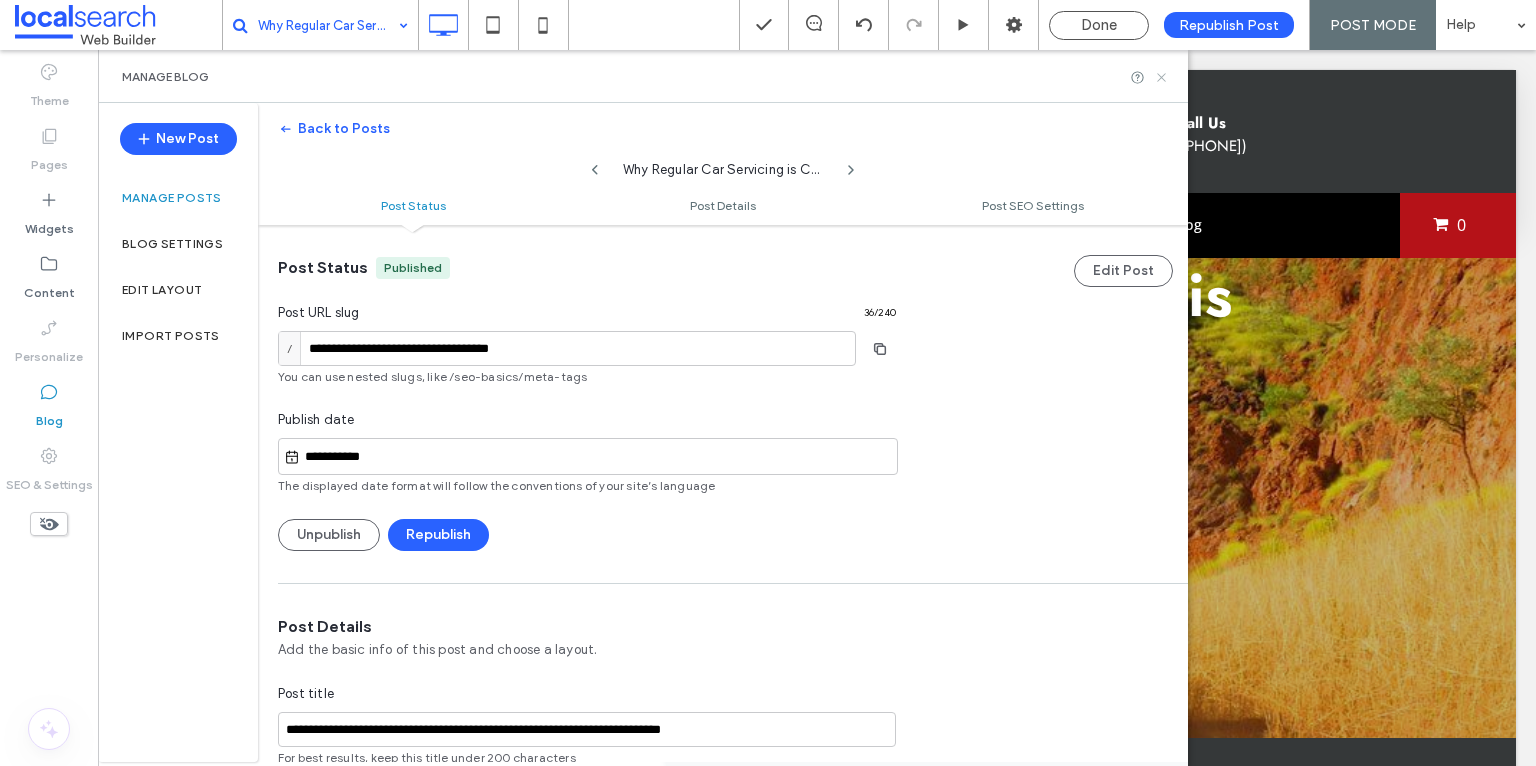 click 